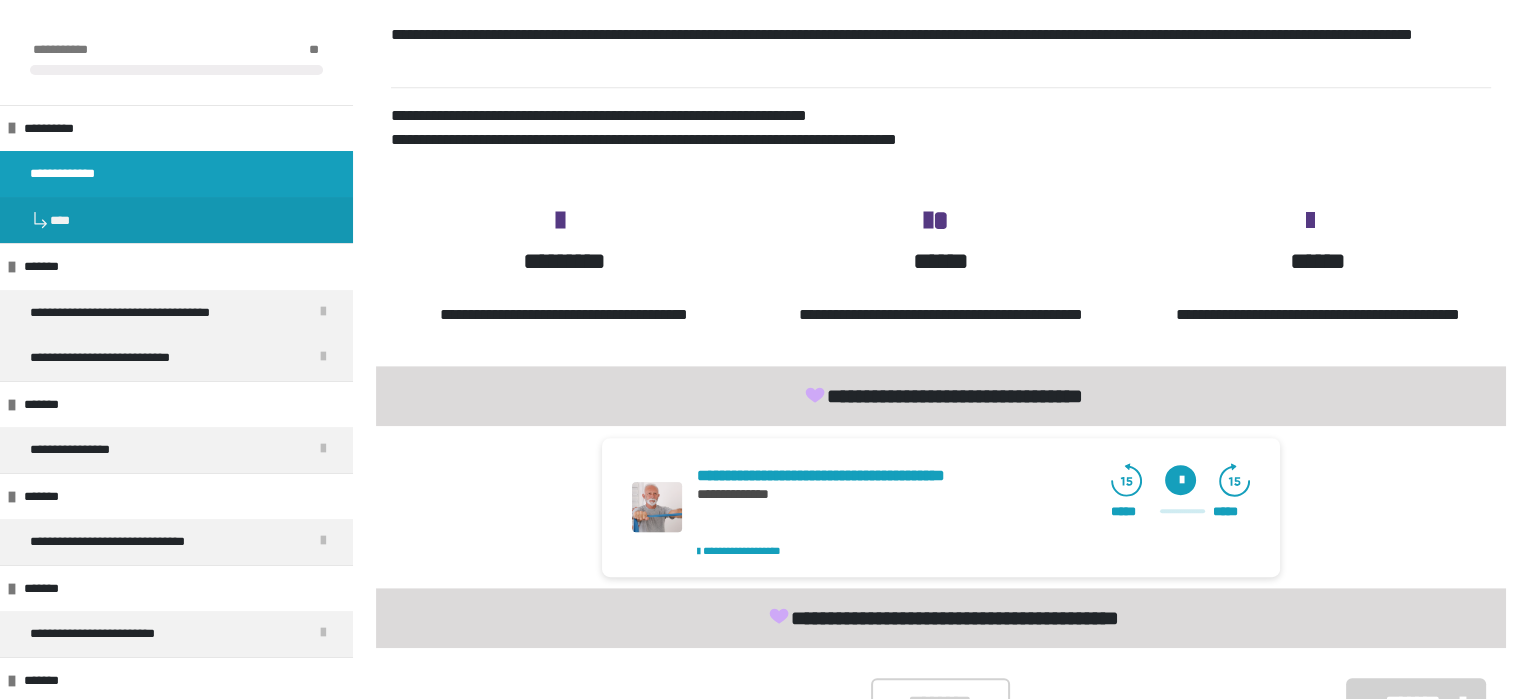 scroll, scrollTop: 1494, scrollLeft: 0, axis: vertical 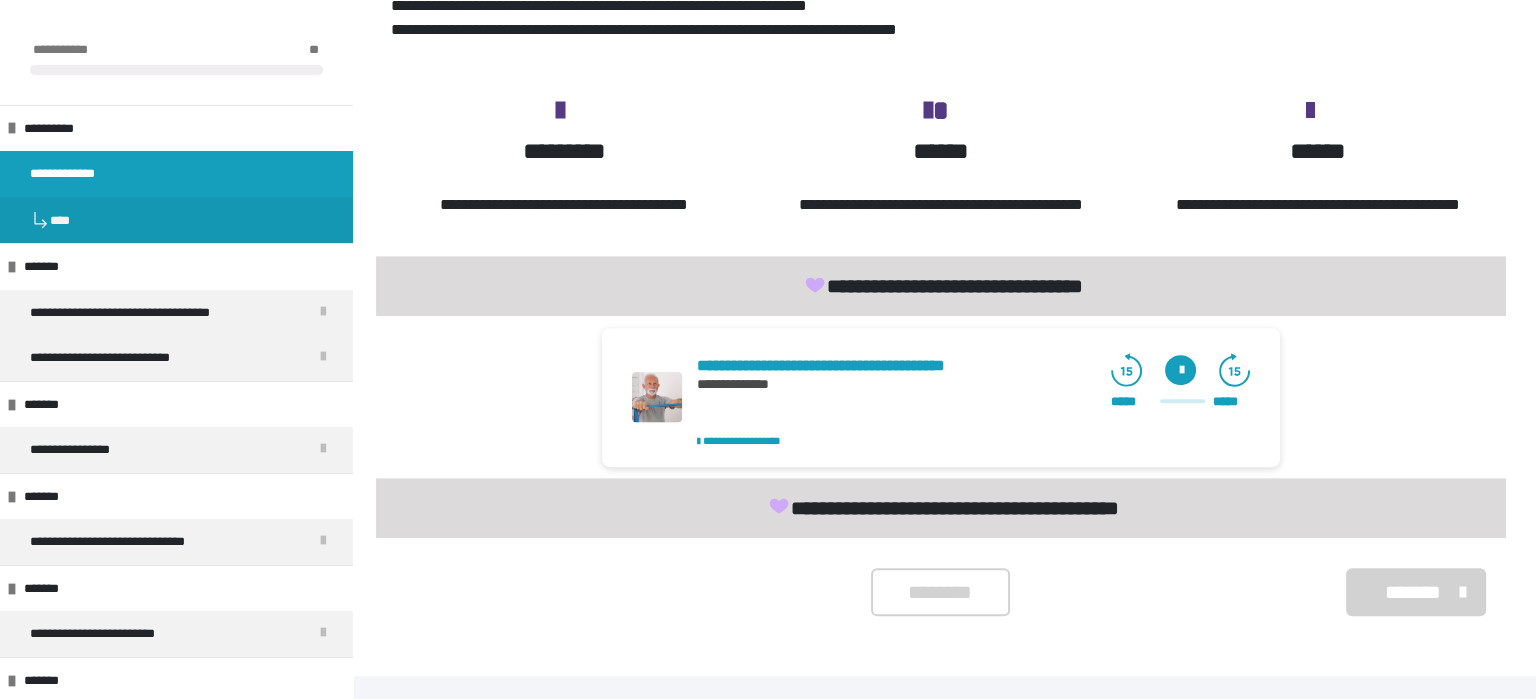 click at bounding box center [1180, 370] 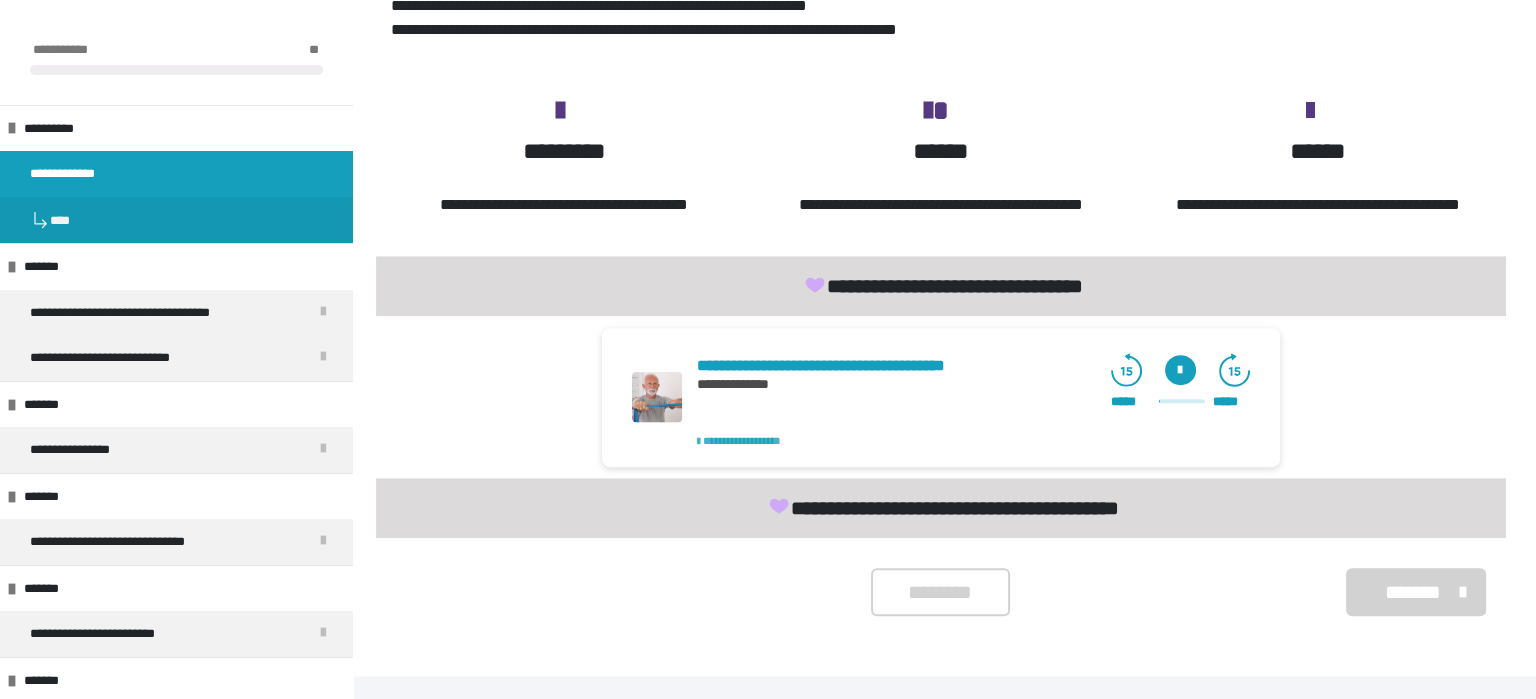 click on "**********" at bounding box center (758, 441) 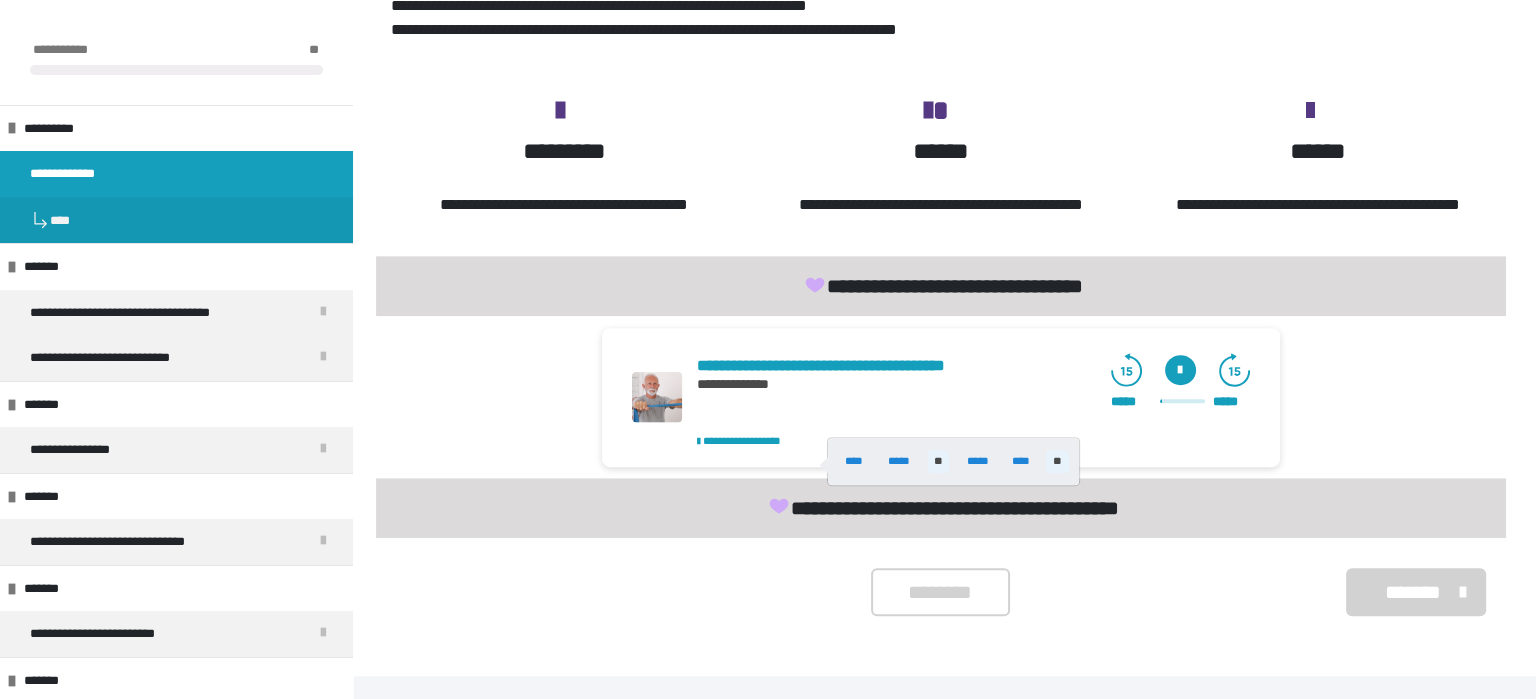 click on "**" at bounding box center (1057, 461) 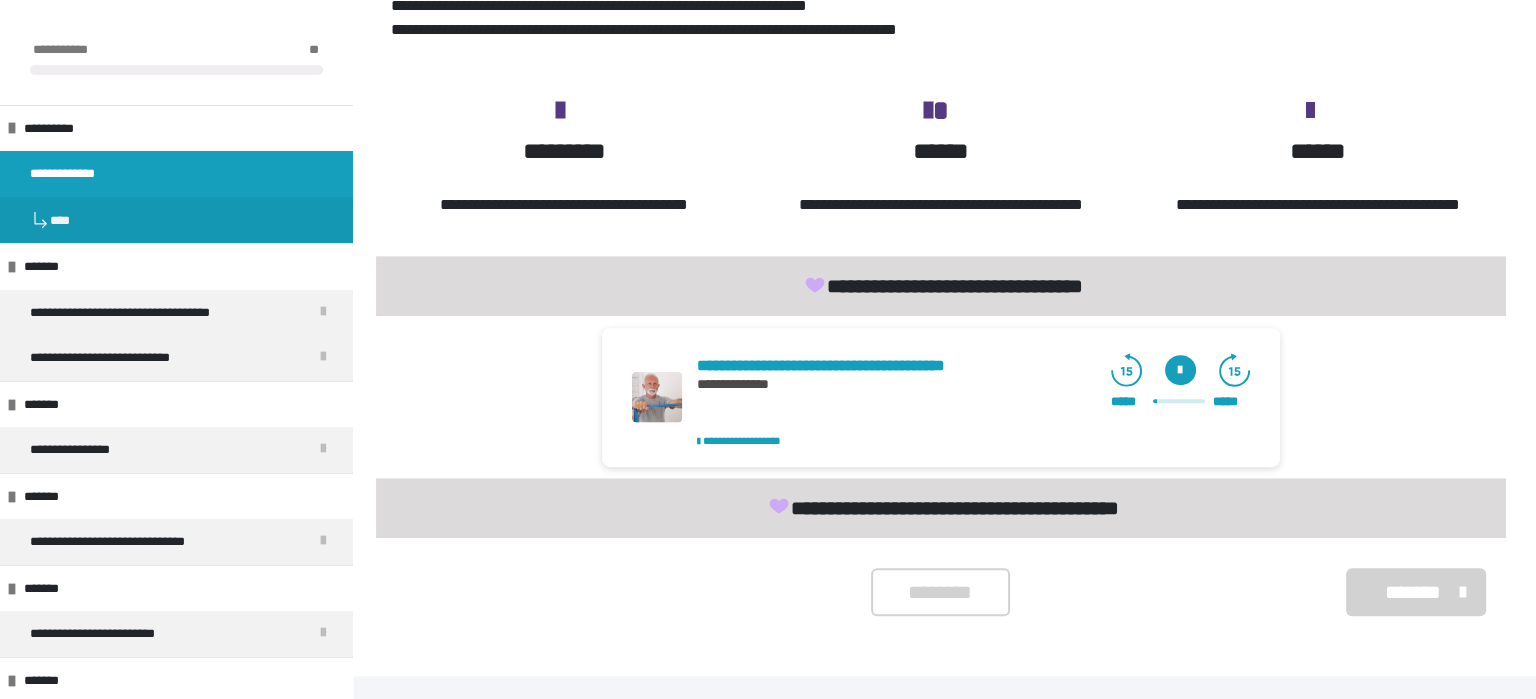 click at bounding box center (1180, 370) 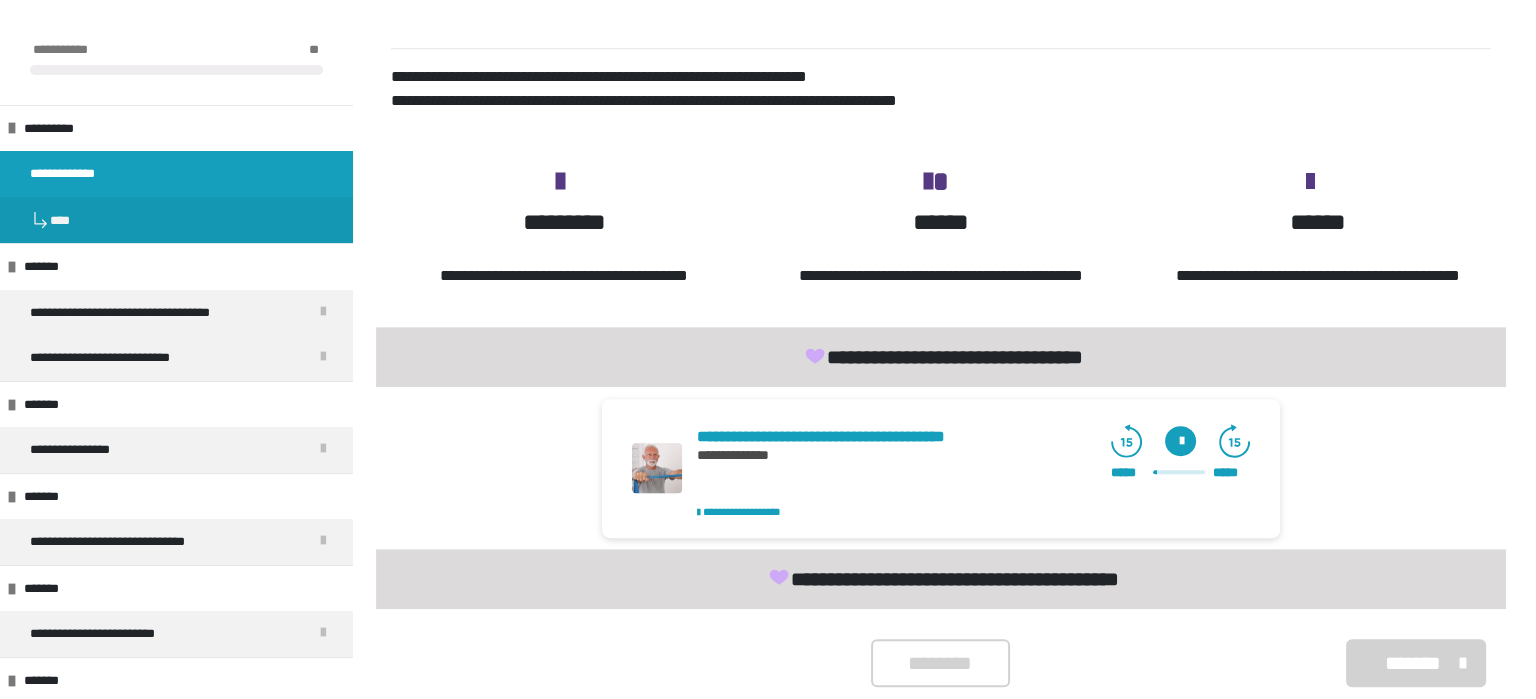 scroll, scrollTop: 1494, scrollLeft: 0, axis: vertical 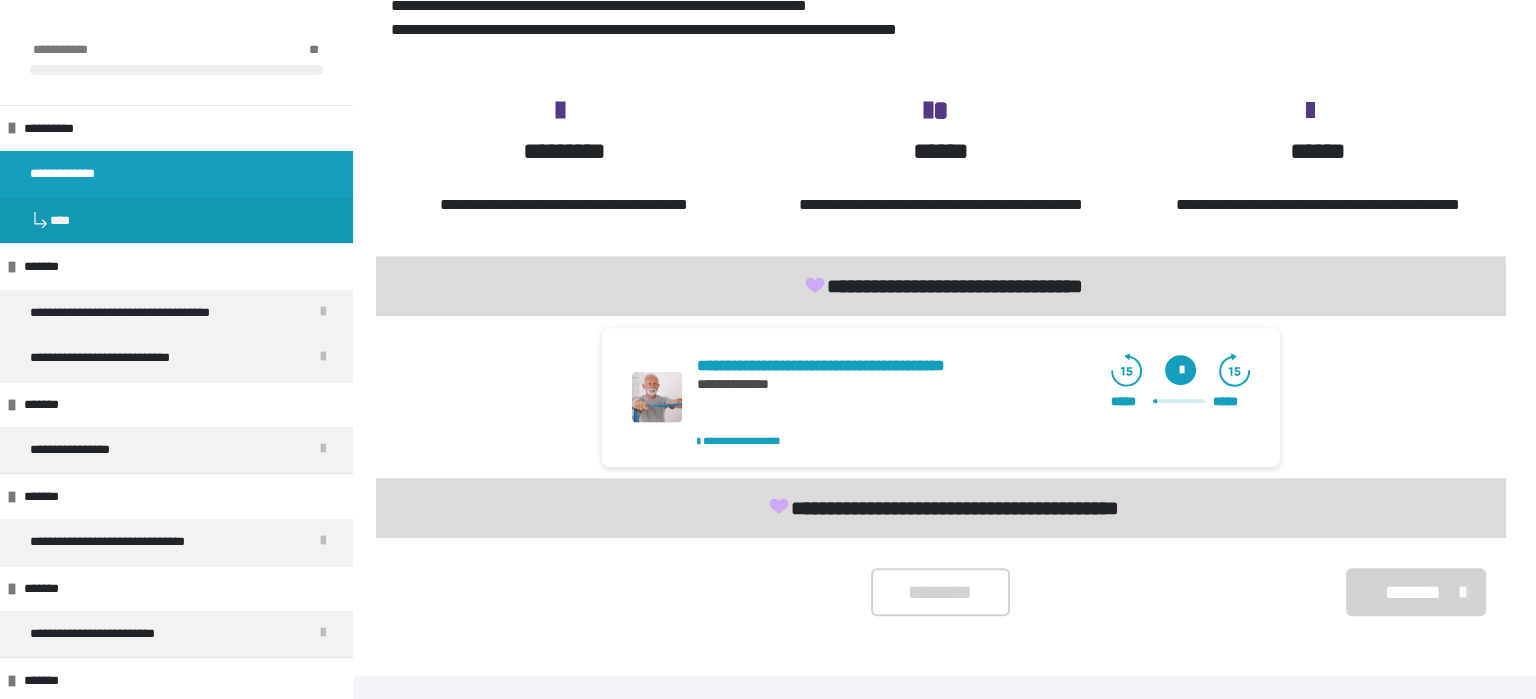 click on "********" at bounding box center (940, 592) 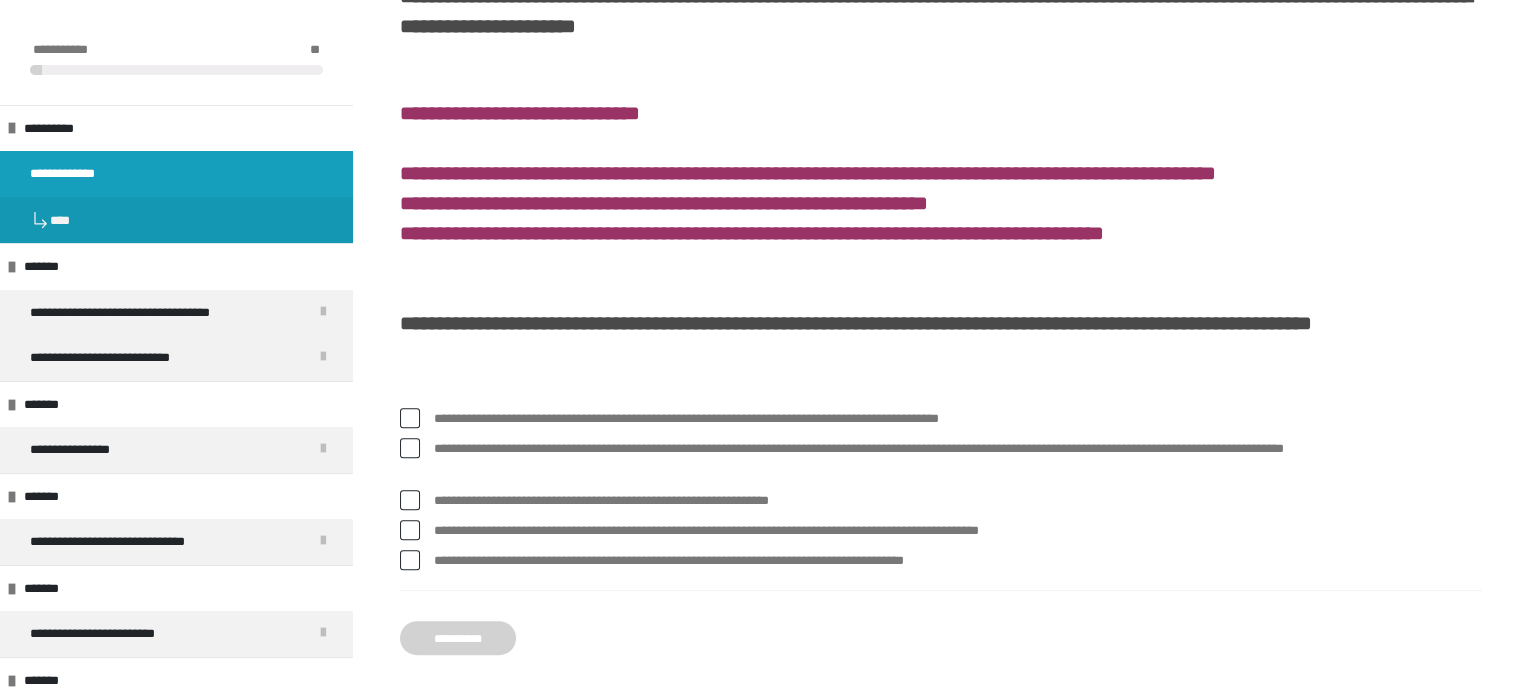 scroll, scrollTop: 884, scrollLeft: 0, axis: vertical 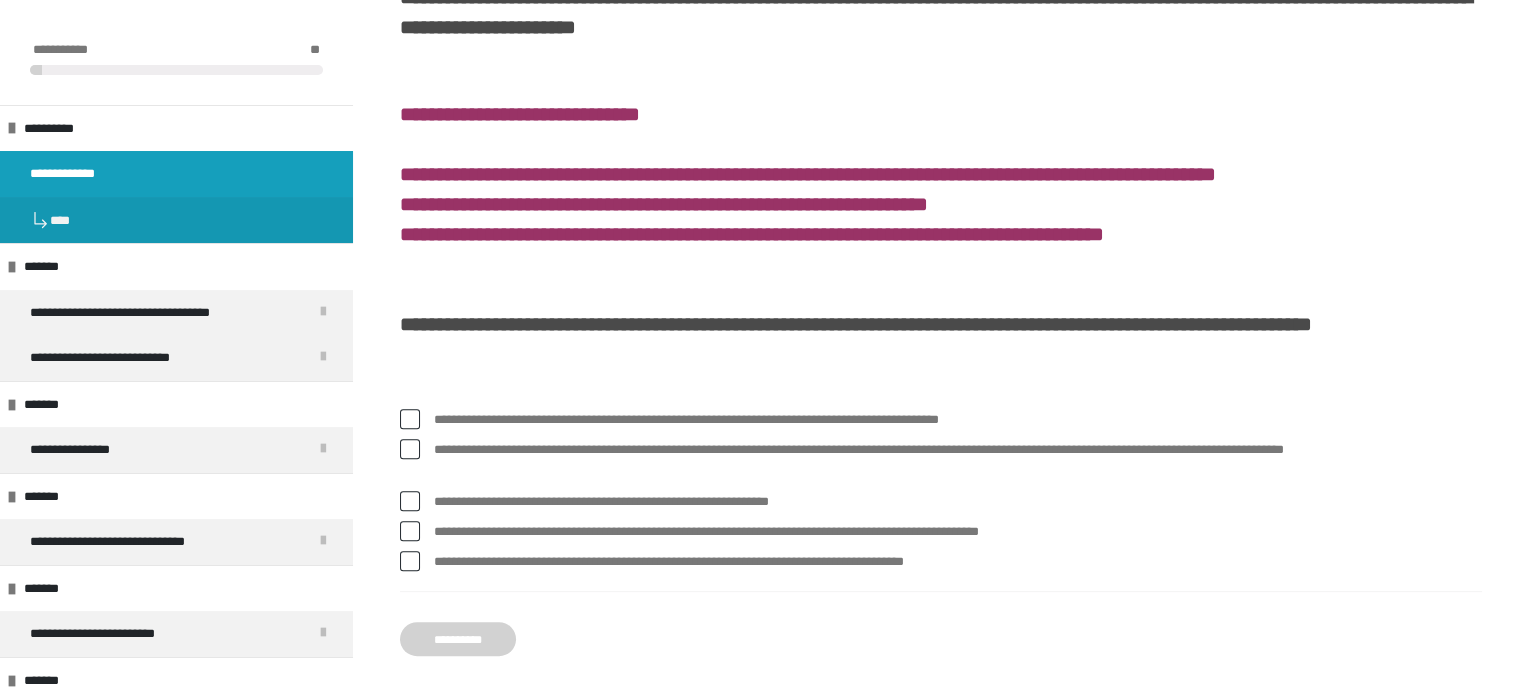 click at bounding box center (410, 419) 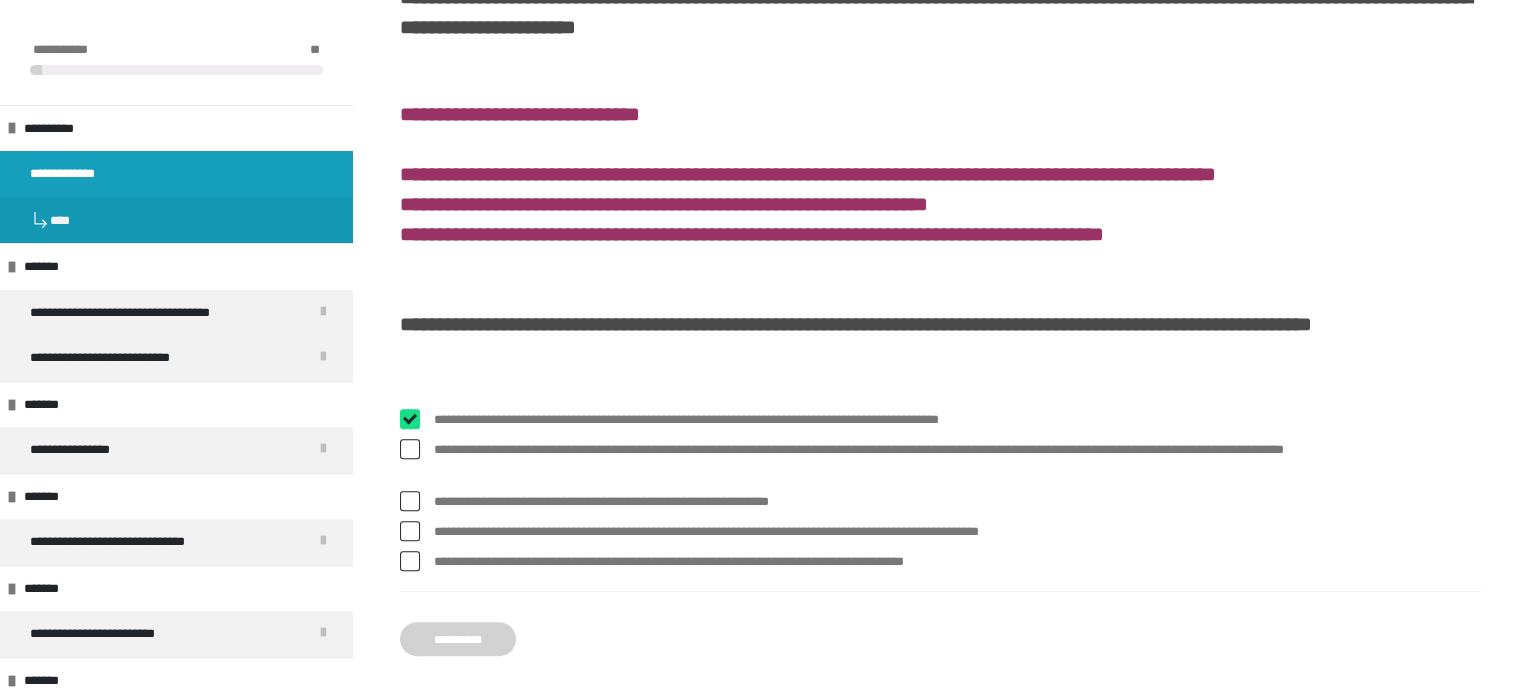 checkbox on "****" 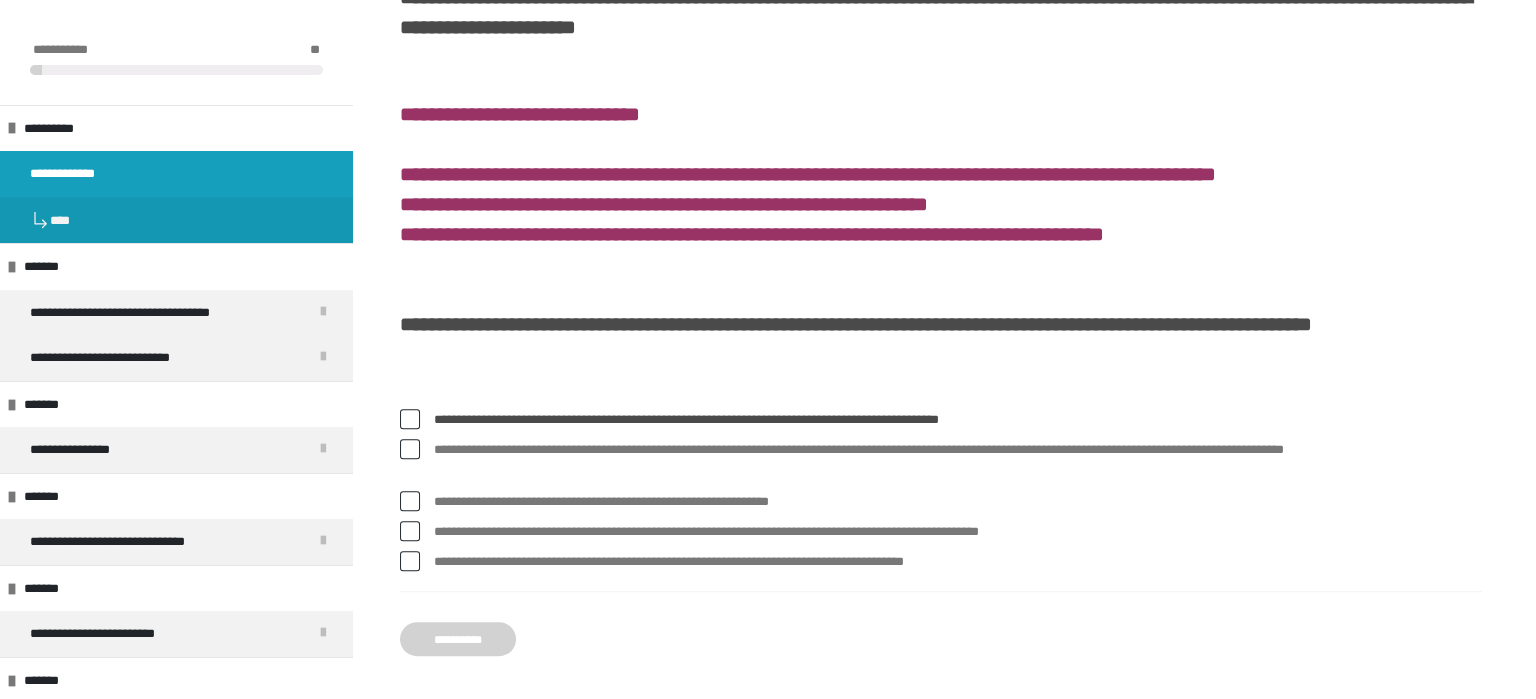 click on "**********" at bounding box center [458, 639] 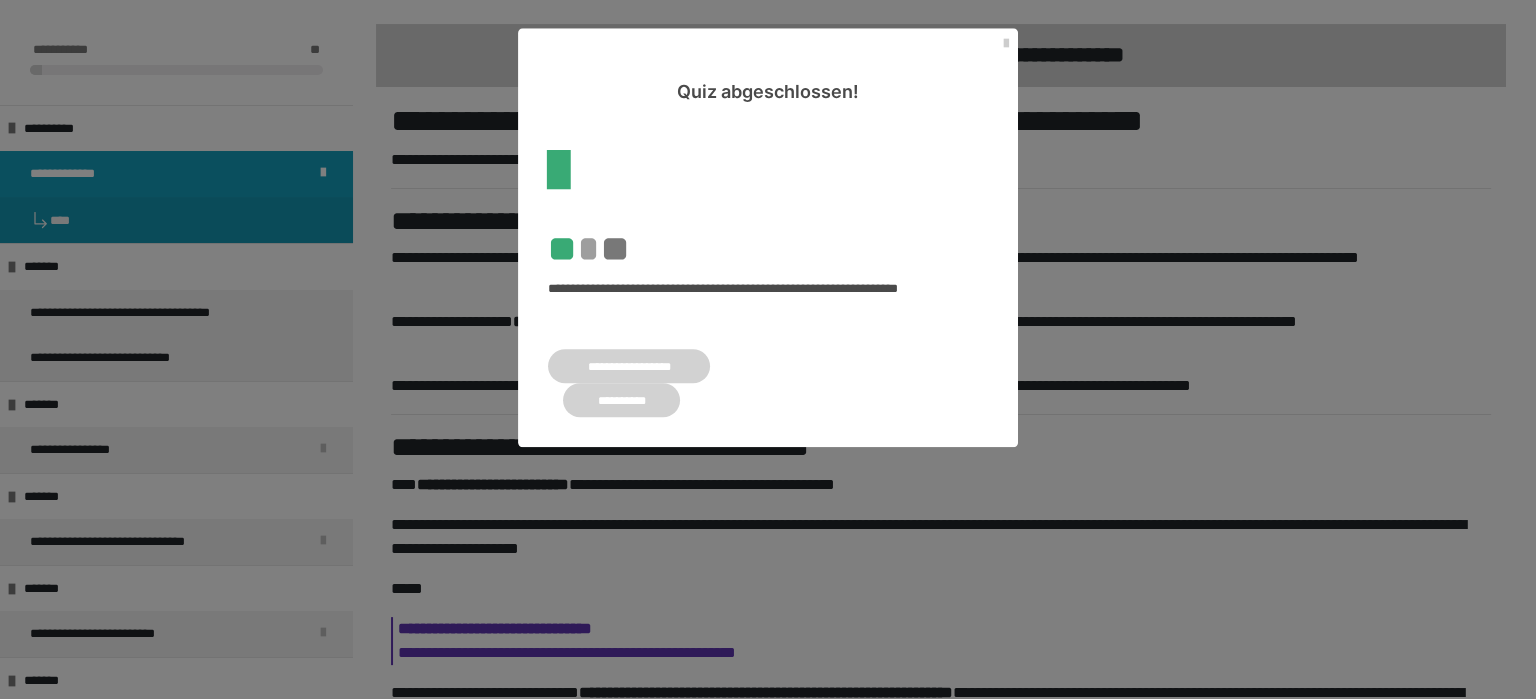 scroll, scrollTop: 505, scrollLeft: 0, axis: vertical 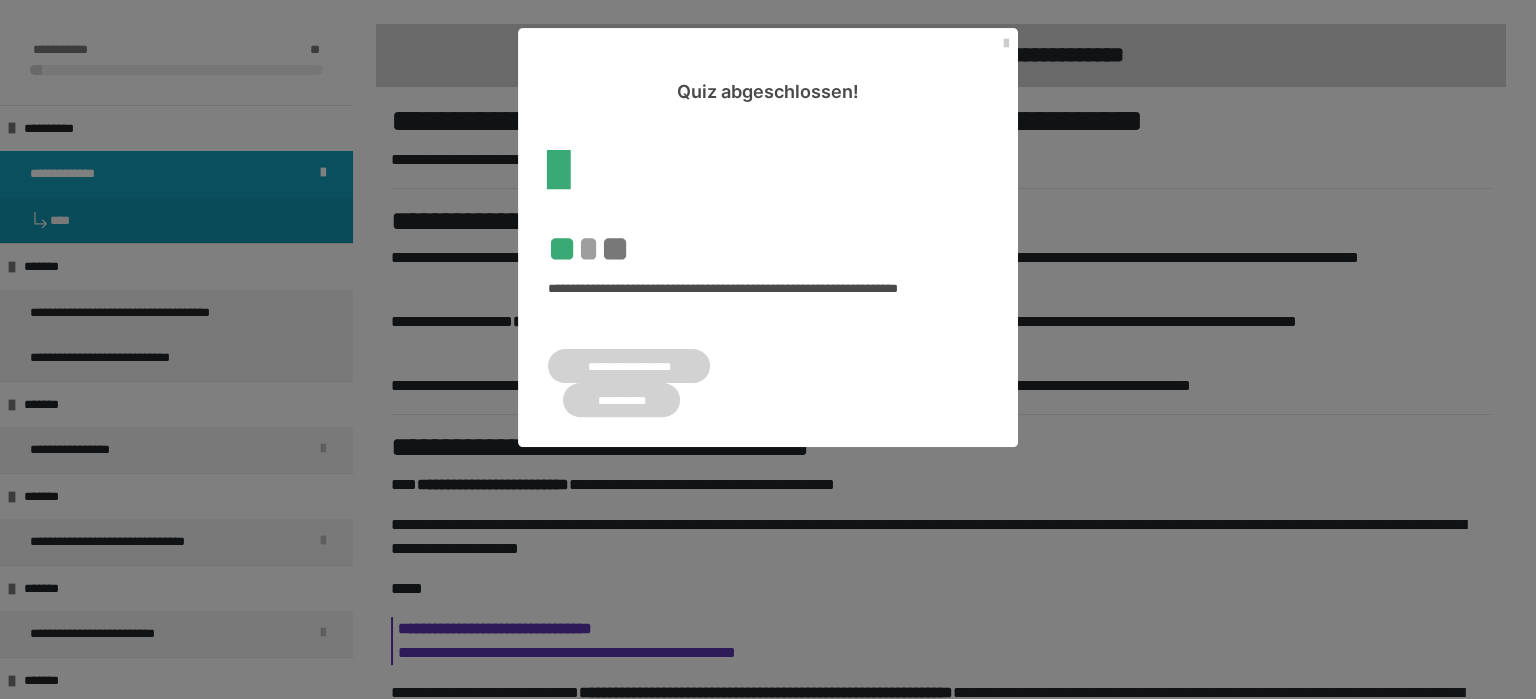 click on "**********" at bounding box center (621, 400) 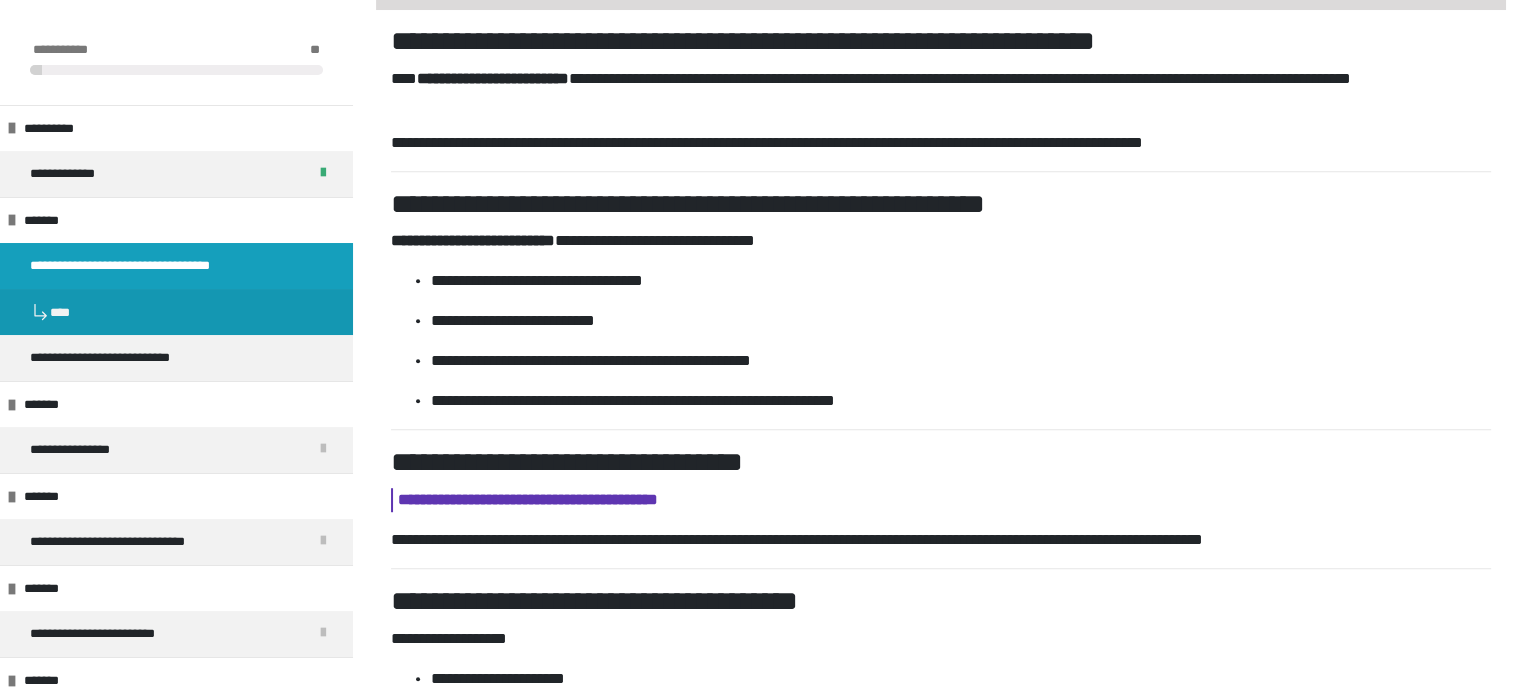 scroll, scrollTop: 1488, scrollLeft: 0, axis: vertical 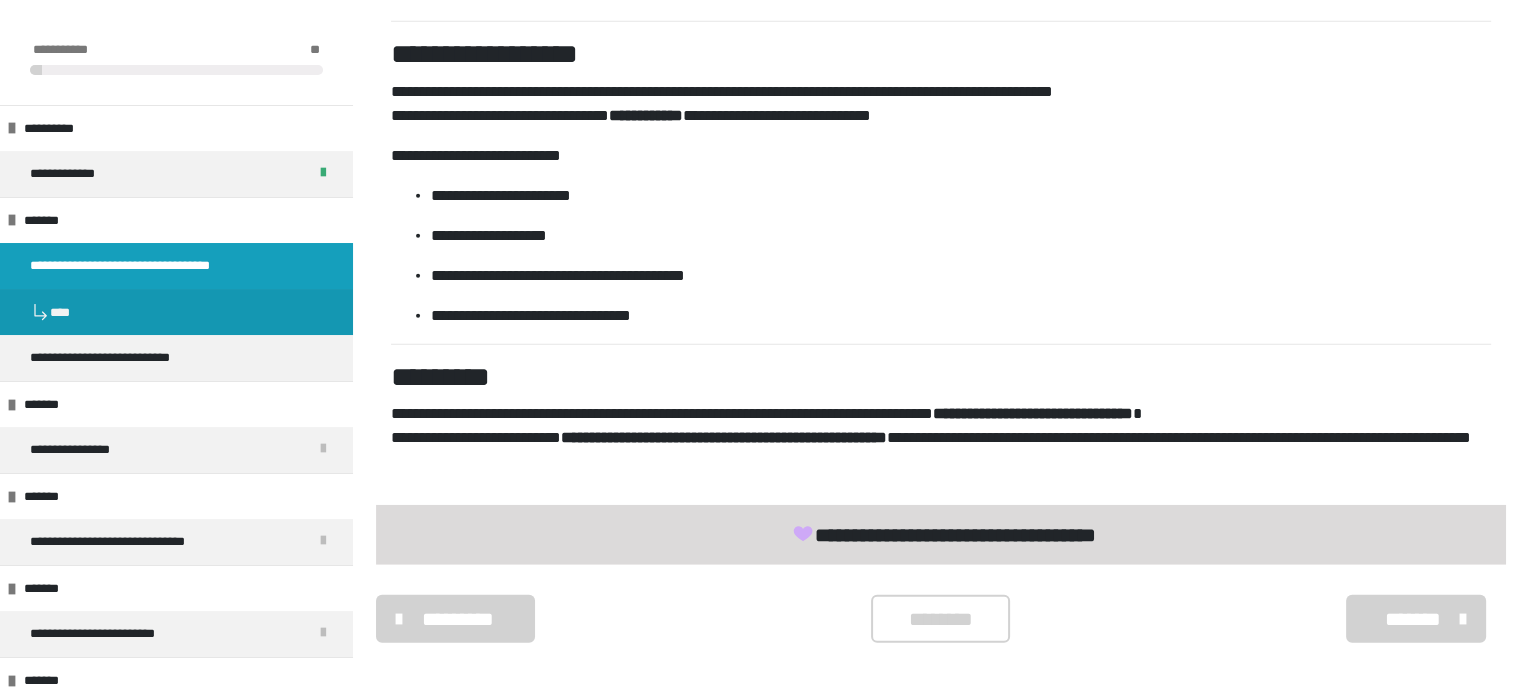click on "********" at bounding box center [940, 619] 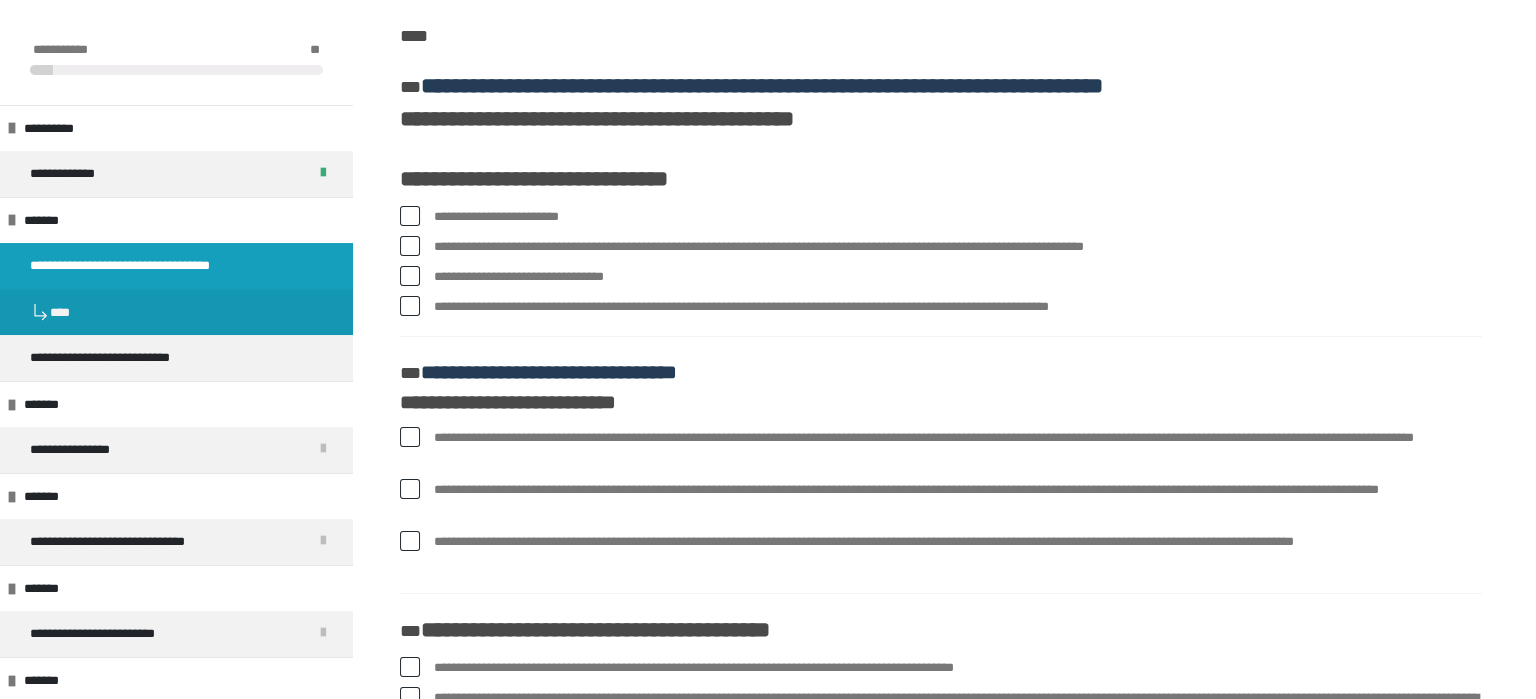 scroll, scrollTop: 420, scrollLeft: 0, axis: vertical 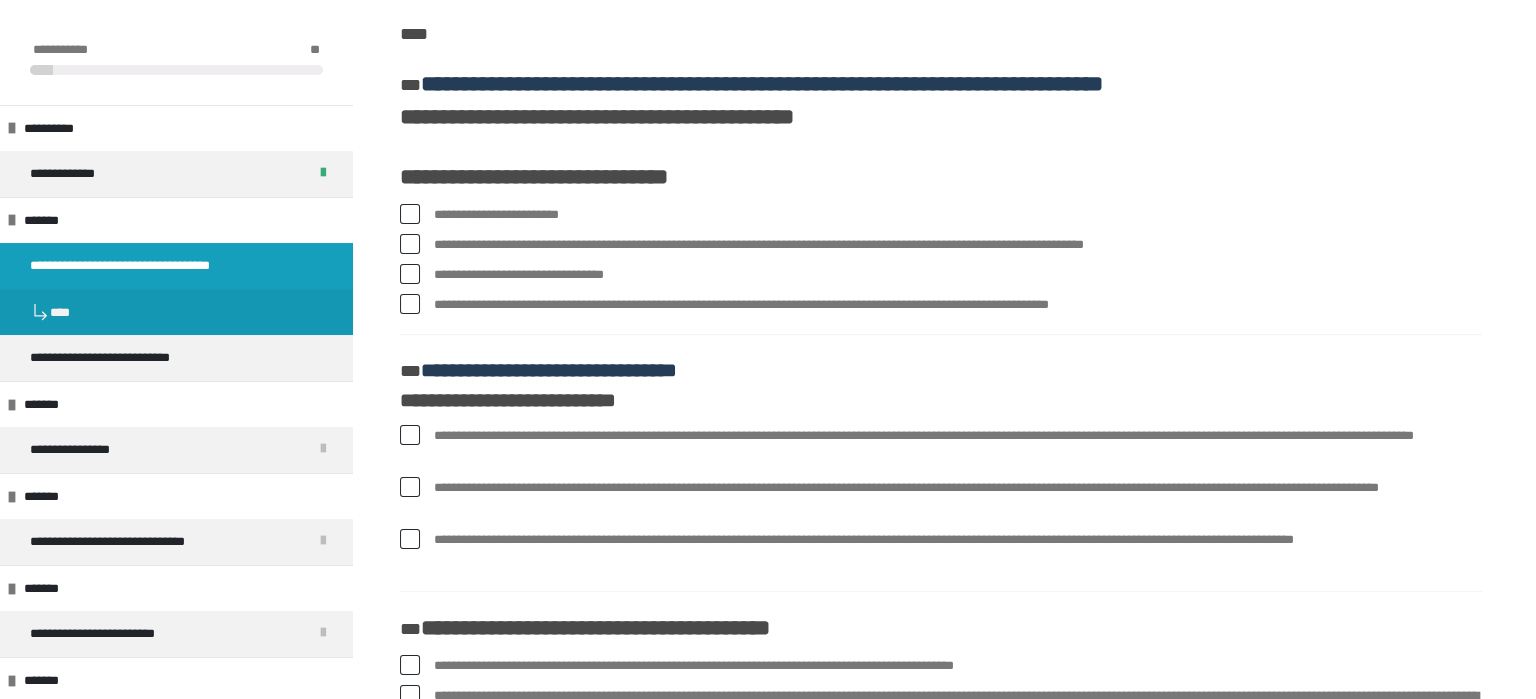 click on "**********" at bounding box center [958, 245] 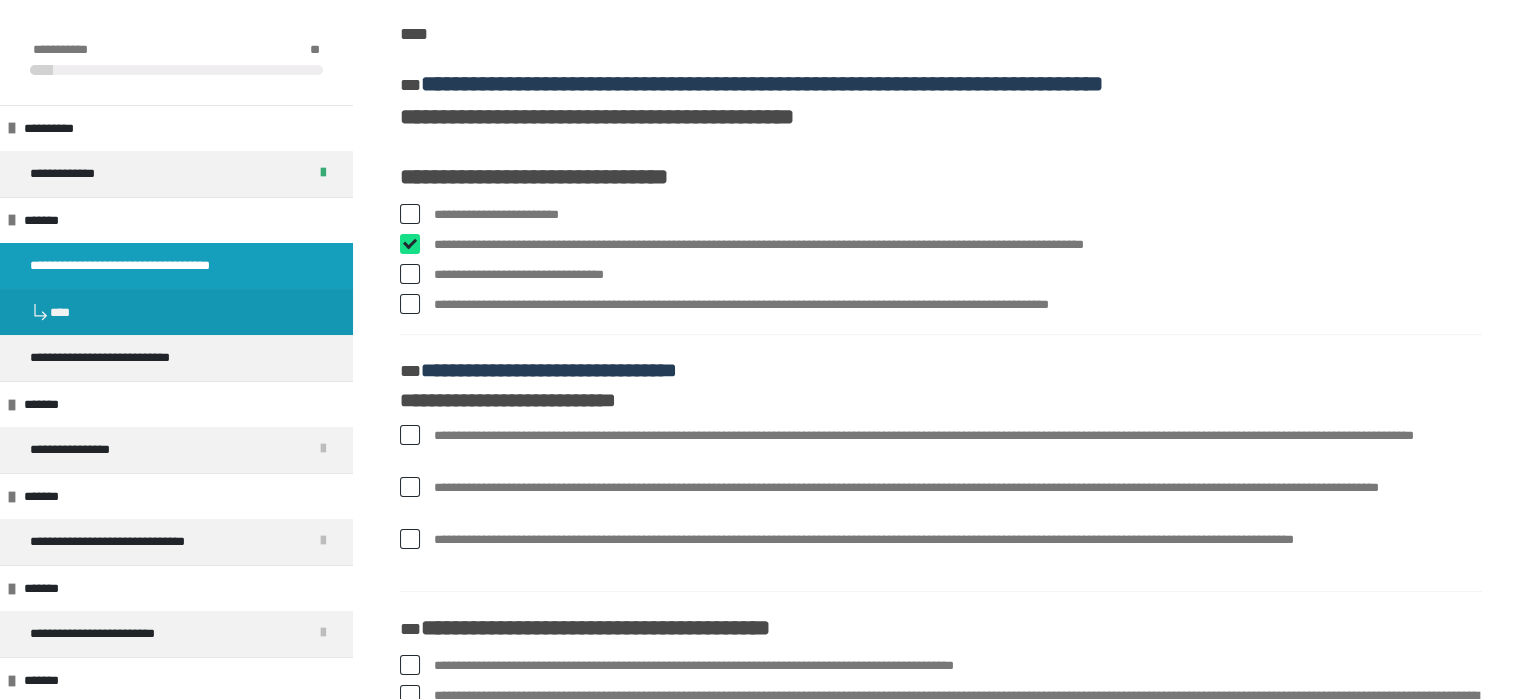 checkbox on "****" 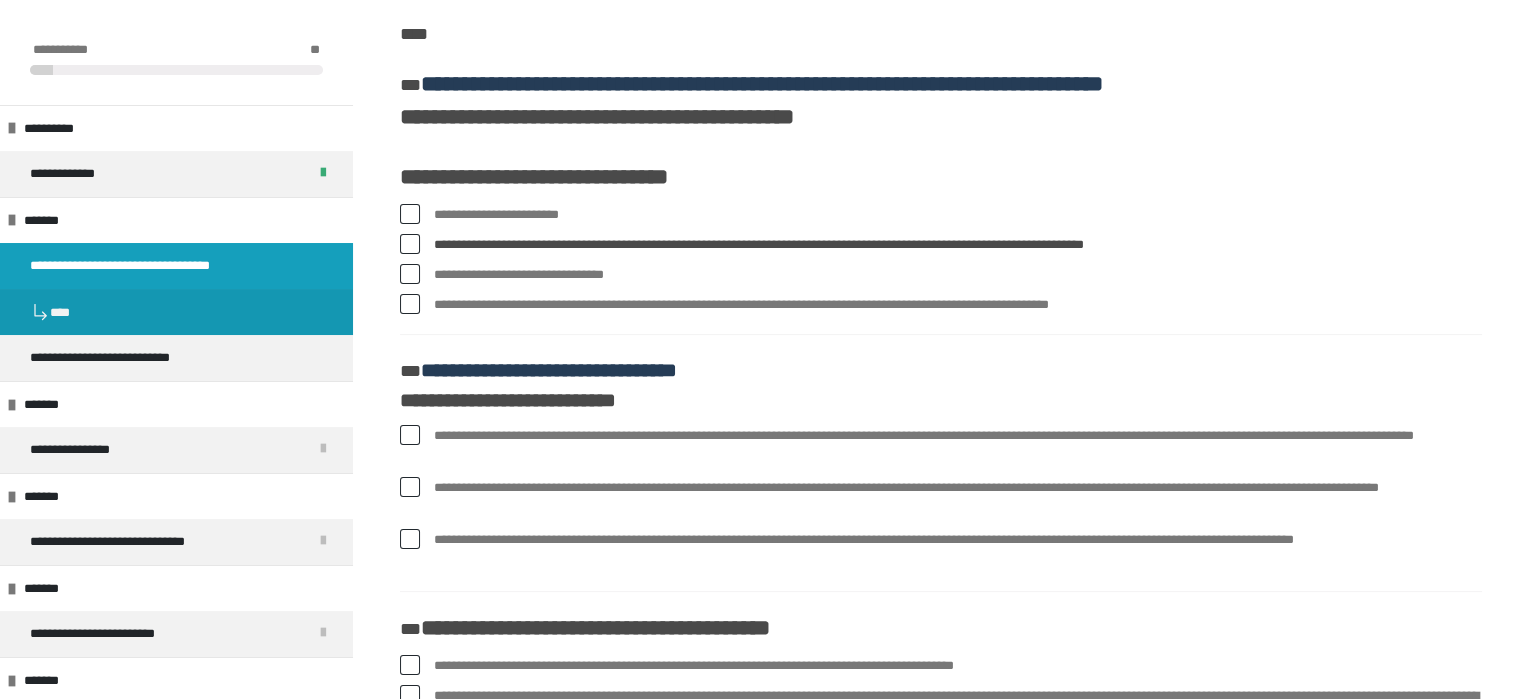 click on "**********" at bounding box center (958, 305) 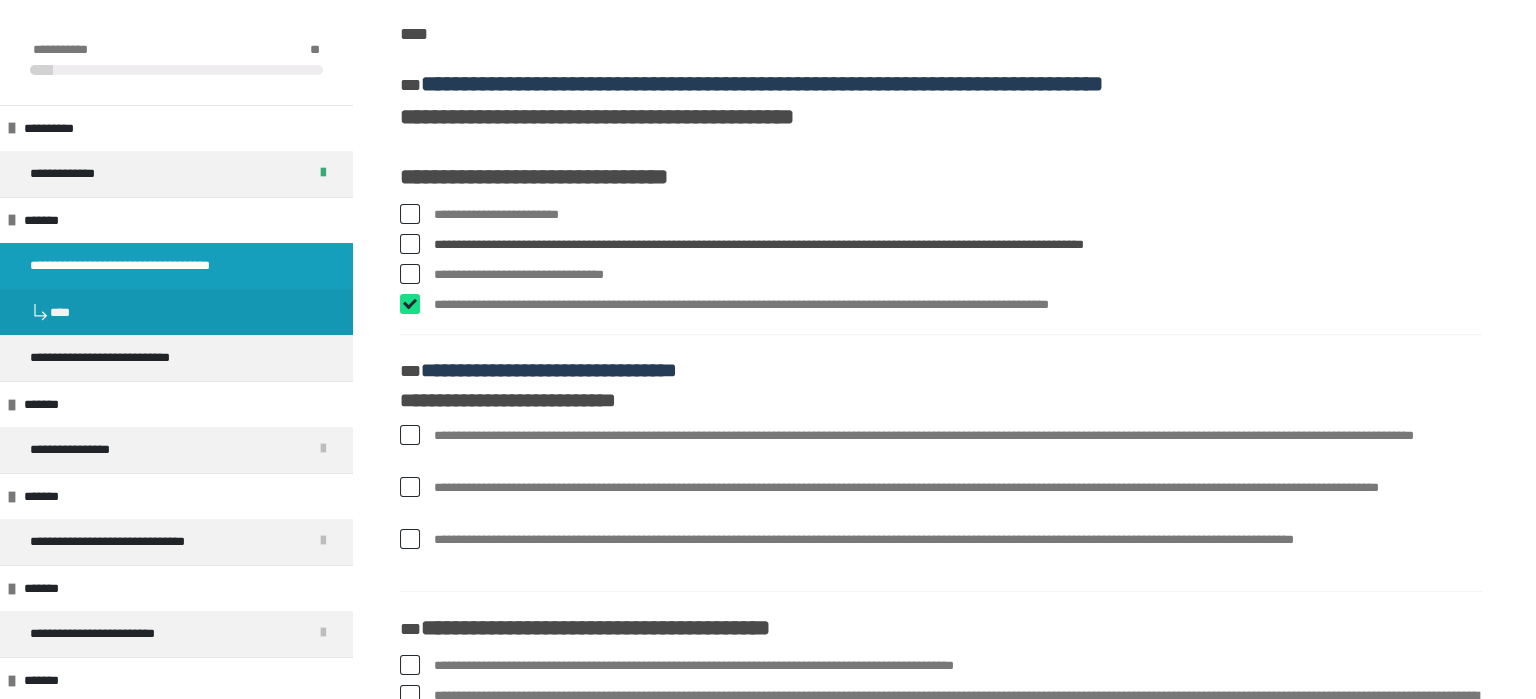 checkbox on "****" 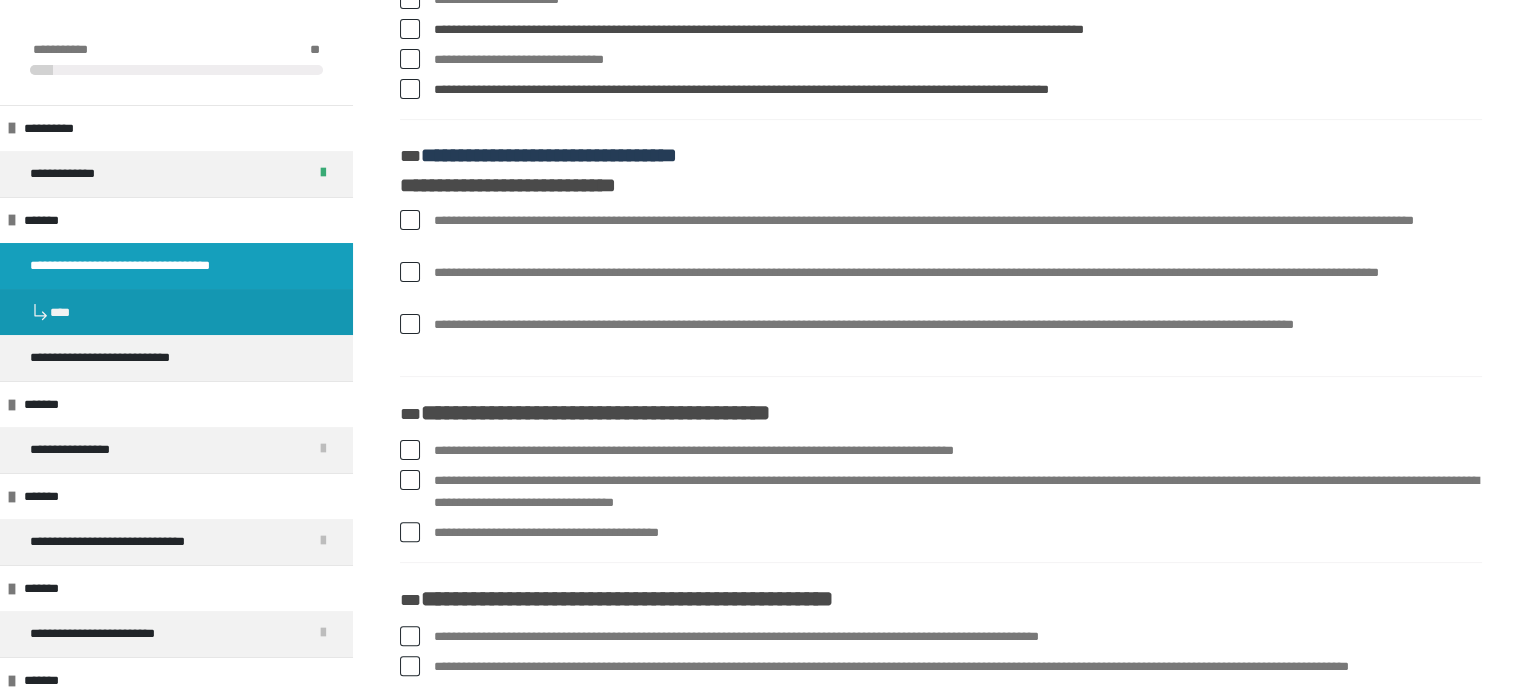 scroll, scrollTop: 640, scrollLeft: 0, axis: vertical 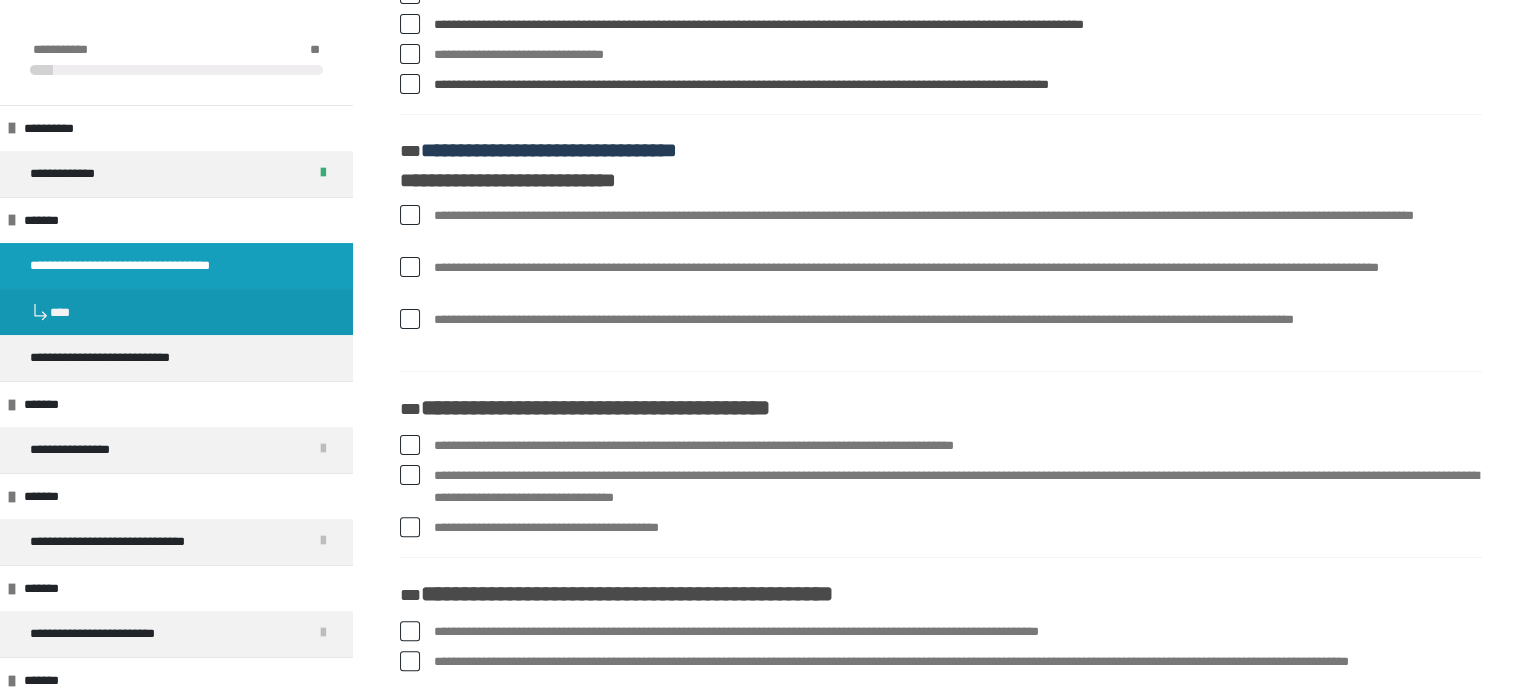 click on "**********" at bounding box center (958, 279) 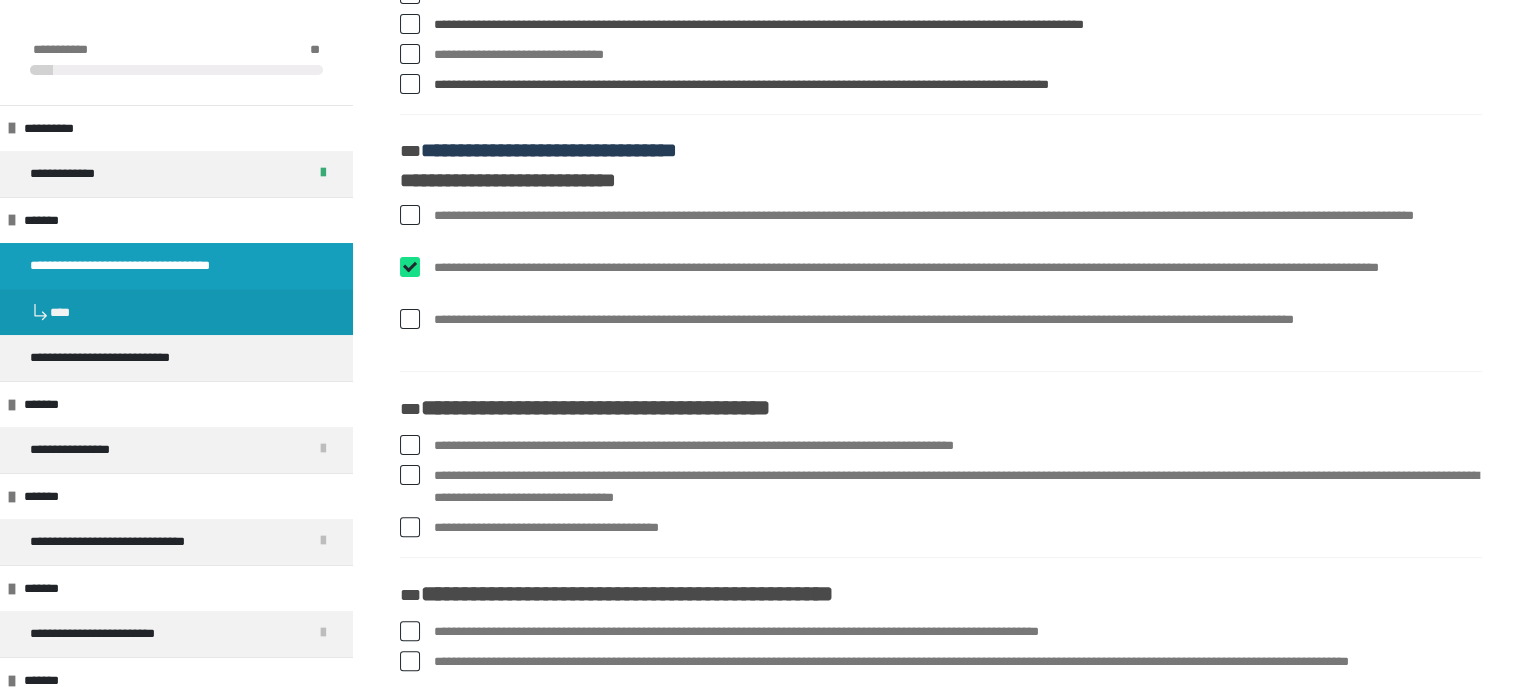 checkbox on "****" 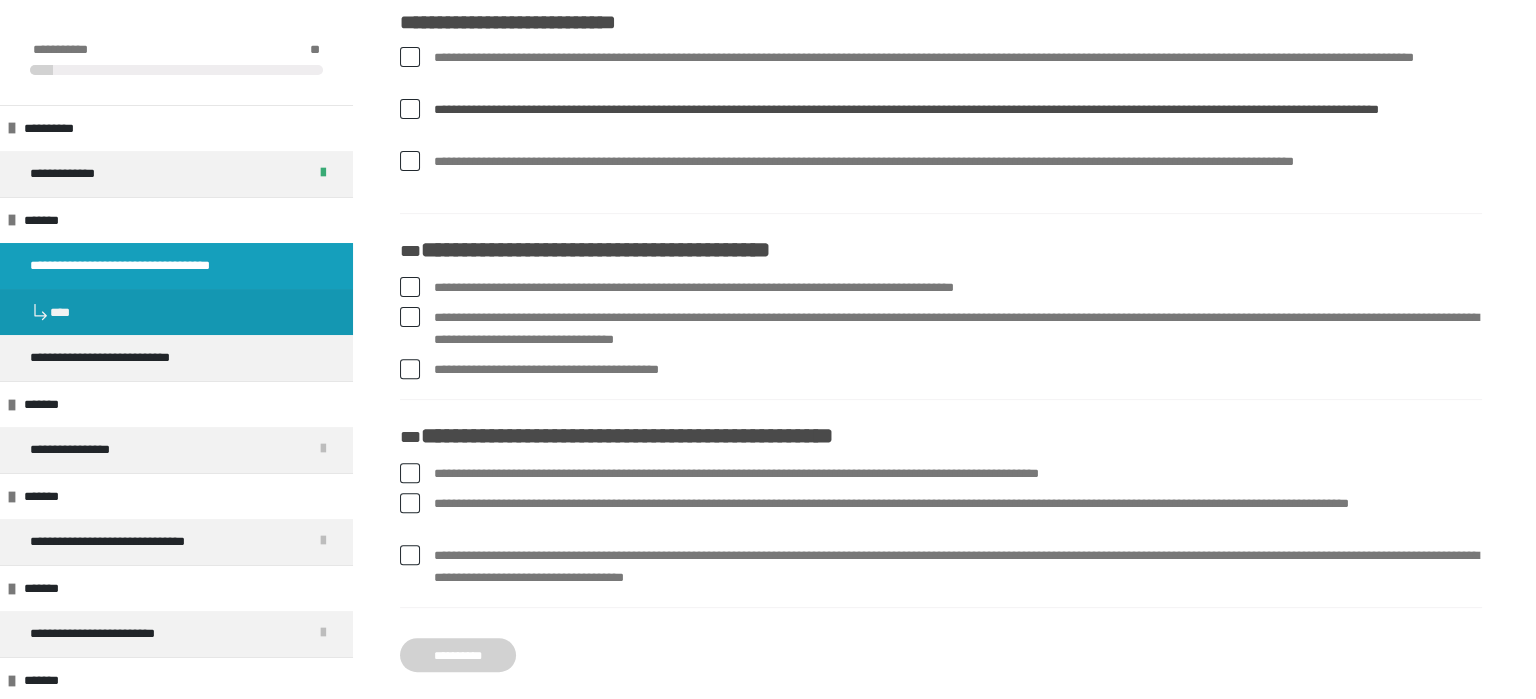 scroll, scrollTop: 830, scrollLeft: 0, axis: vertical 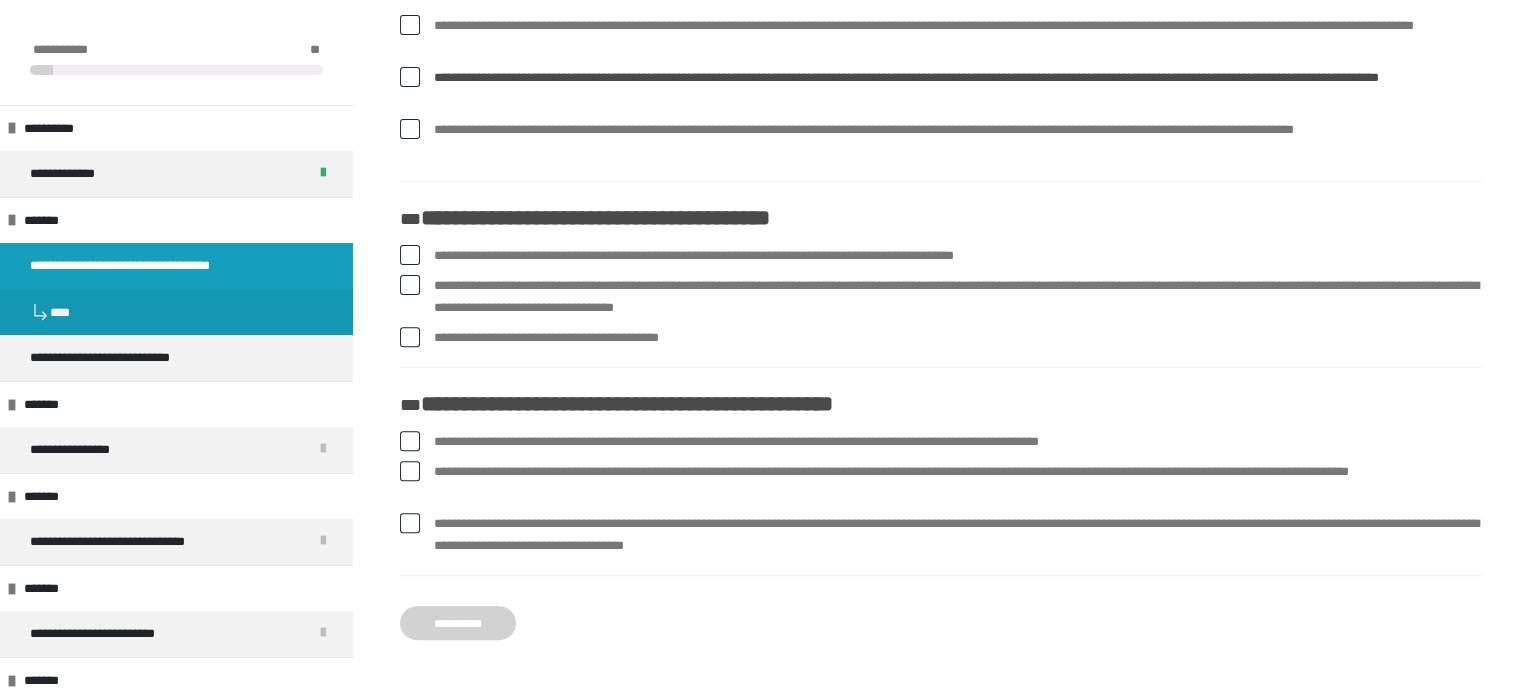click on "**********" at bounding box center [958, 297] 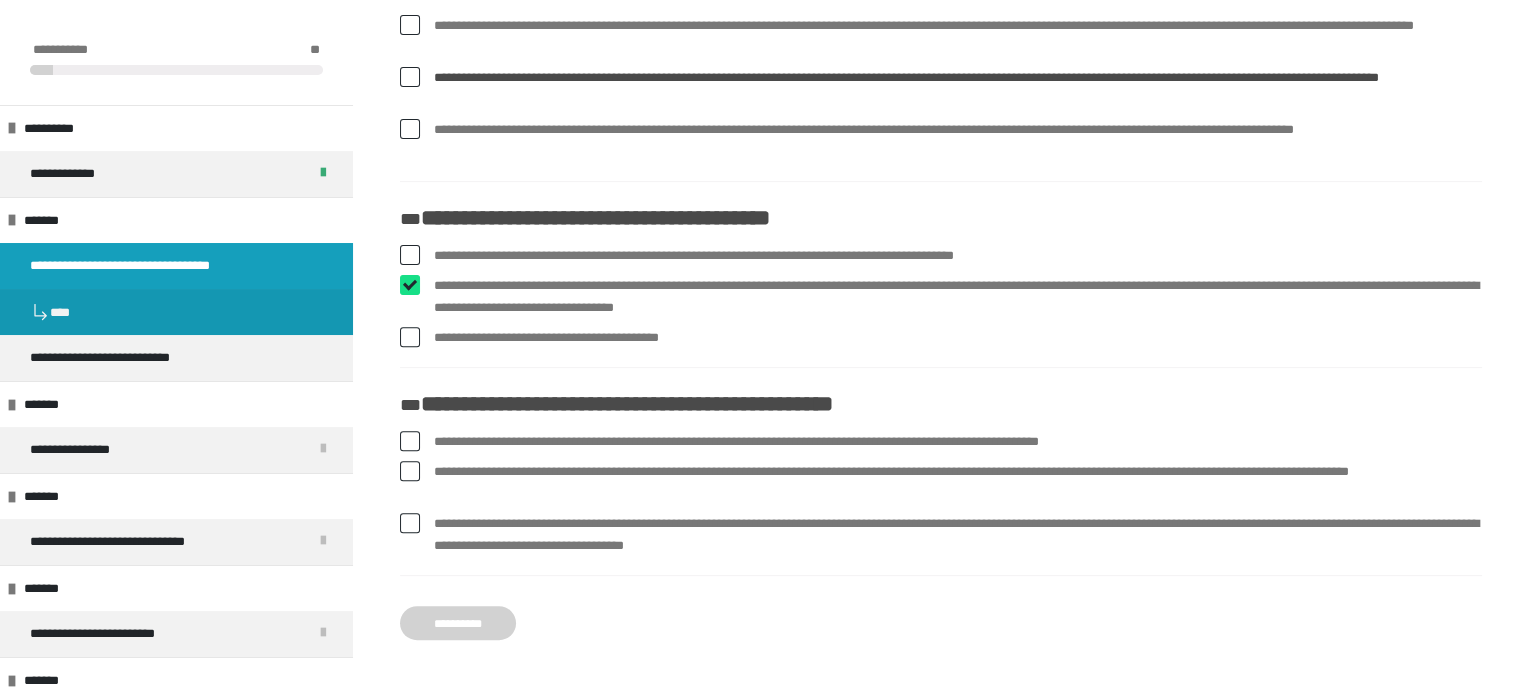 checkbox on "****" 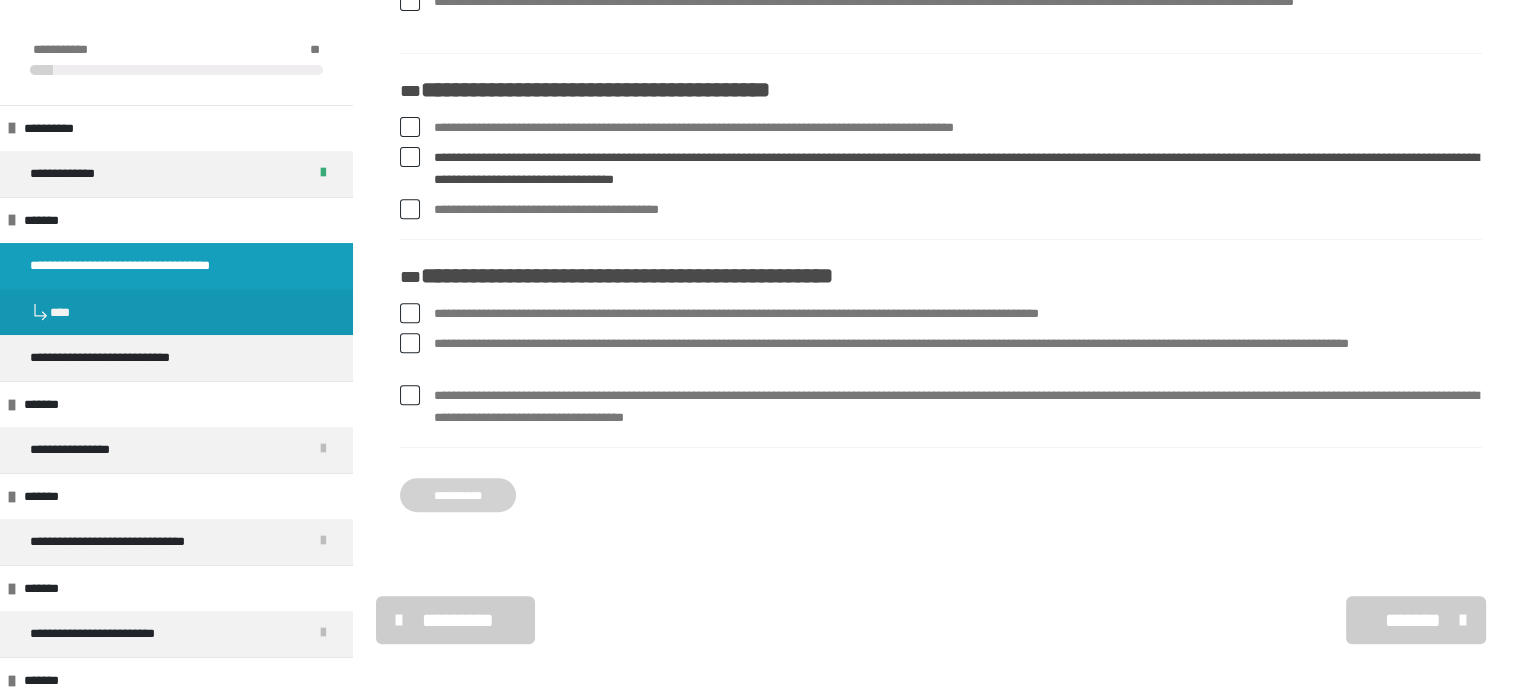 scroll, scrollTop: 962, scrollLeft: 0, axis: vertical 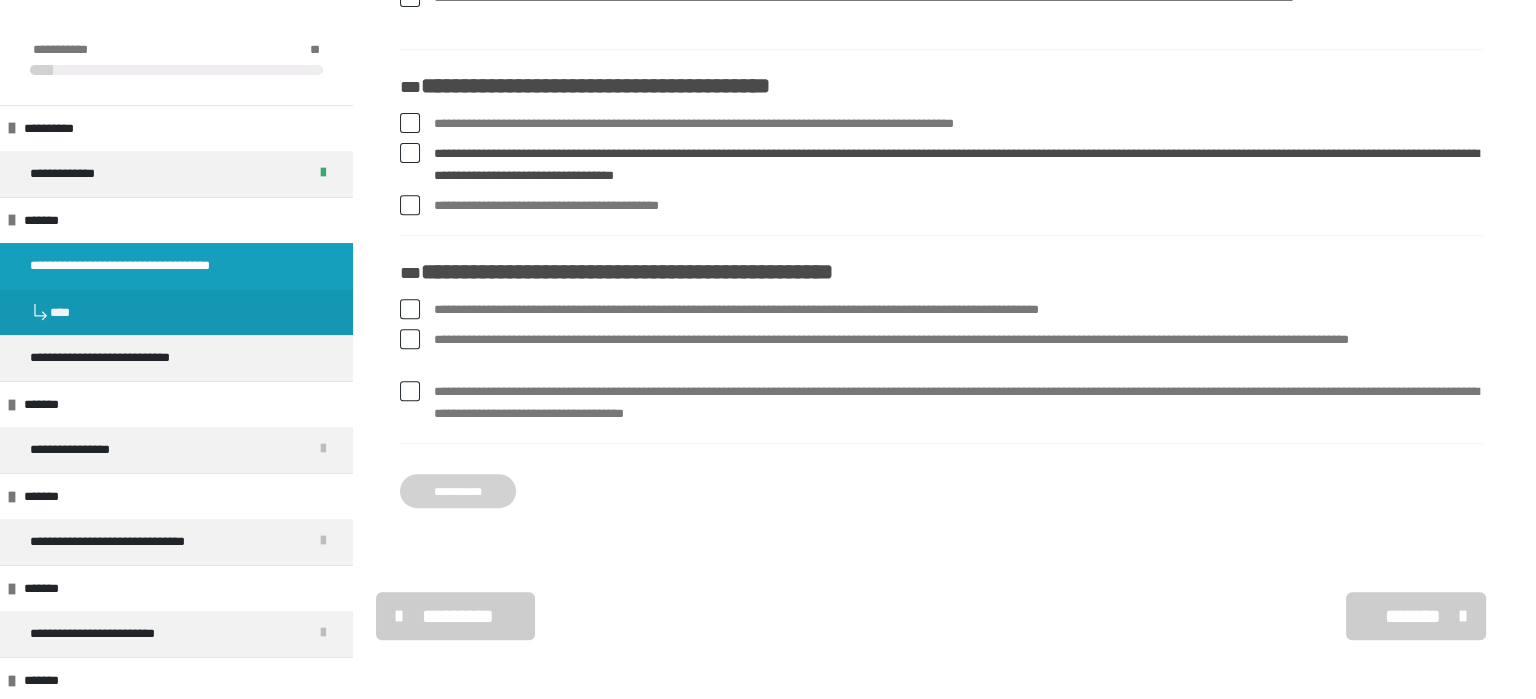 click on "**********" at bounding box center [958, 310] 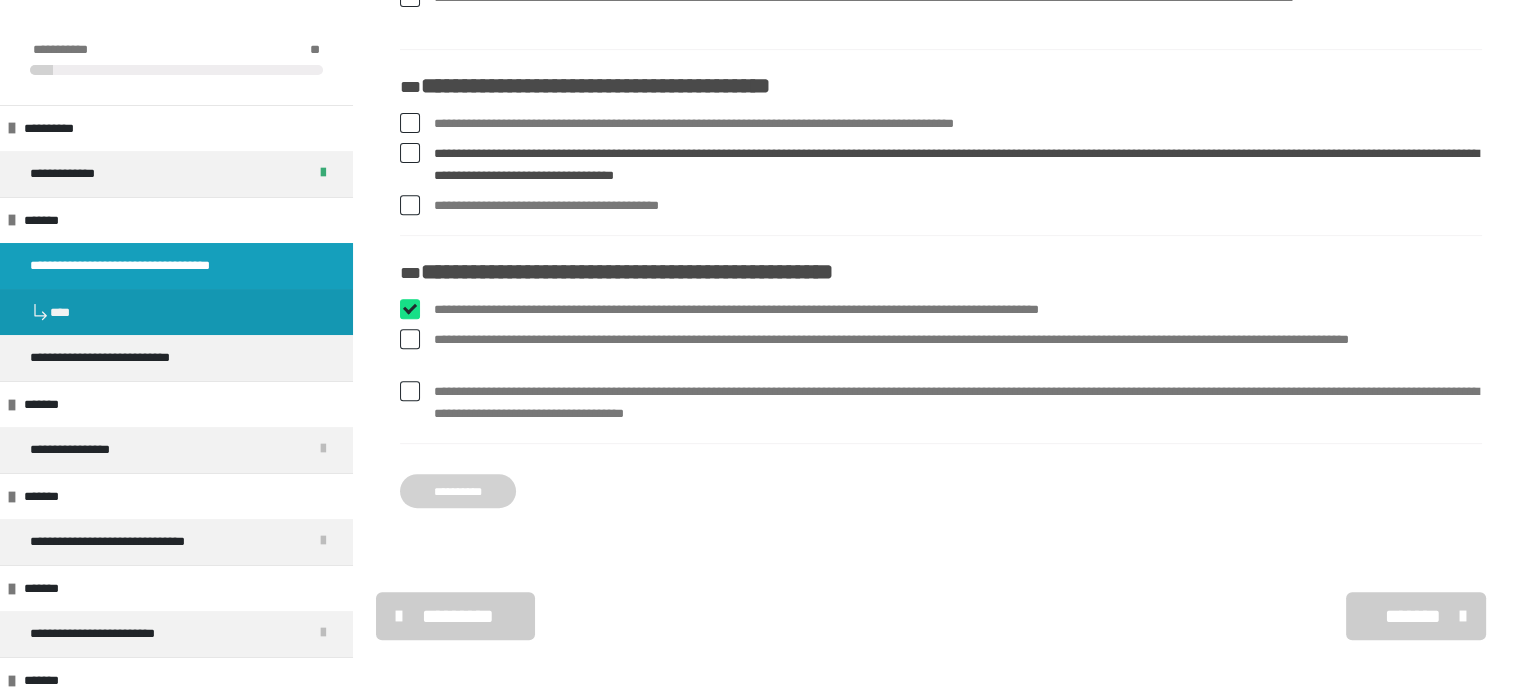 checkbox on "****" 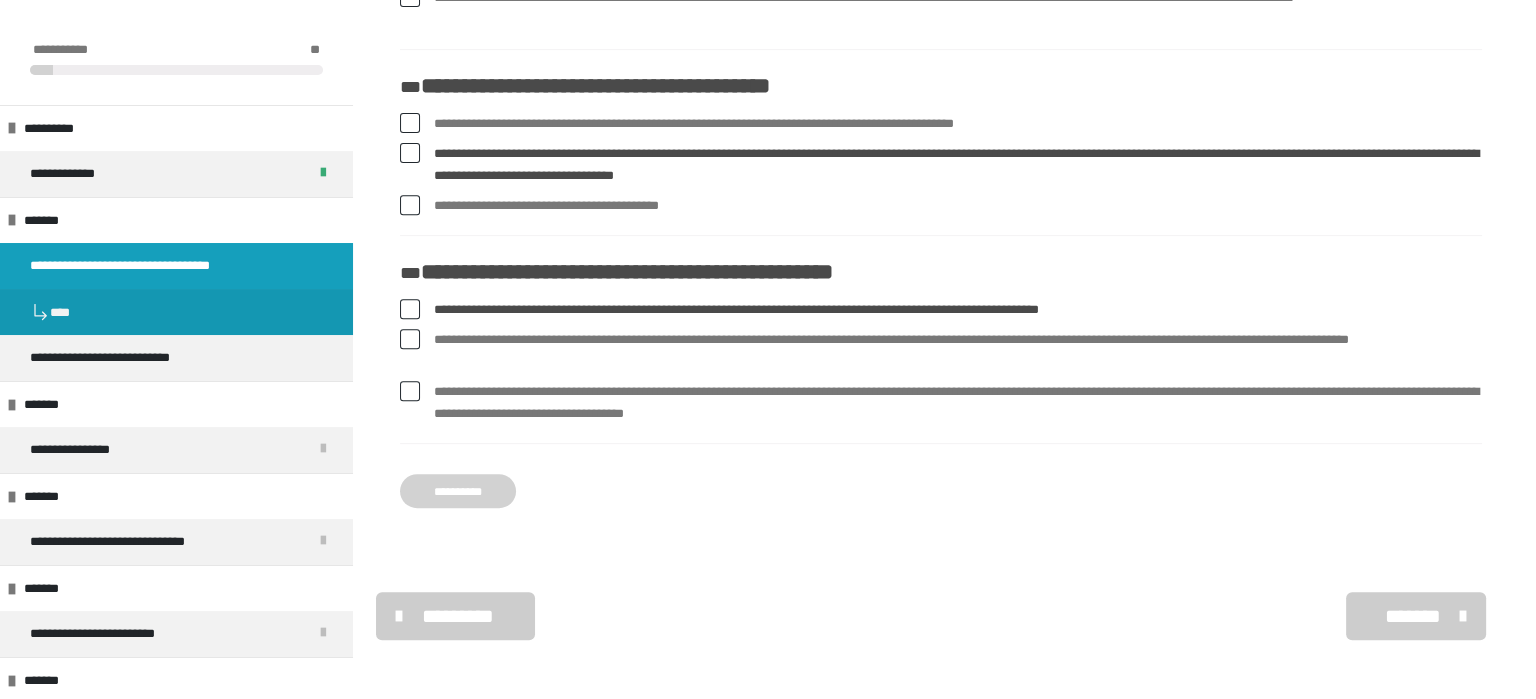click on "**********" at bounding box center (958, 351) 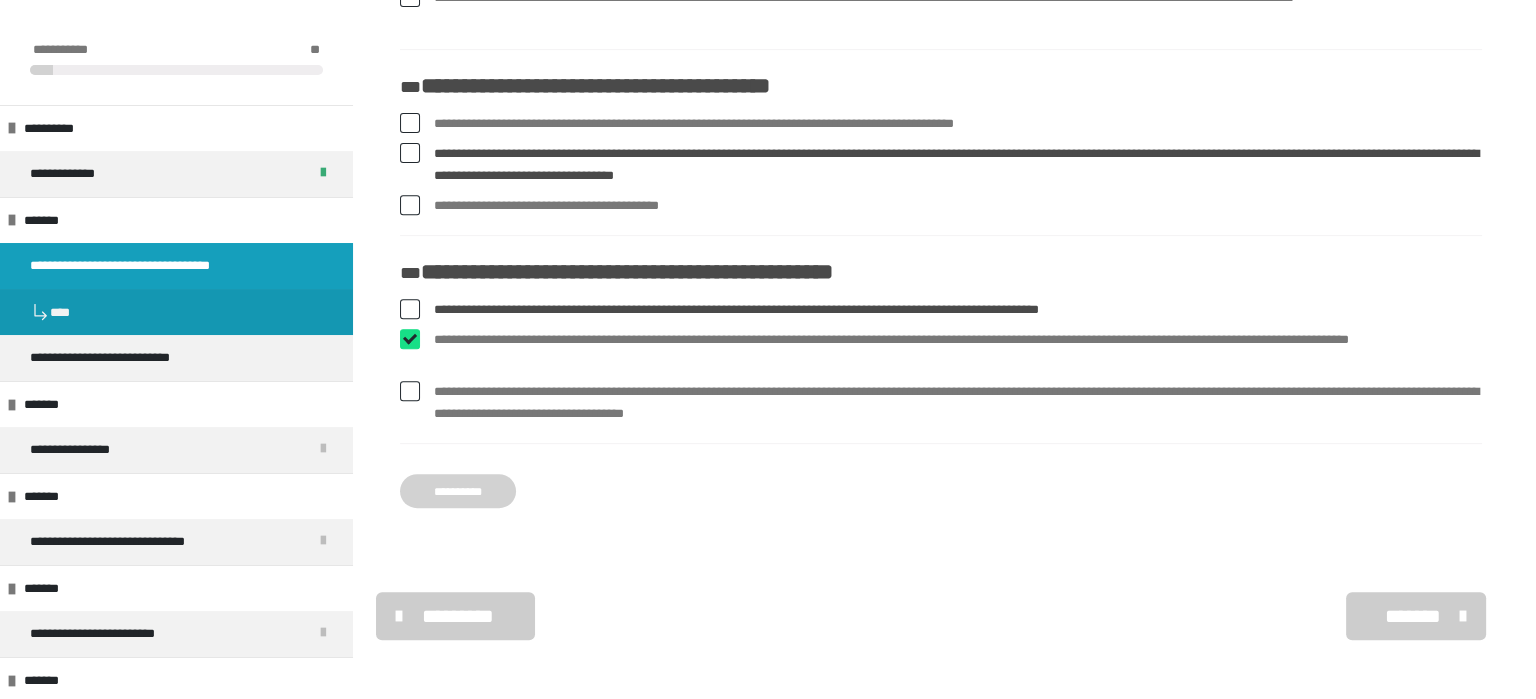 checkbox on "****" 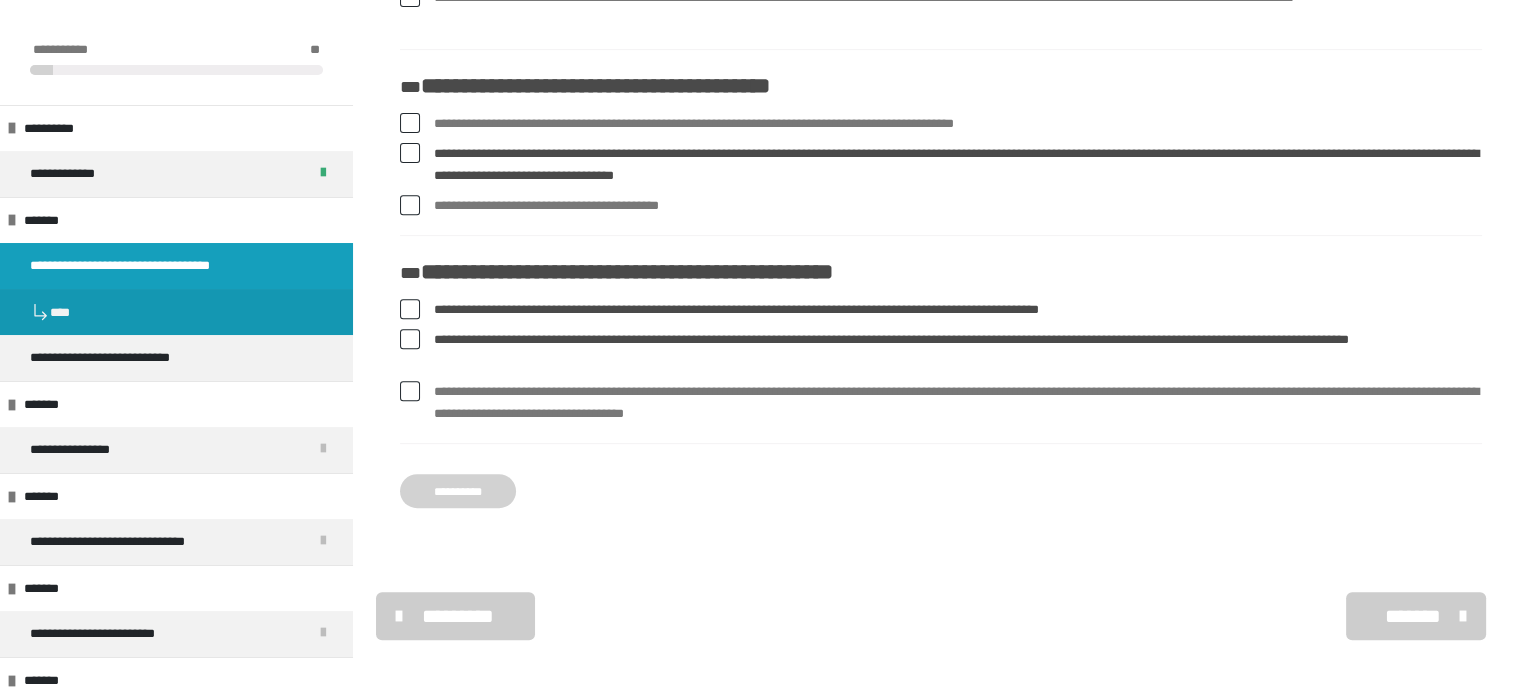 click on "**********" at bounding box center (958, 403) 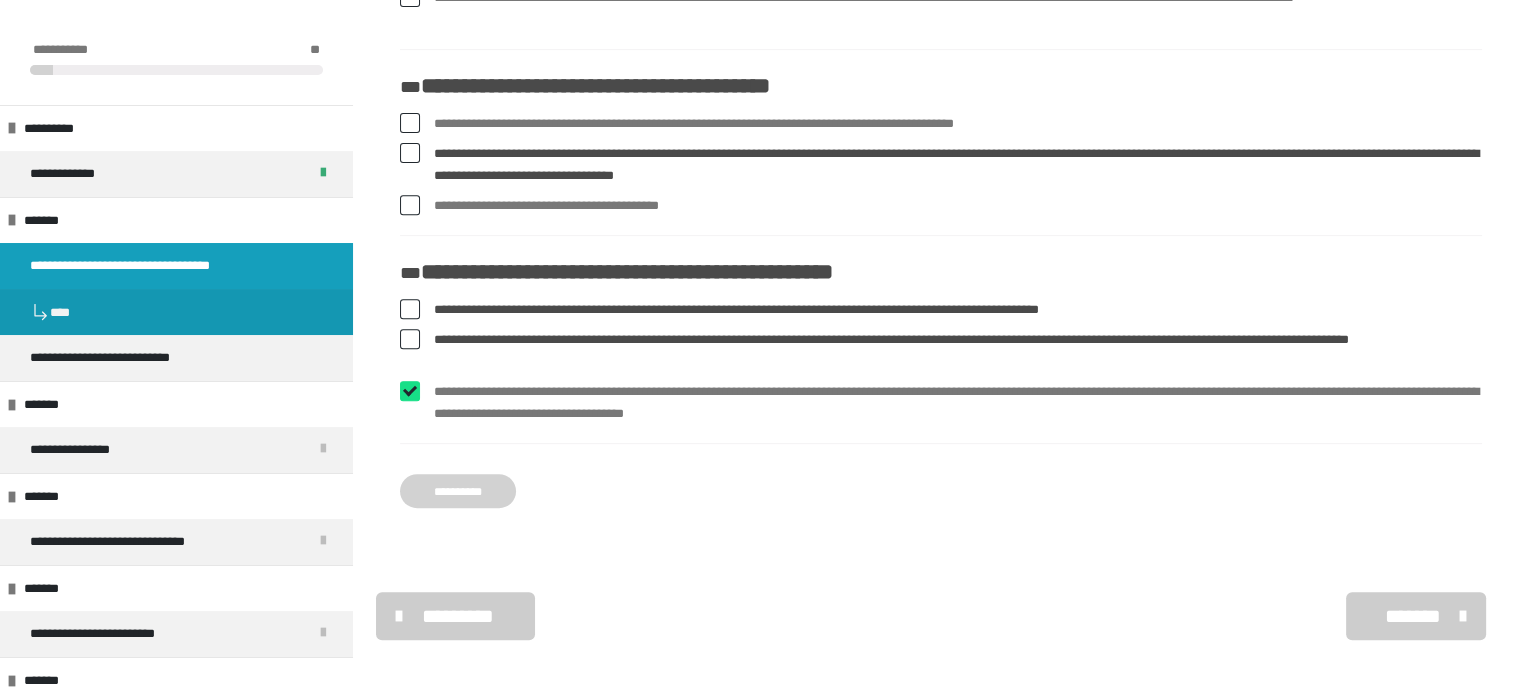 checkbox on "****" 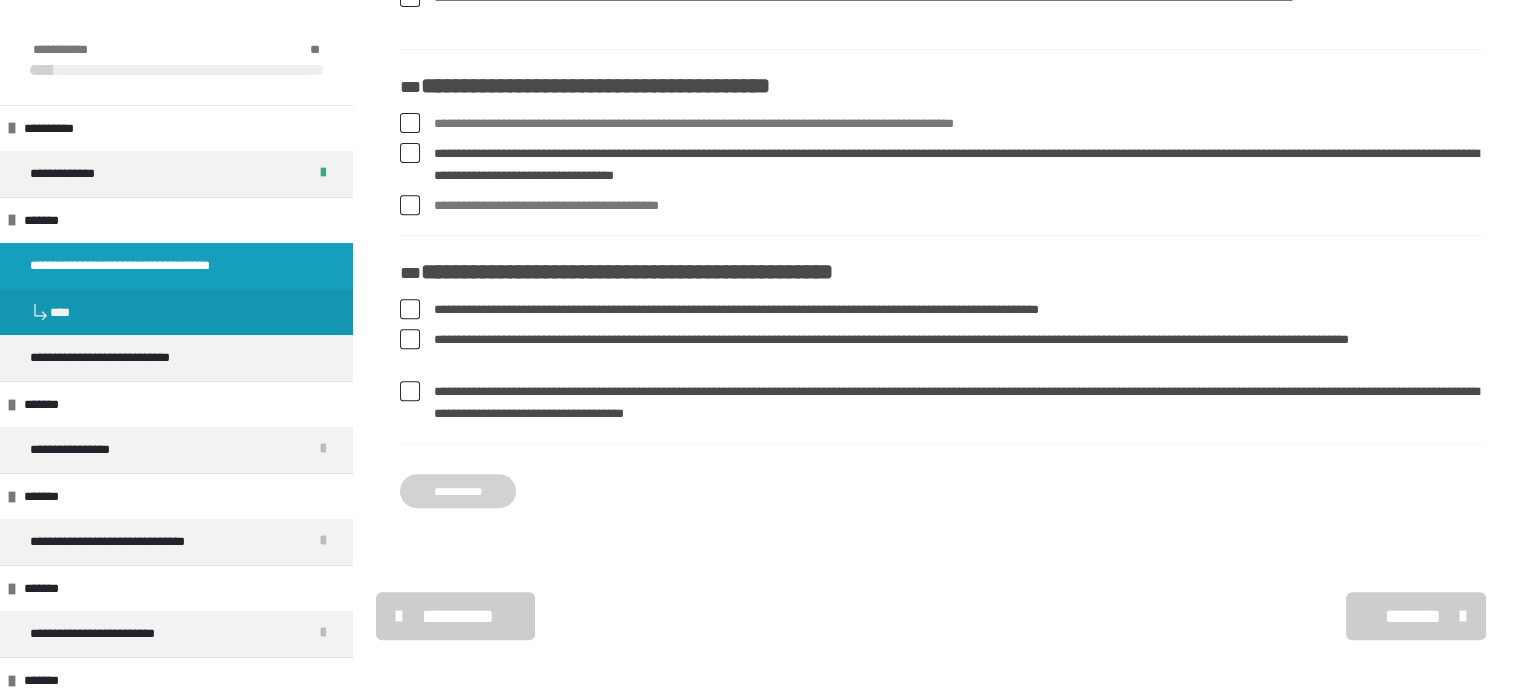 click on "**********" at bounding box center (458, 491) 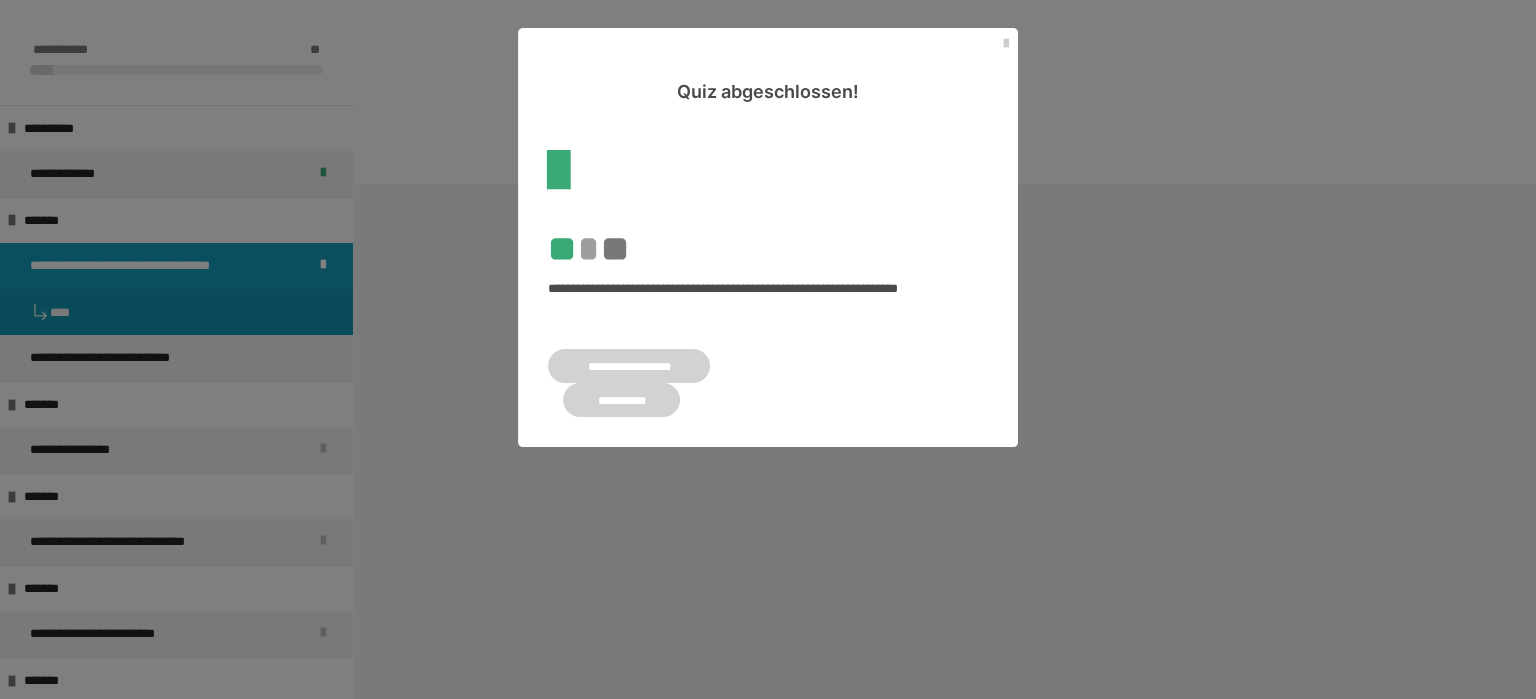 scroll, scrollTop: 0, scrollLeft: 0, axis: both 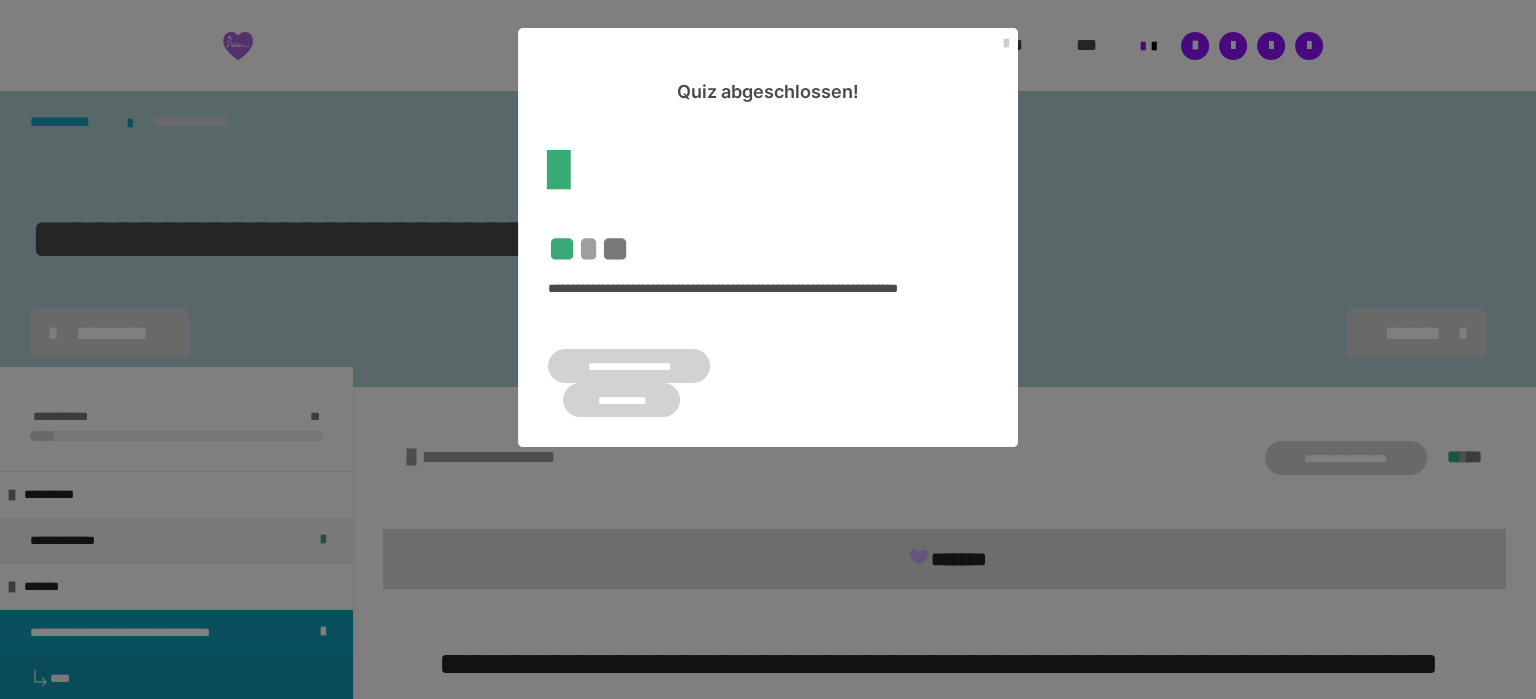 click on "**********" at bounding box center [621, 400] 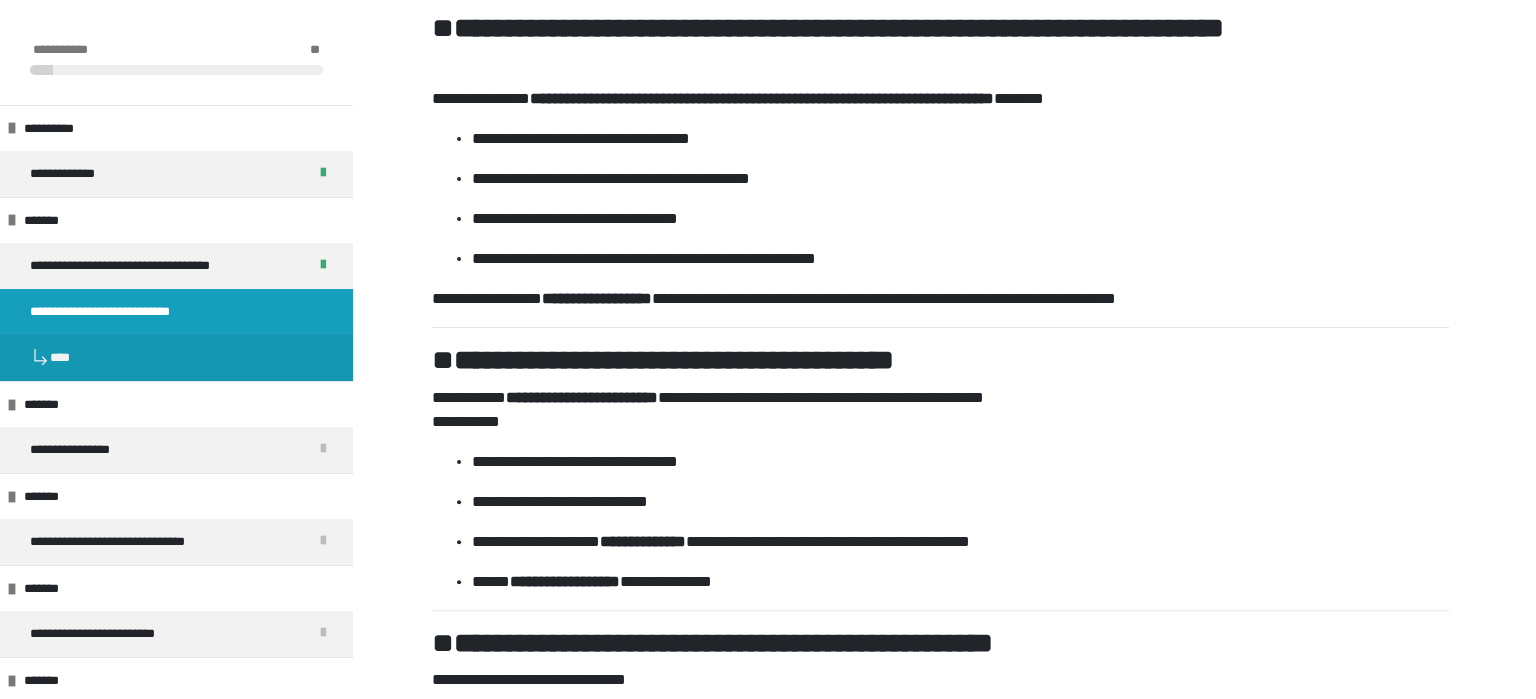 scroll, scrollTop: 690, scrollLeft: 0, axis: vertical 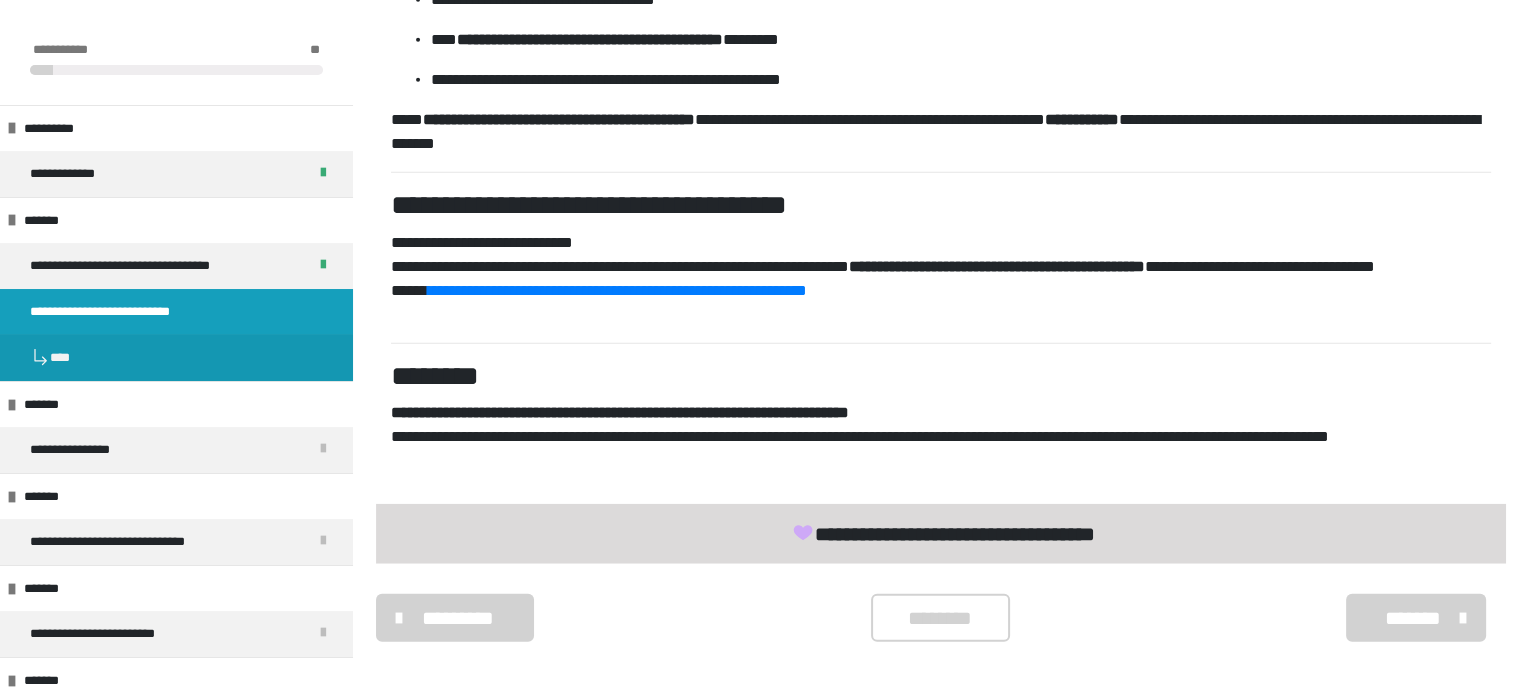 click on "********" at bounding box center [940, 618] 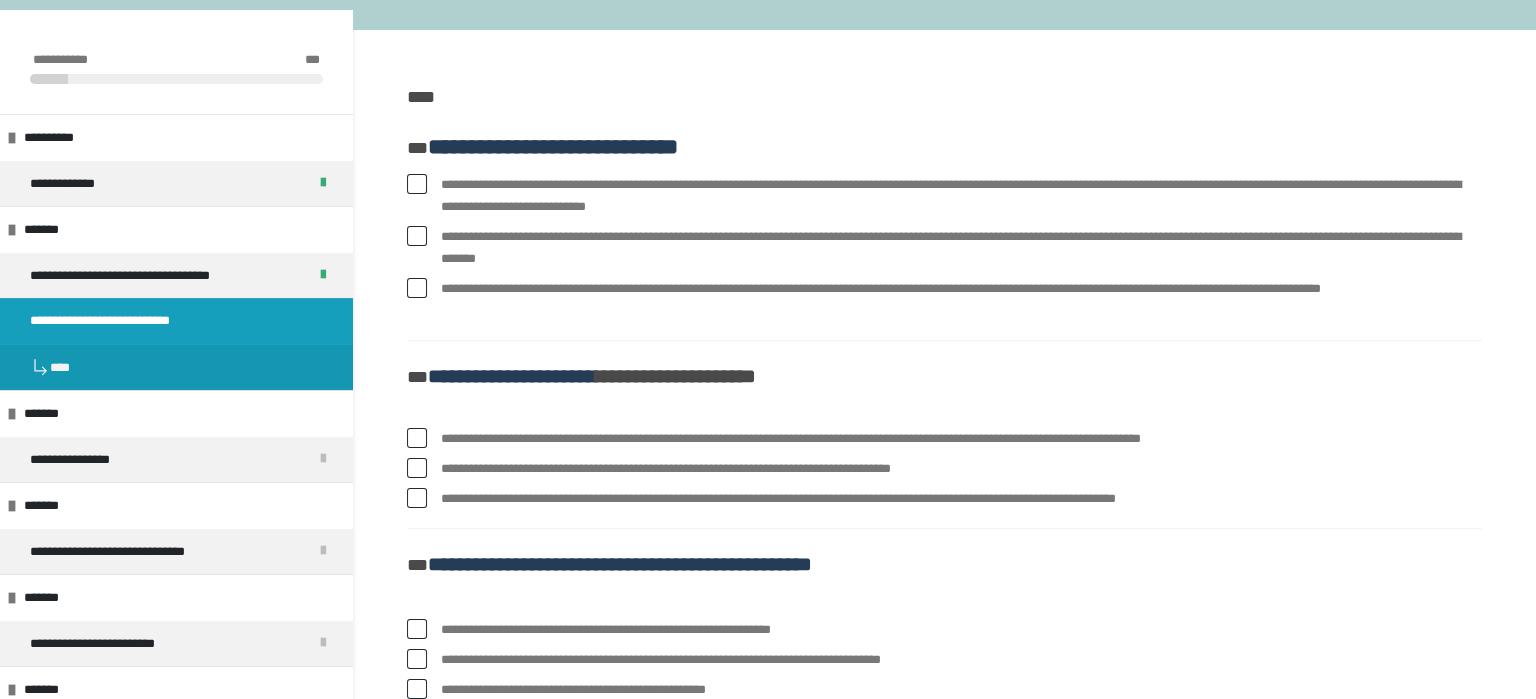 scroll, scrollTop: 360, scrollLeft: 0, axis: vertical 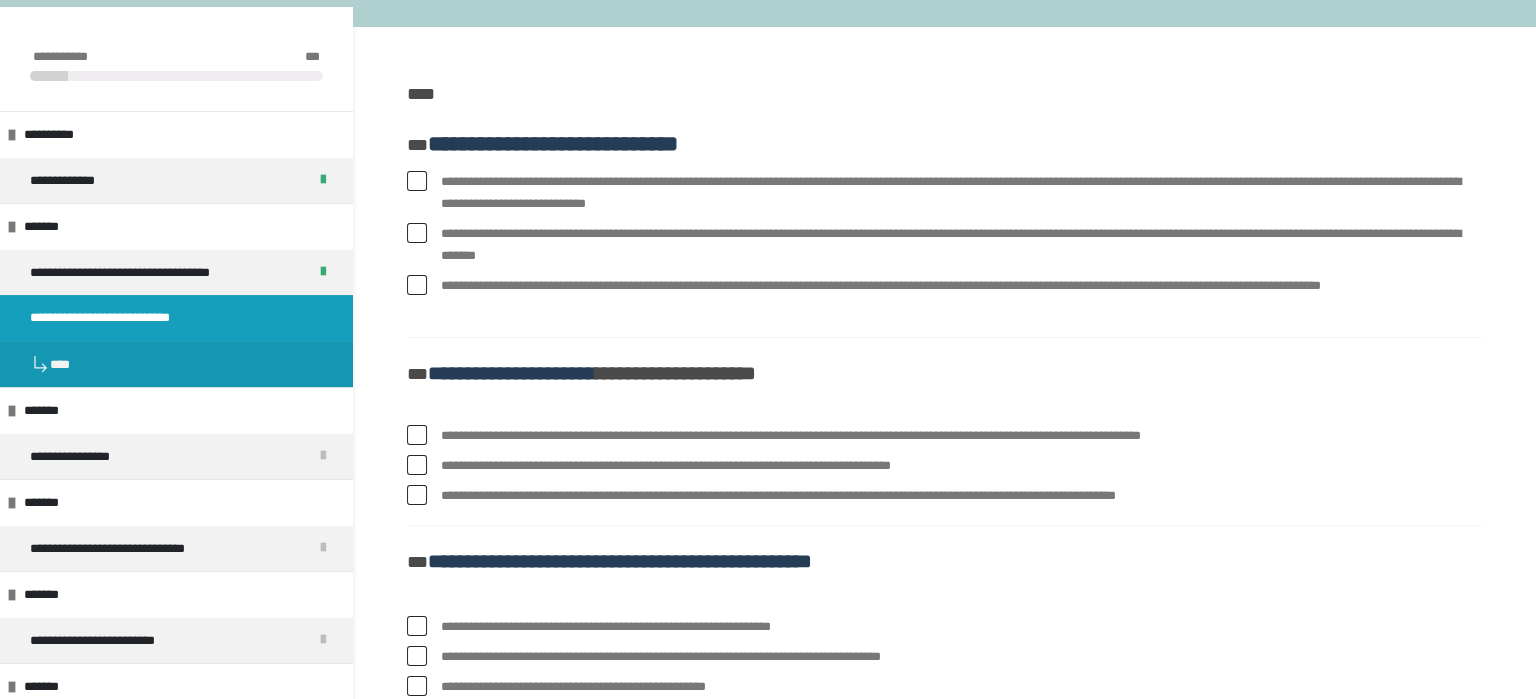 click on "**********" at bounding box center [944, 568] 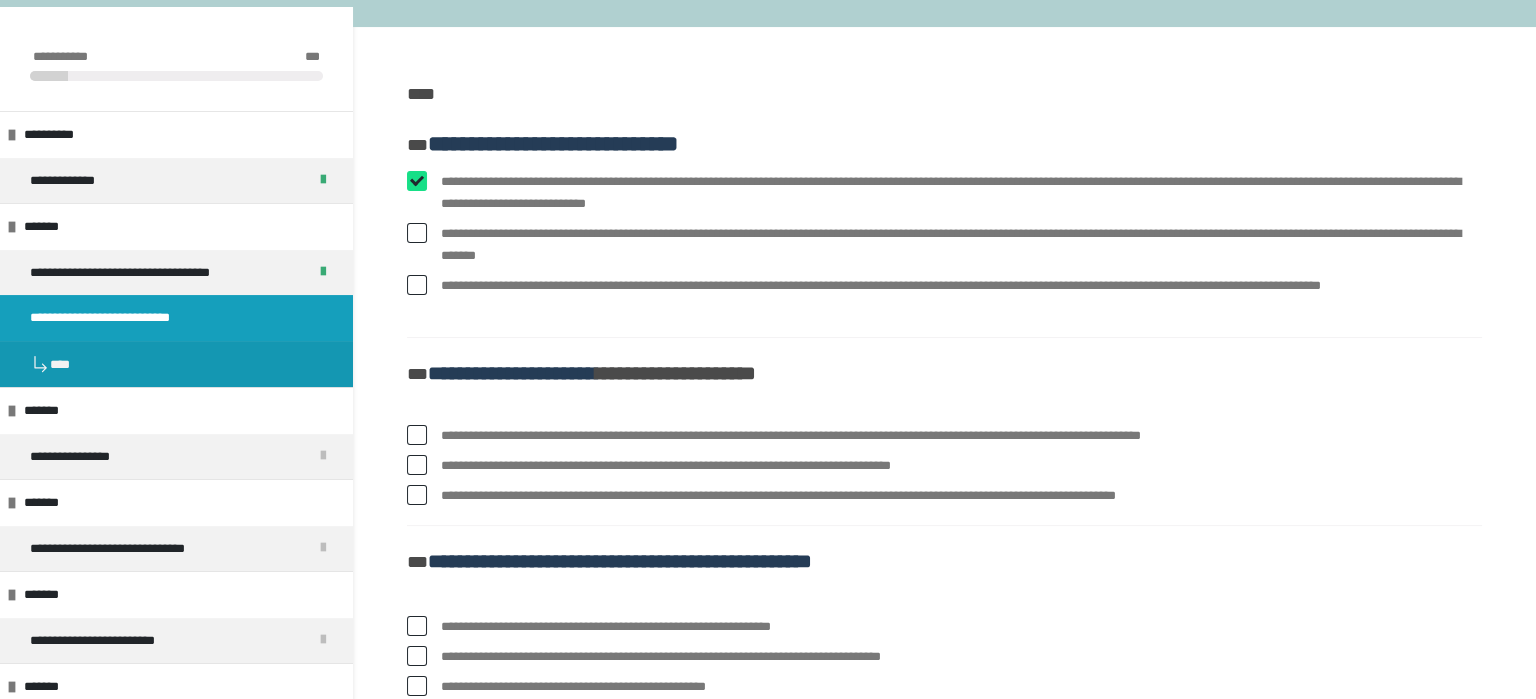 checkbox on "****" 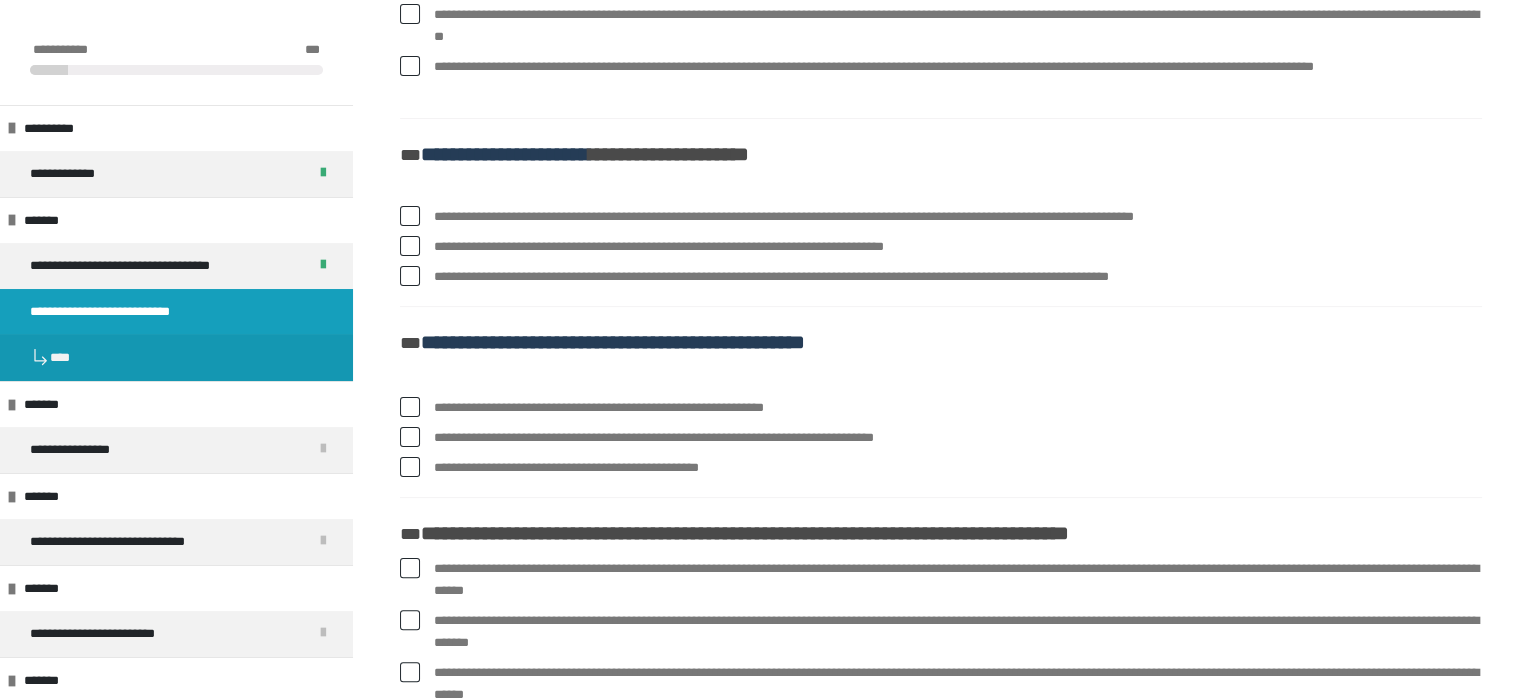 scroll, scrollTop: 581, scrollLeft: 0, axis: vertical 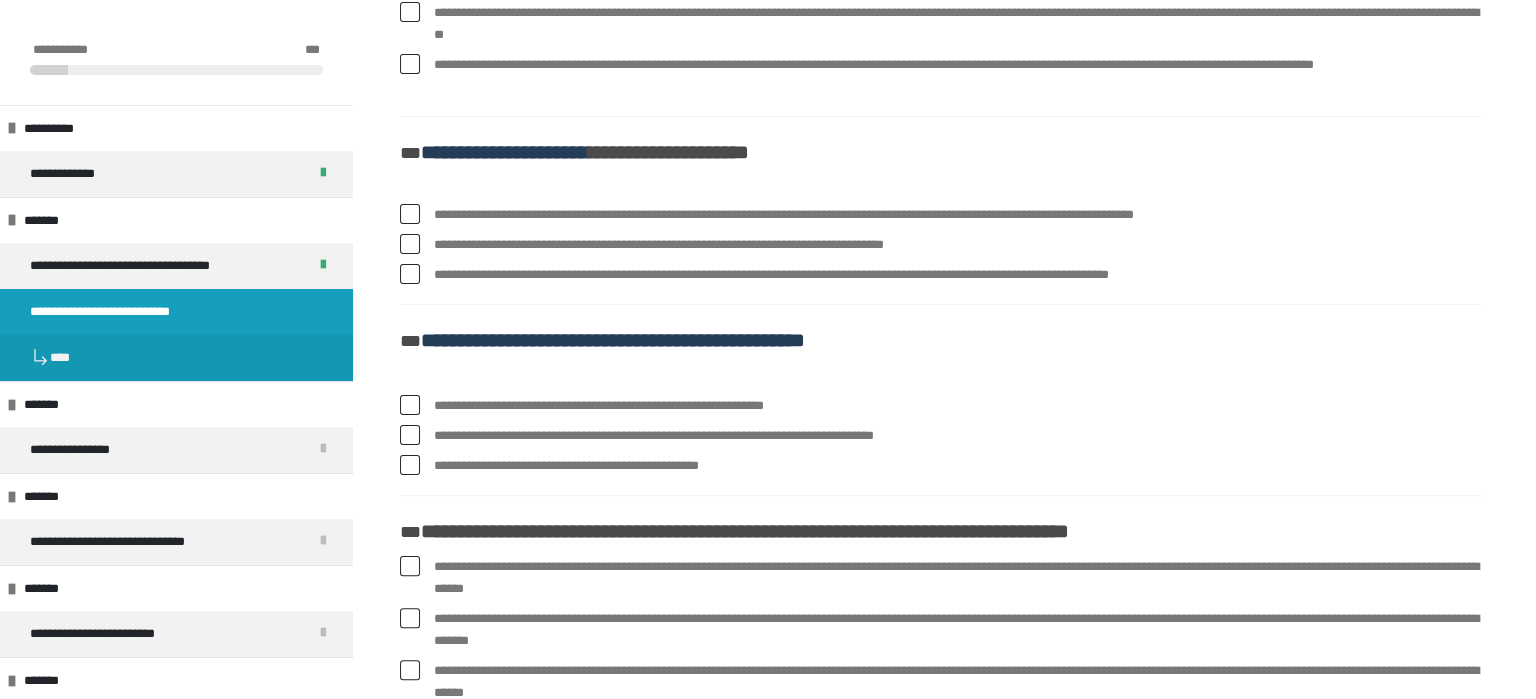 click on "**********" at bounding box center [958, 215] 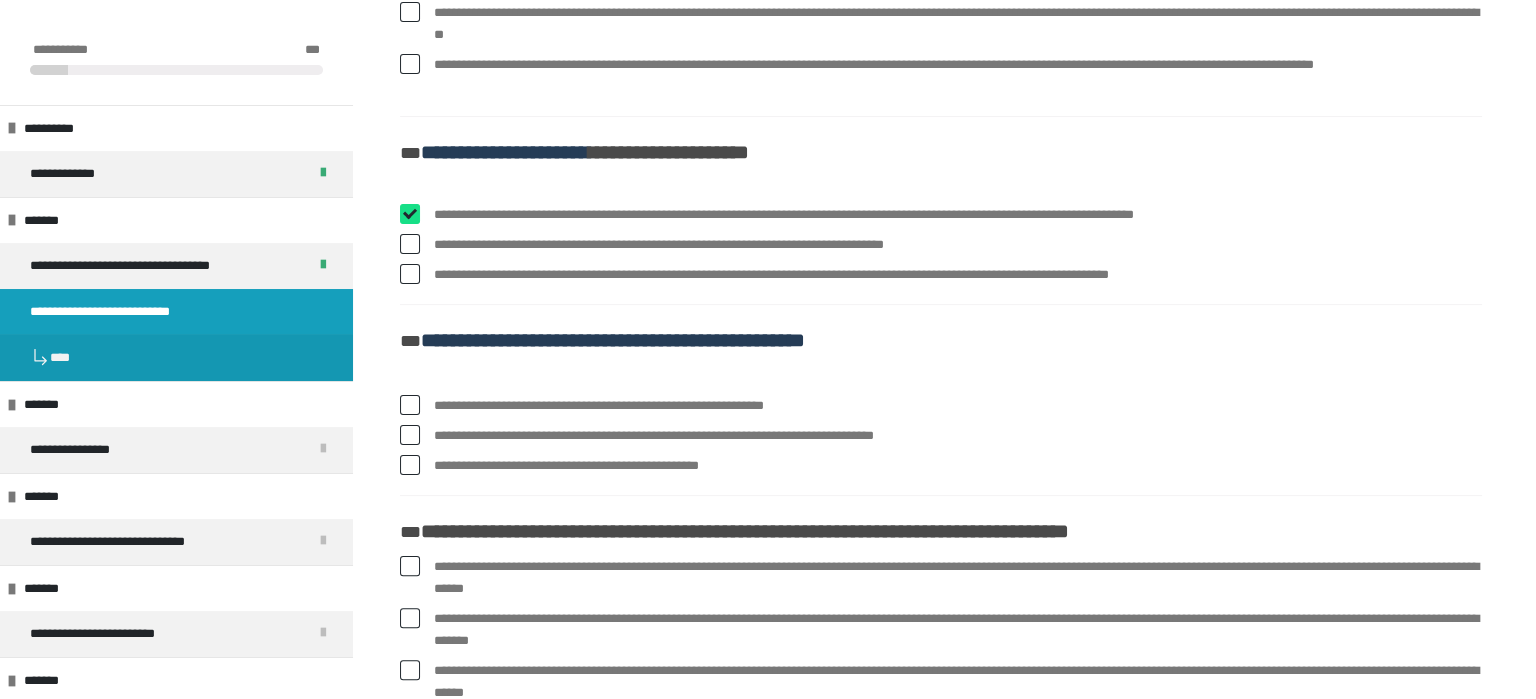 checkbox on "****" 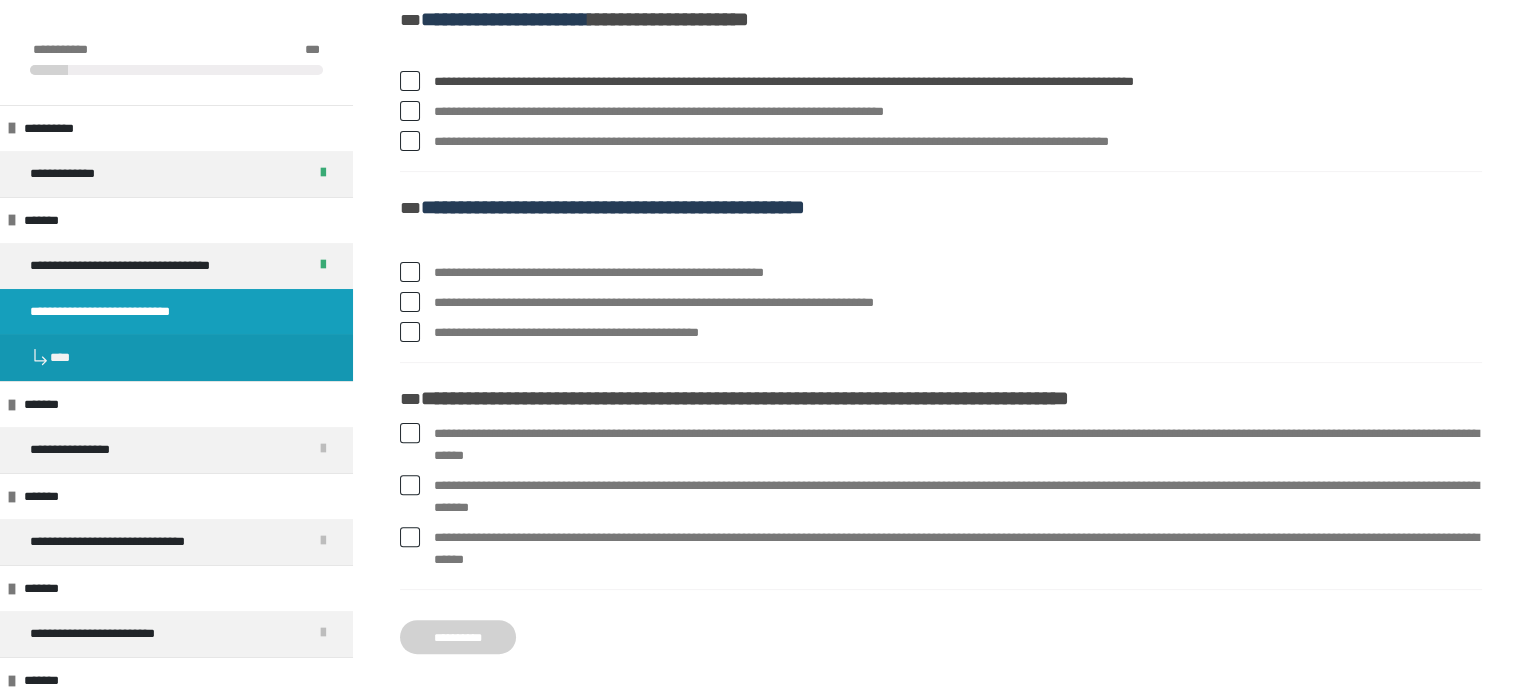 scroll, scrollTop: 788, scrollLeft: 0, axis: vertical 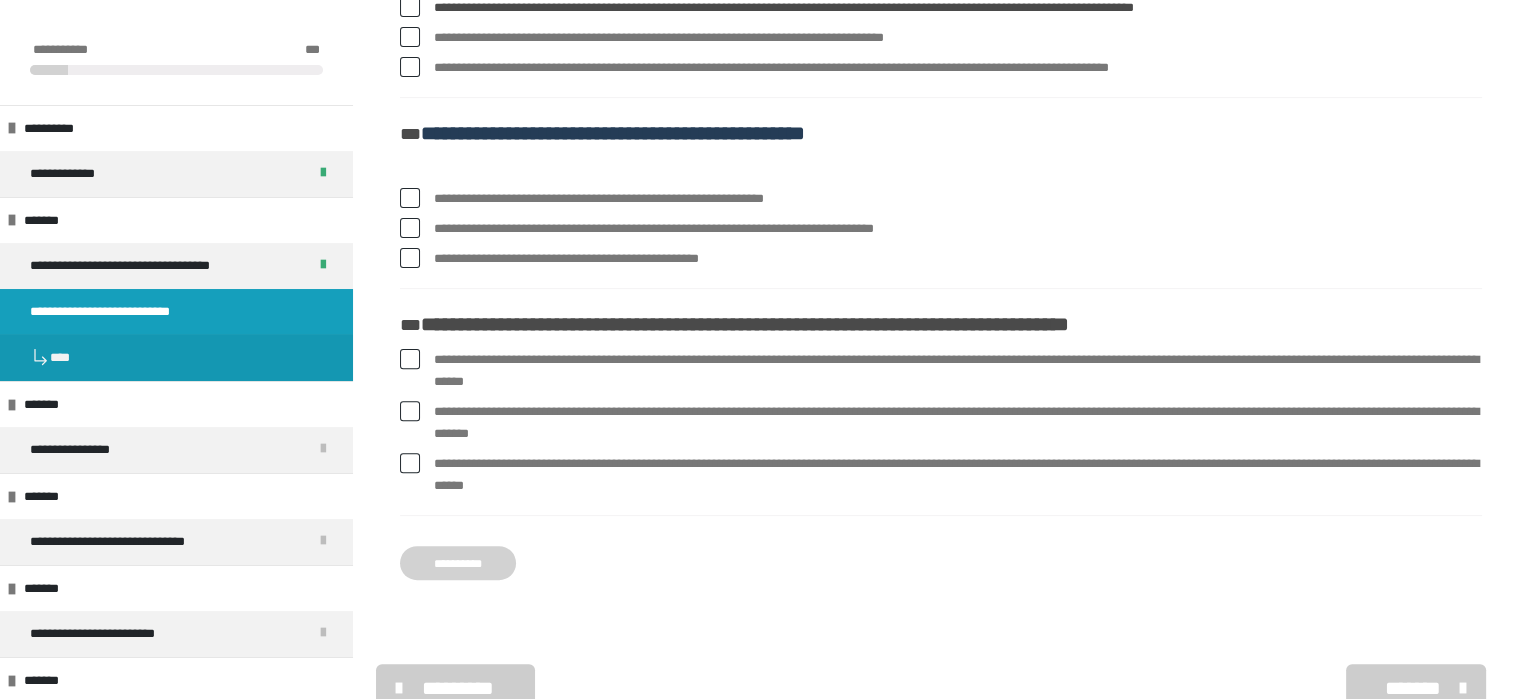 click on "**********" at bounding box center [958, 199] 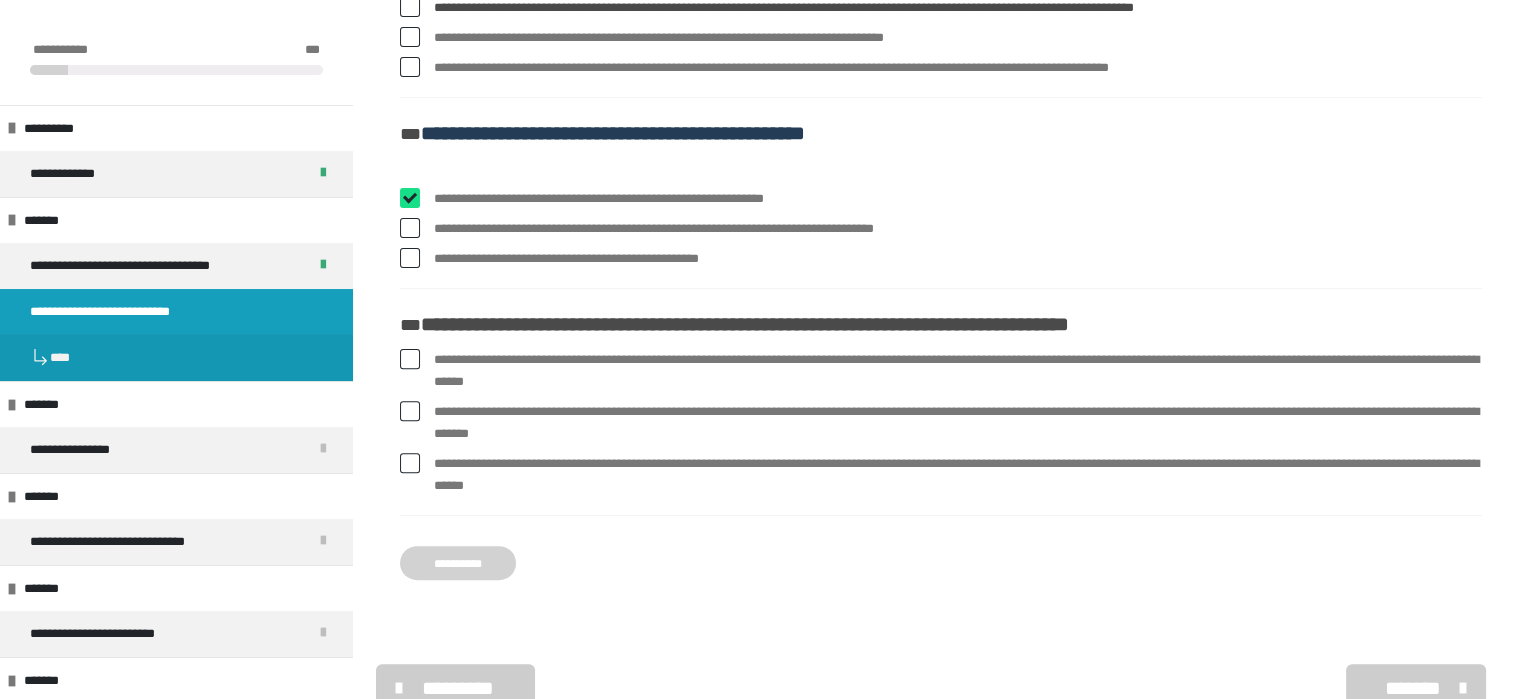 checkbox on "****" 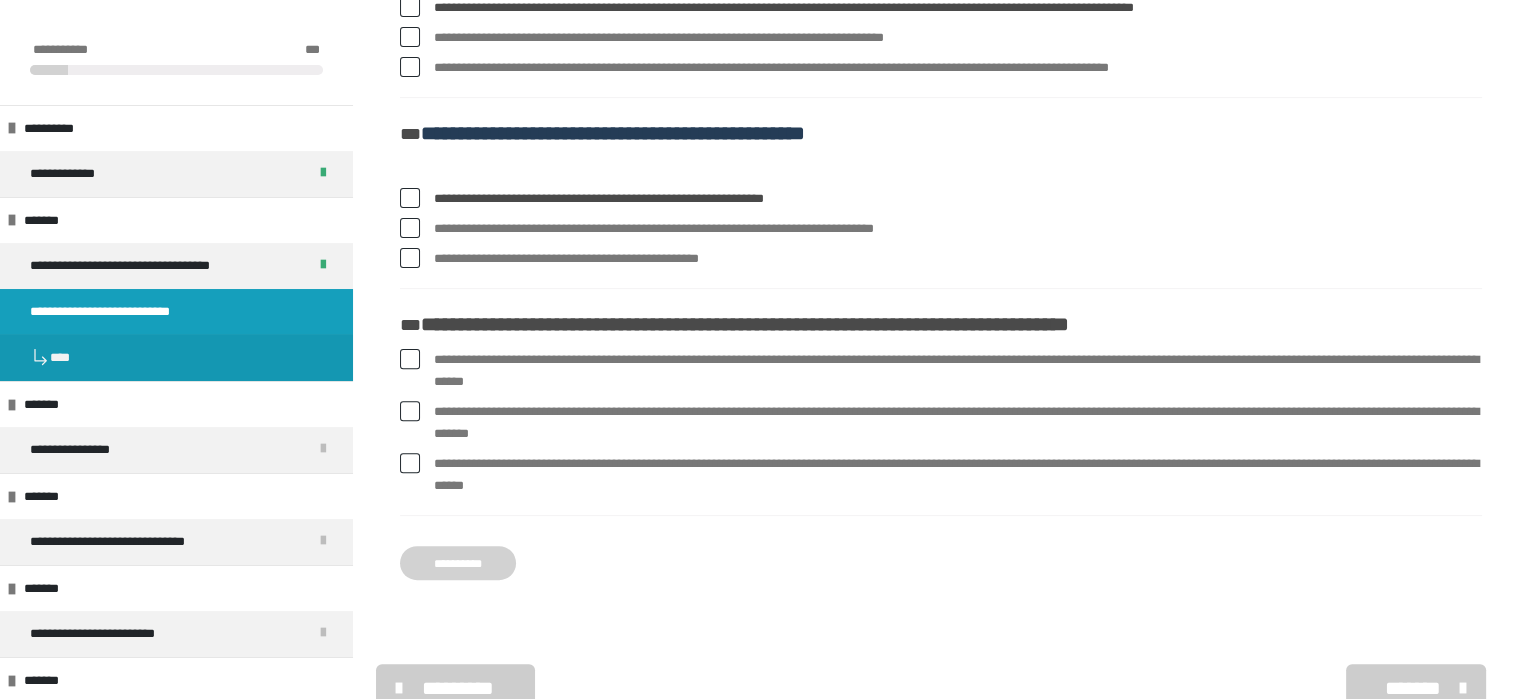 scroll, scrollTop: 860, scrollLeft: 0, axis: vertical 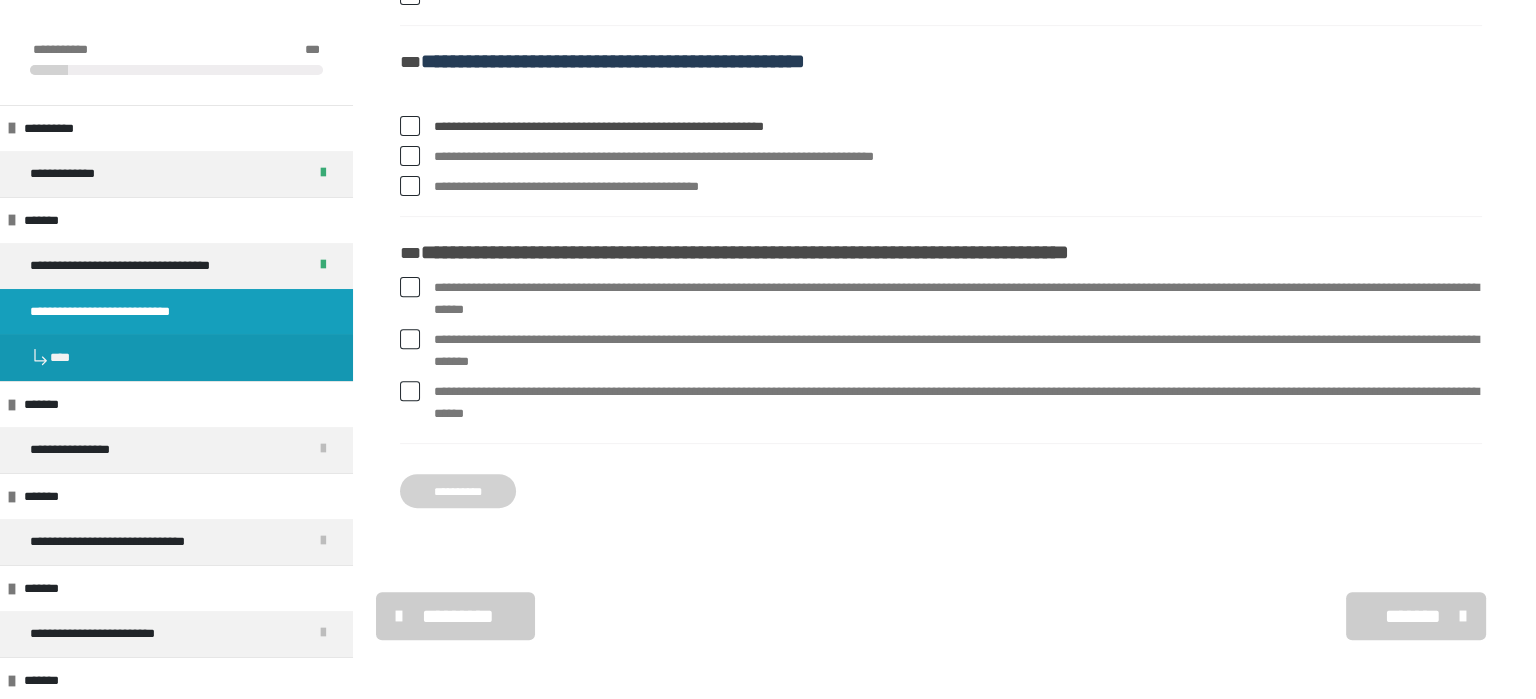 click on "**********" at bounding box center [958, 351] 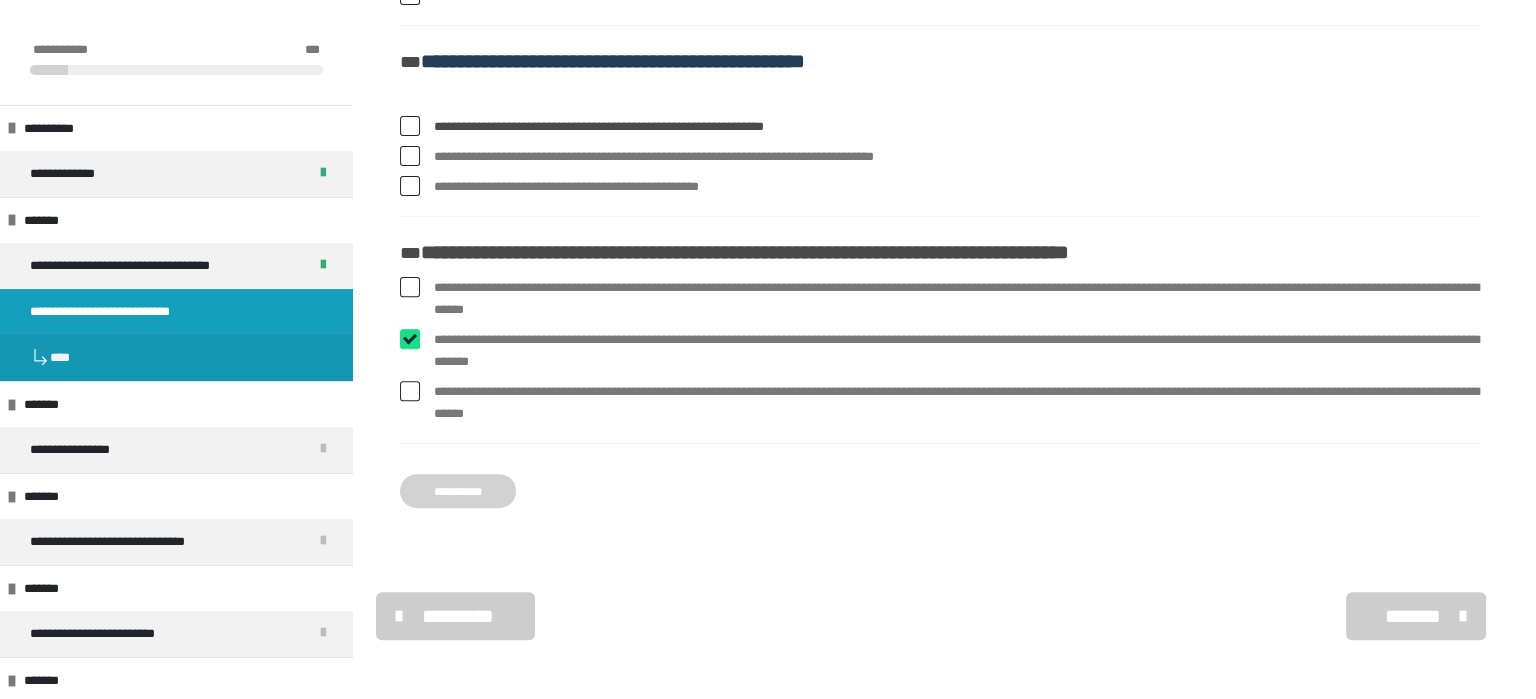 checkbox on "****" 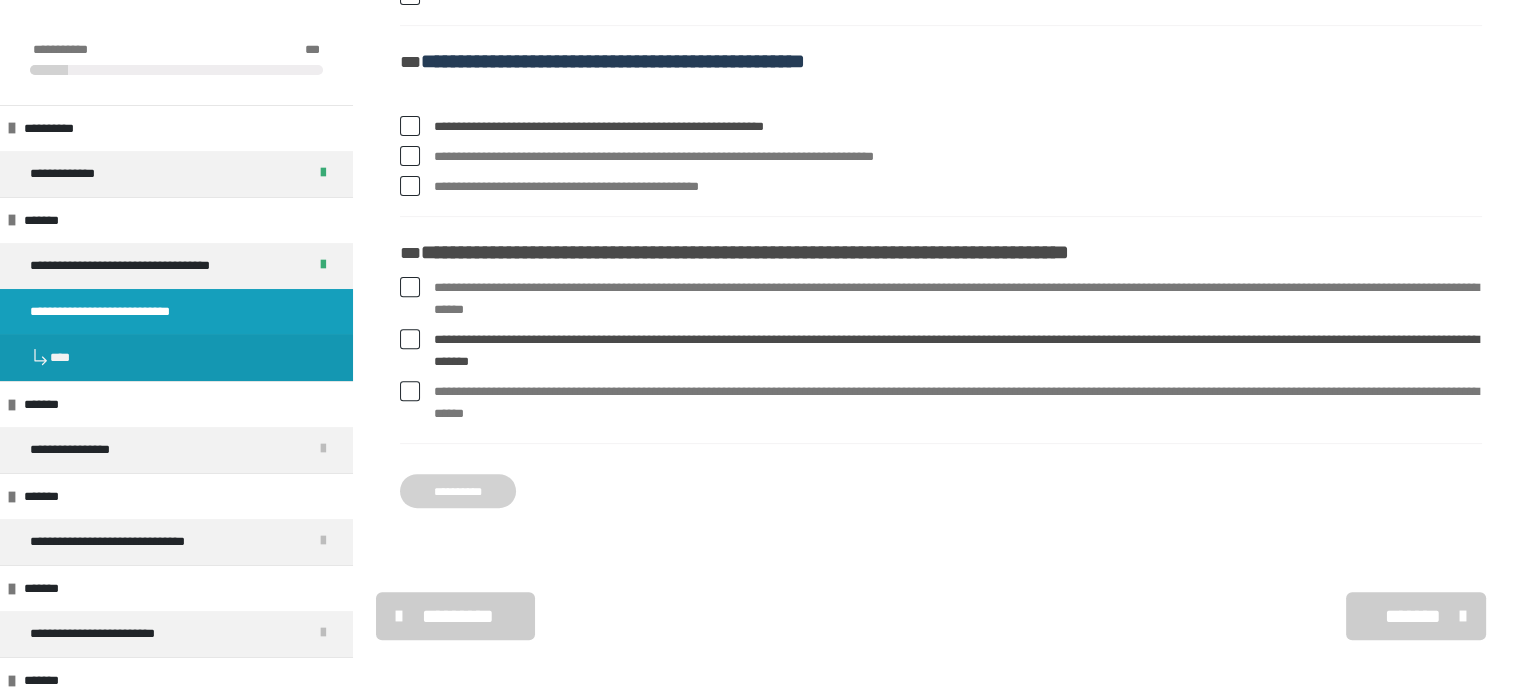 click on "**********" at bounding box center [458, 491] 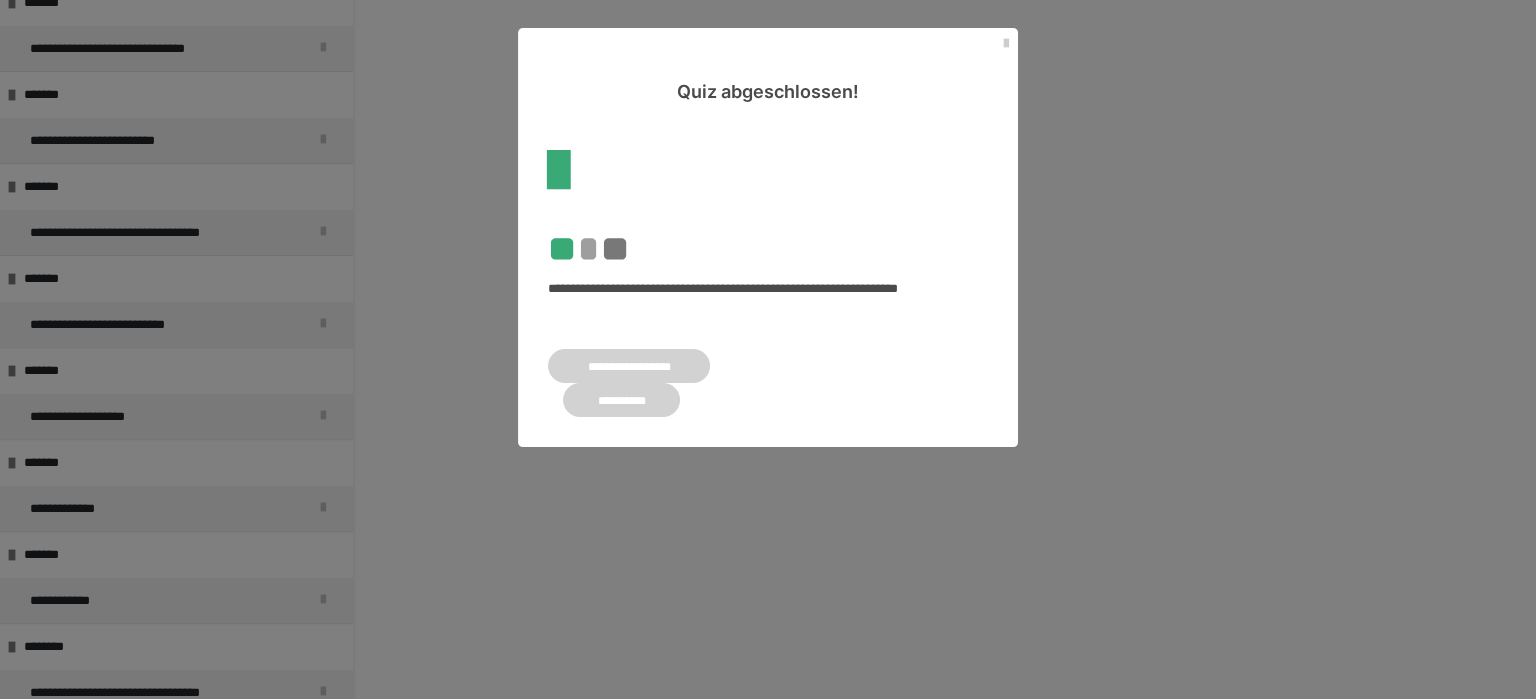 scroll, scrollTop: 0, scrollLeft: 0, axis: both 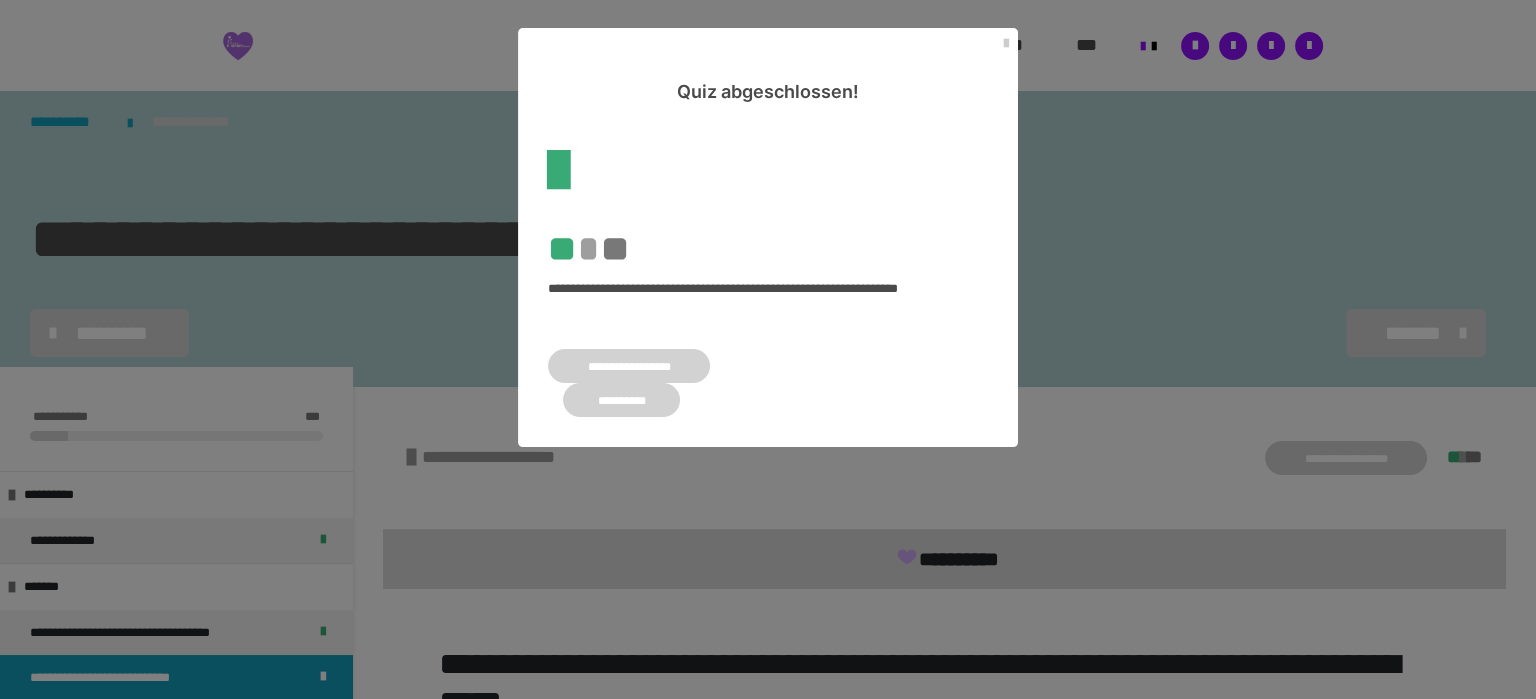 click on "**********" at bounding box center (621, 400) 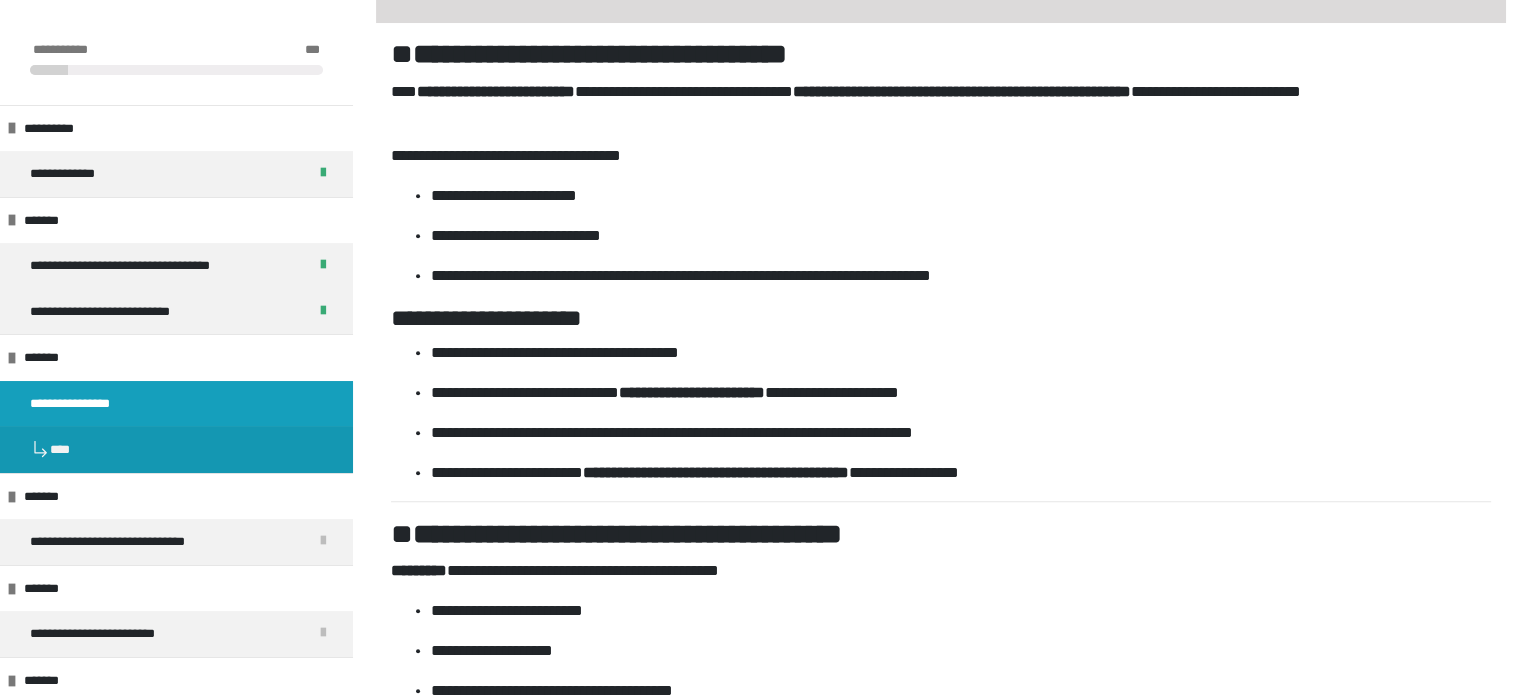 scroll, scrollTop: 1916, scrollLeft: 0, axis: vertical 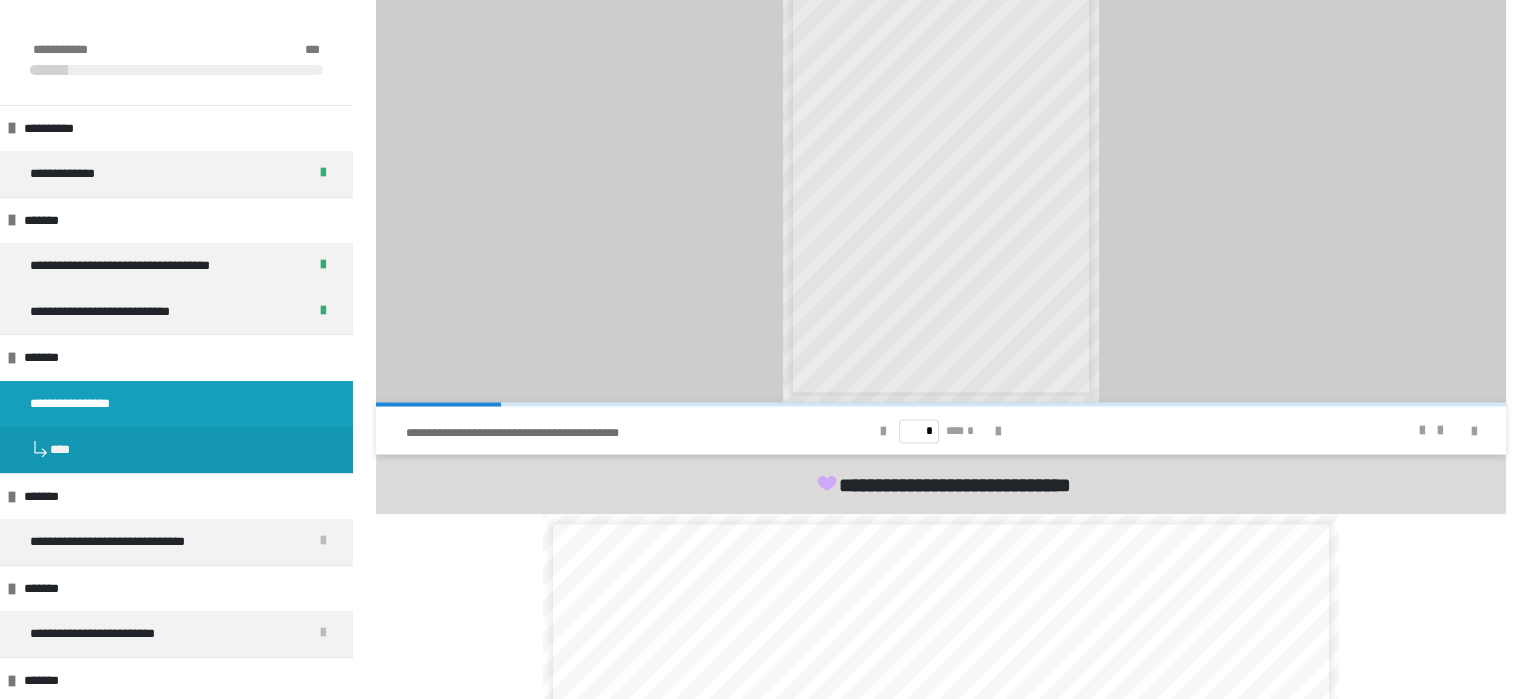 click on "**********" at bounding box center (542, 433) 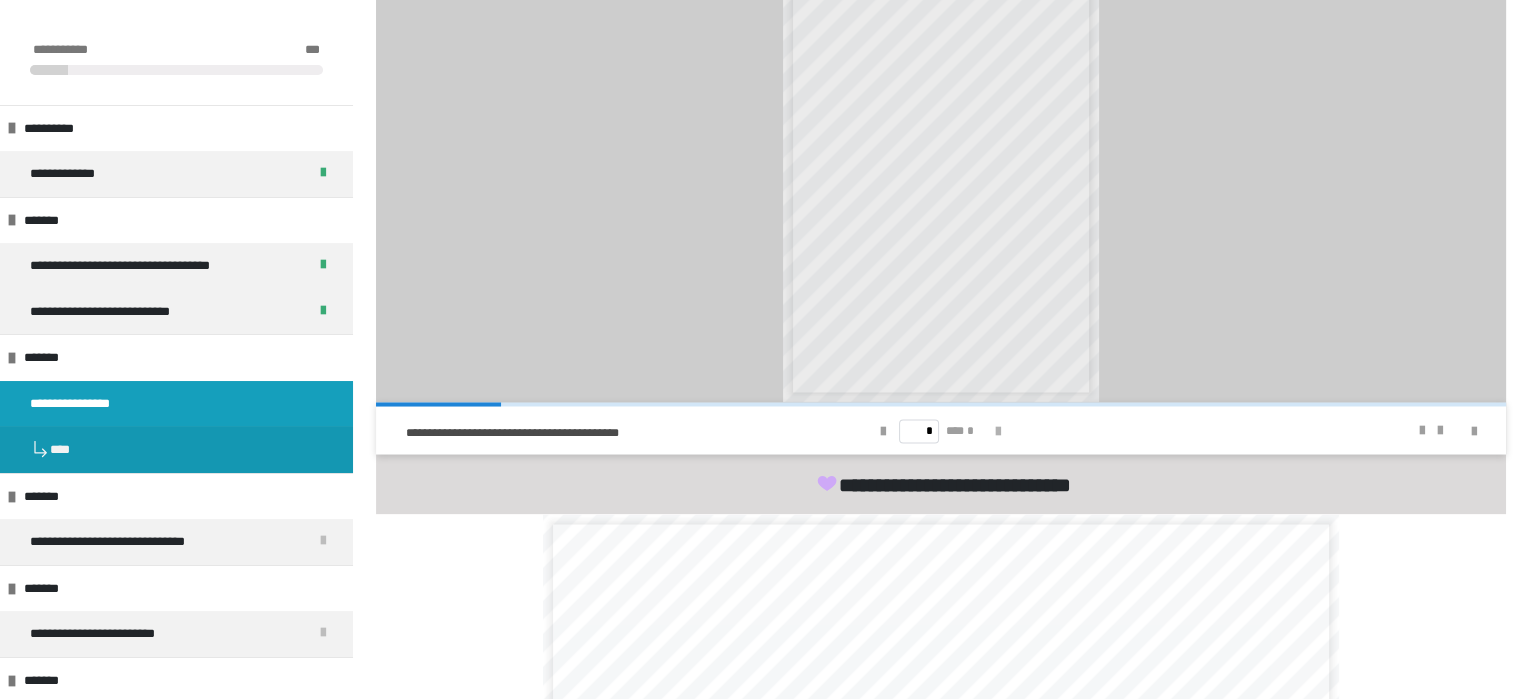 click at bounding box center (998, 432) 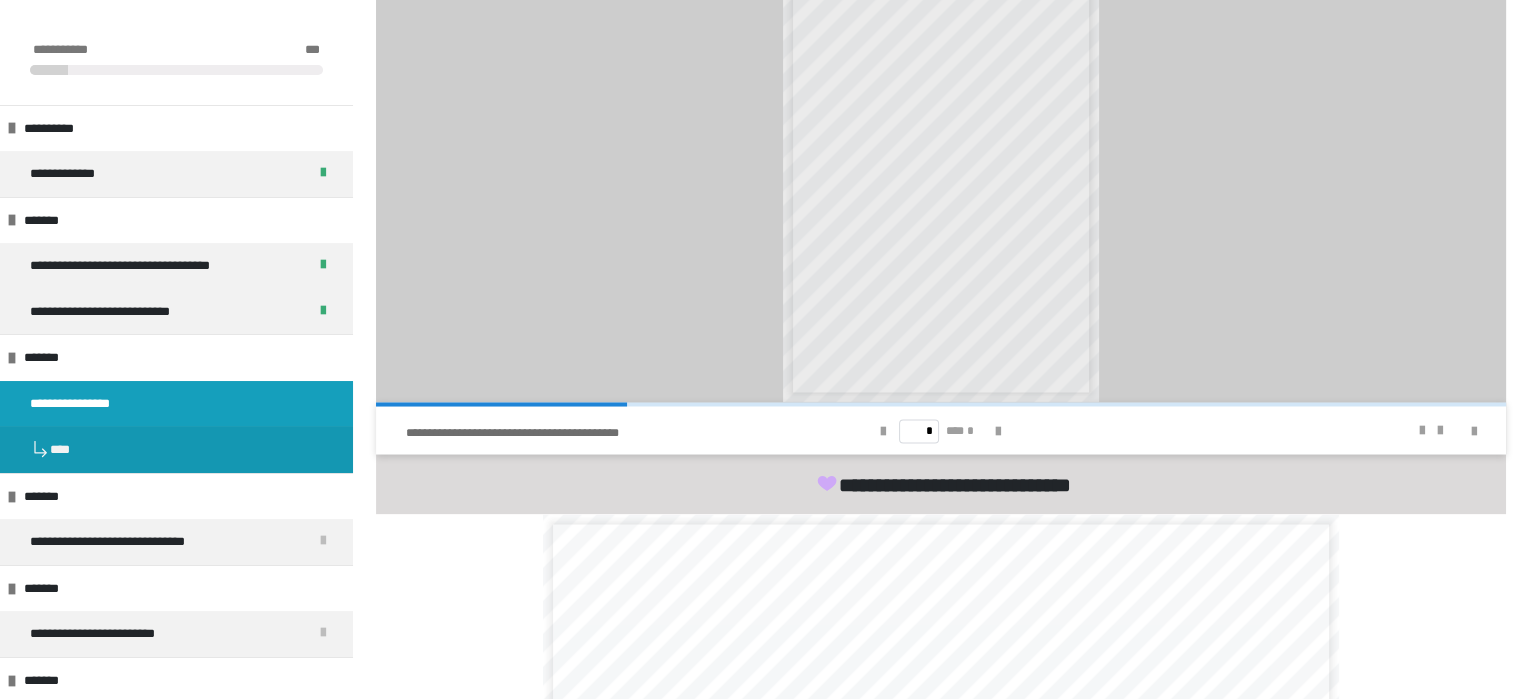 click on "**********" at bounding box center (542, 433) 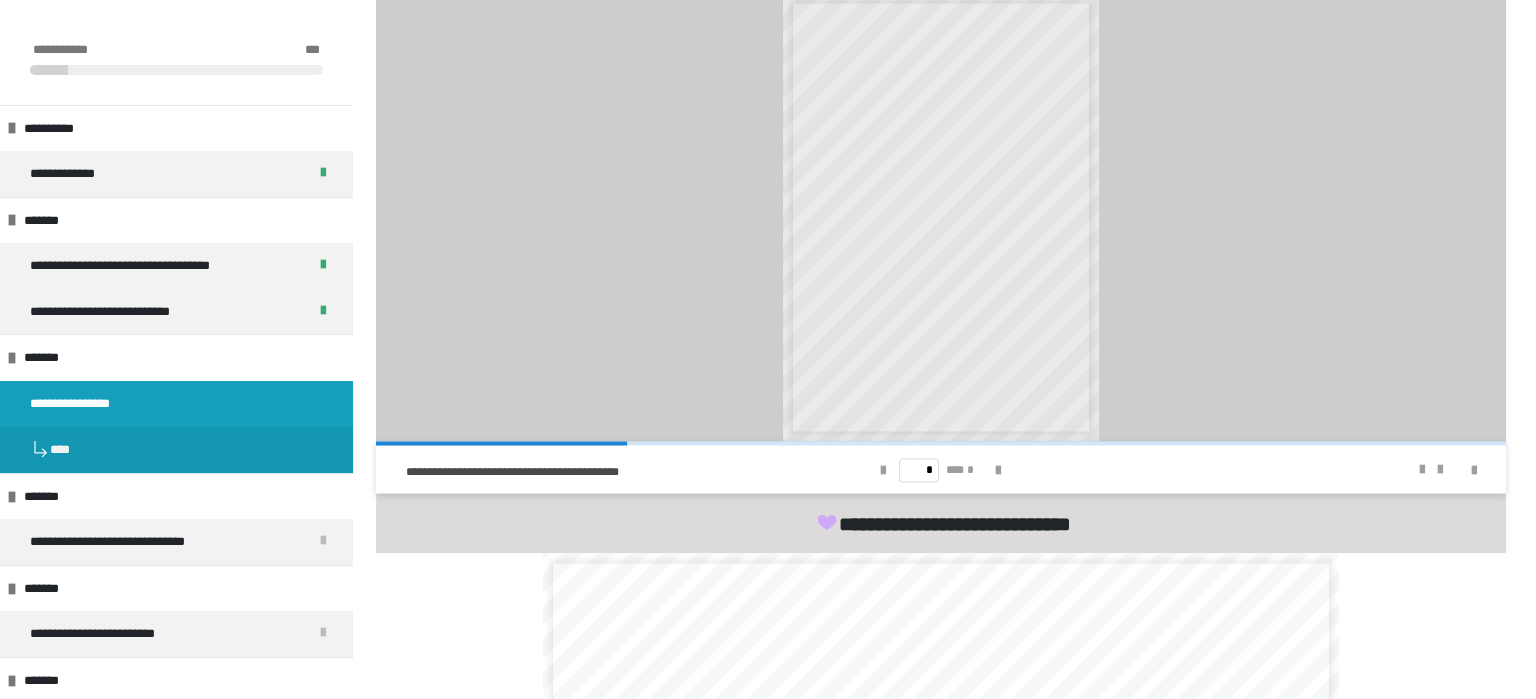 scroll, scrollTop: 4161, scrollLeft: 0, axis: vertical 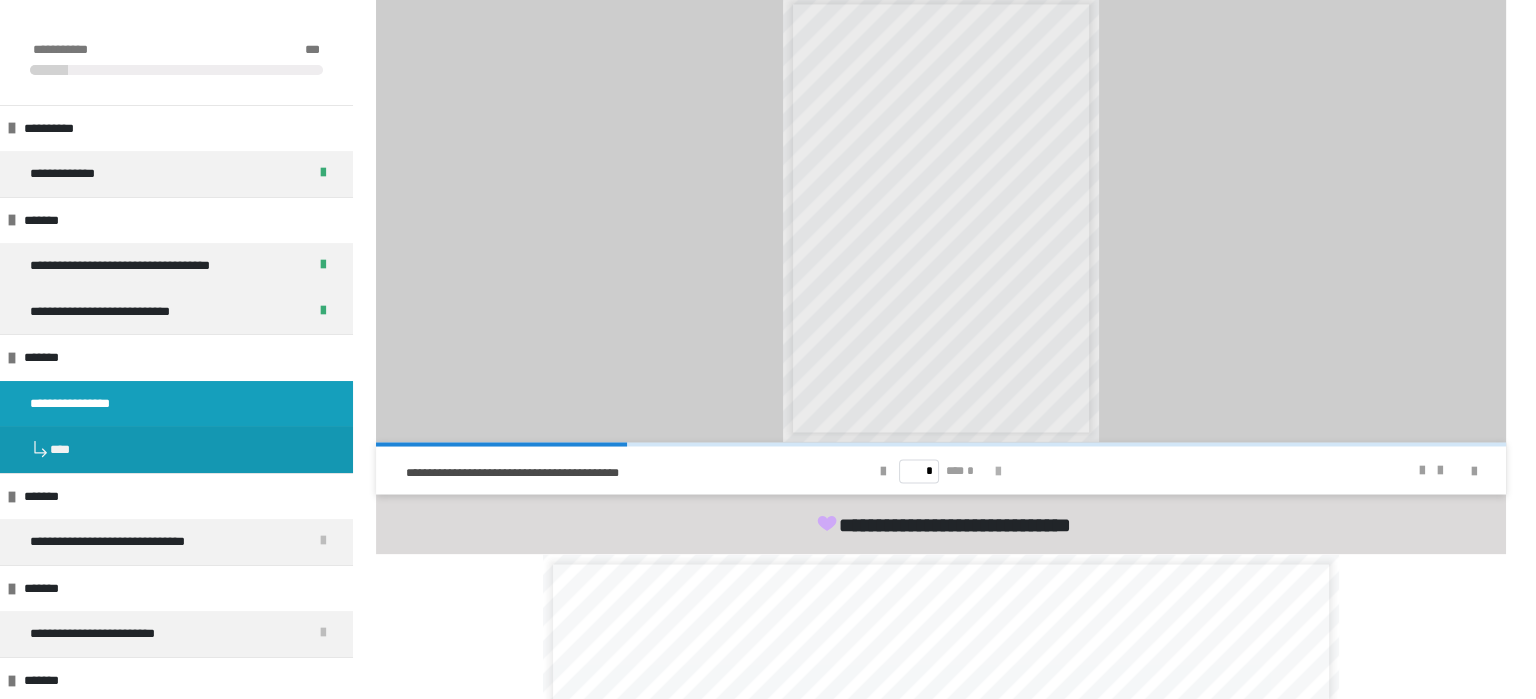 click at bounding box center [998, 472] 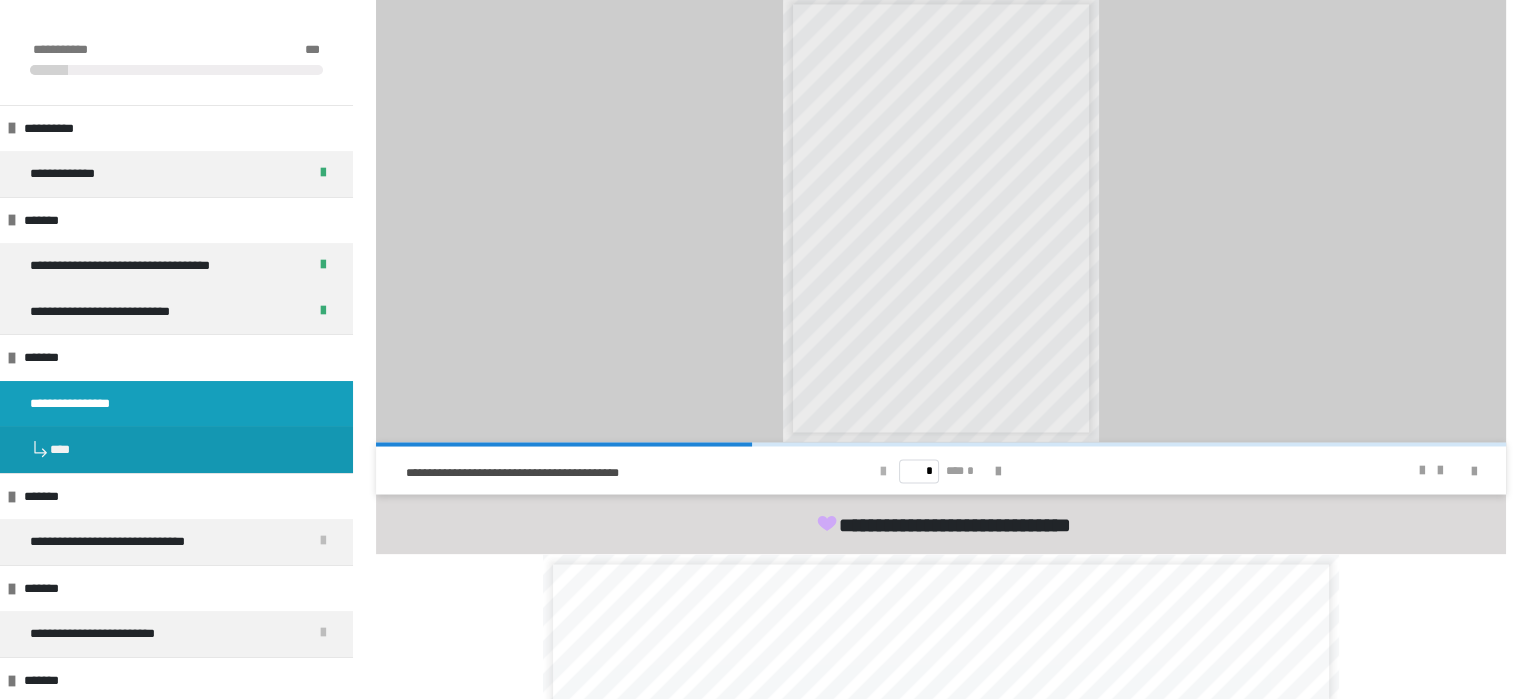 click at bounding box center (883, 472) 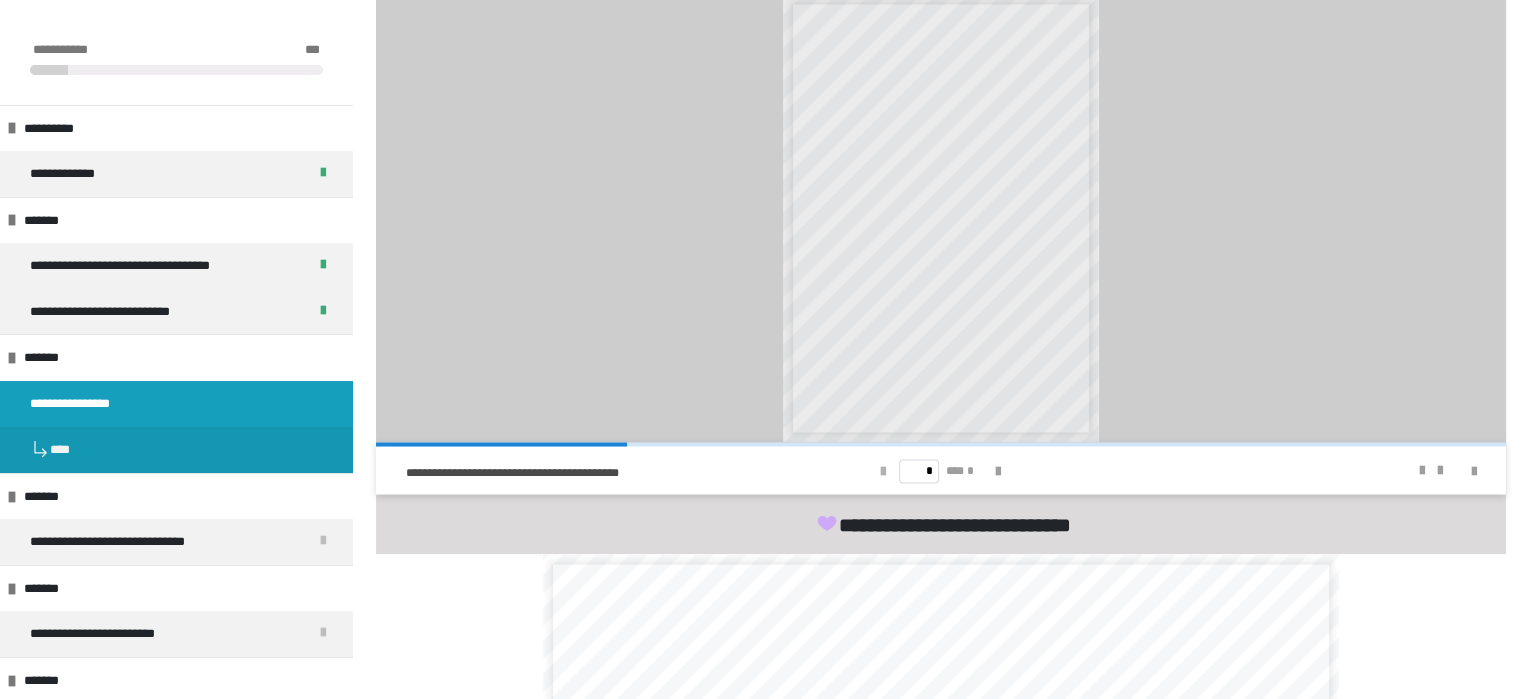 click at bounding box center (883, 472) 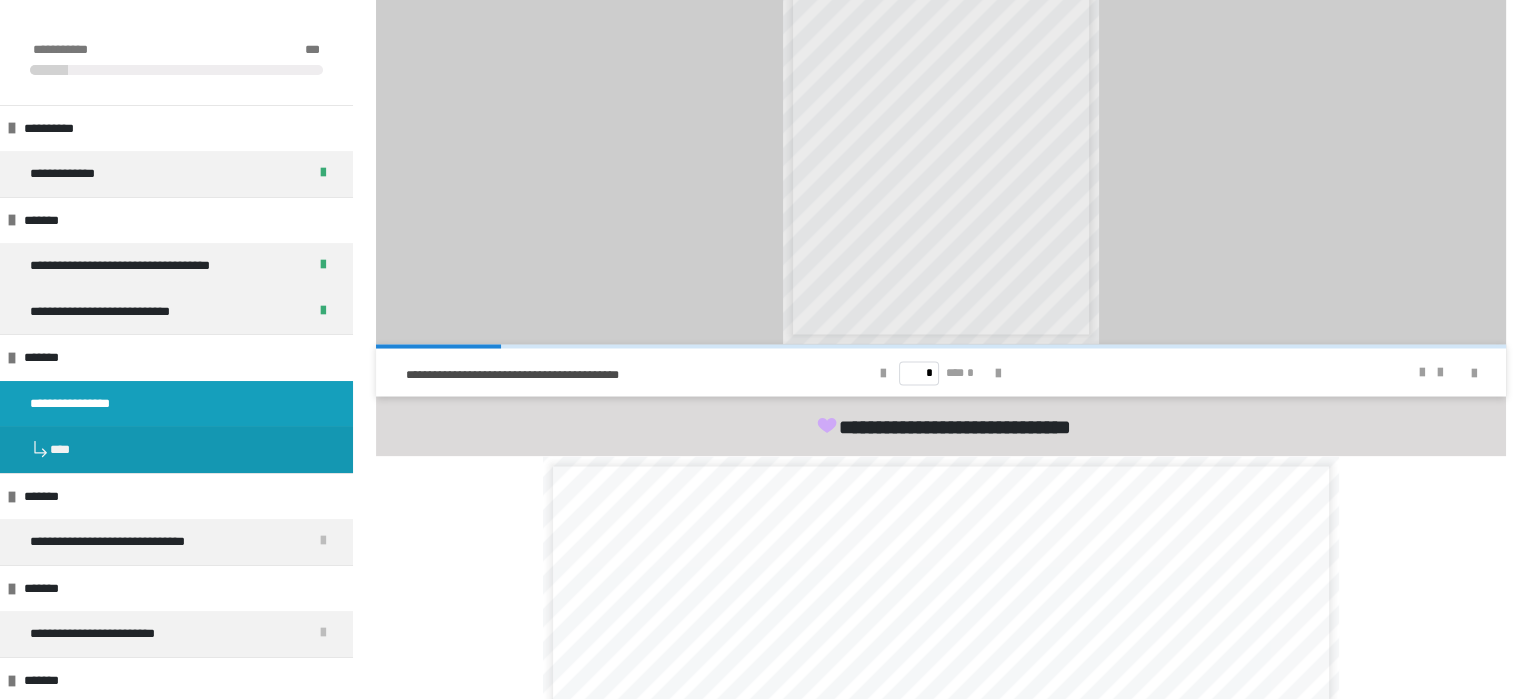 scroll, scrollTop: 4259, scrollLeft: 0, axis: vertical 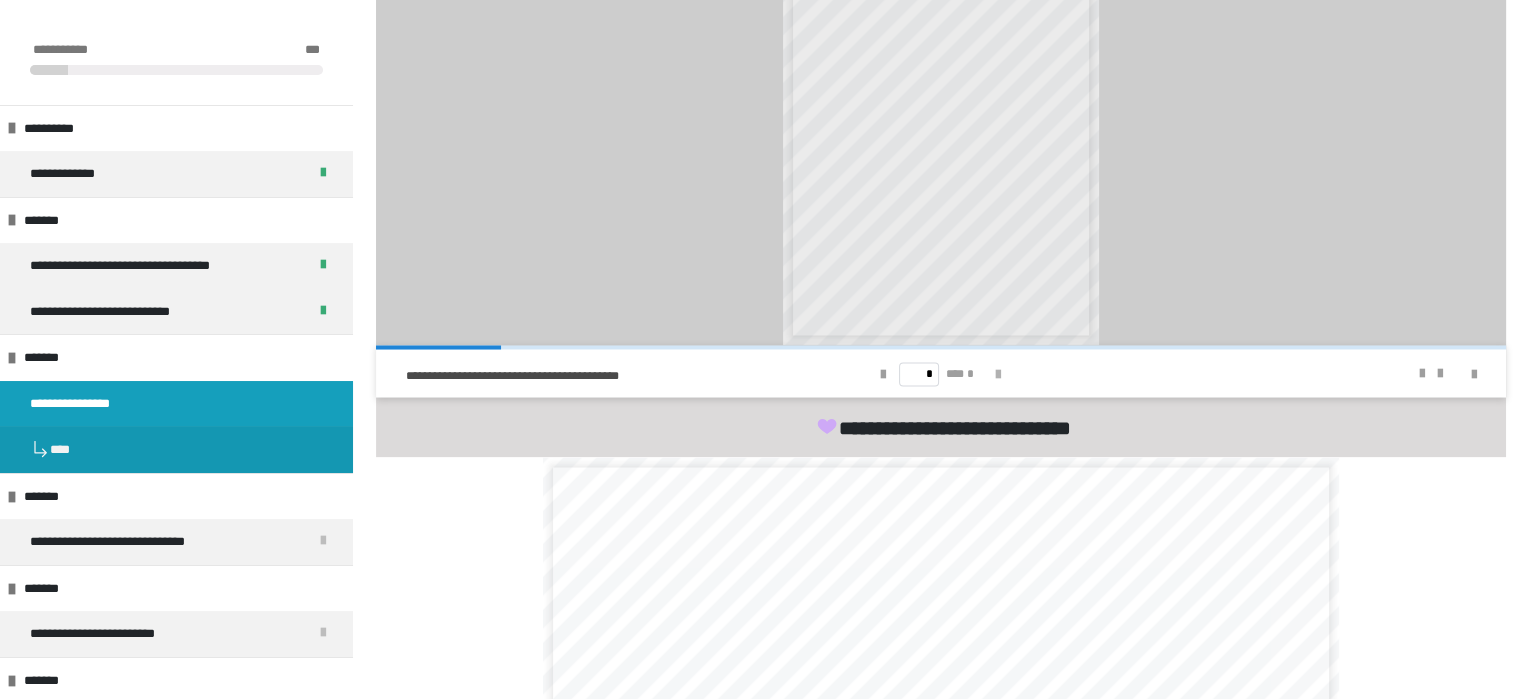 click at bounding box center (998, 374) 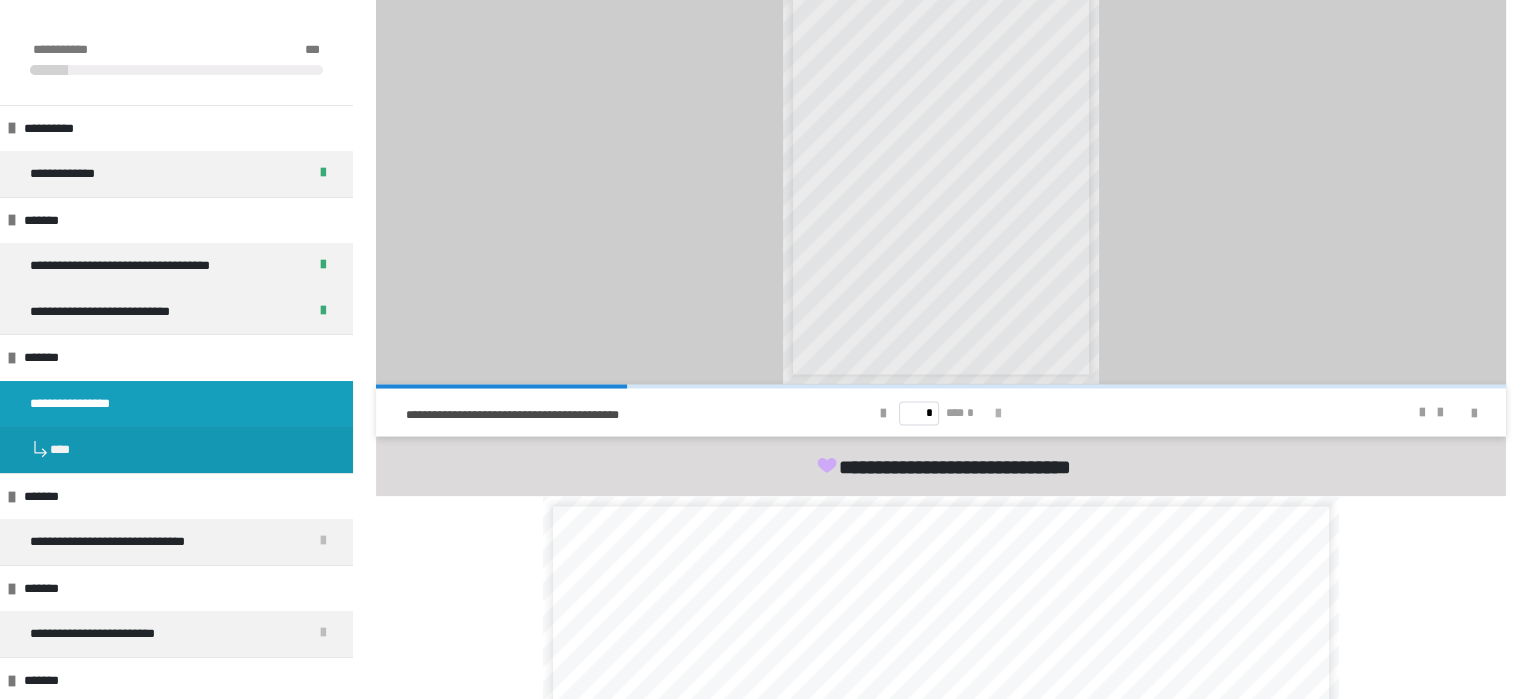scroll, scrollTop: 4217, scrollLeft: 0, axis: vertical 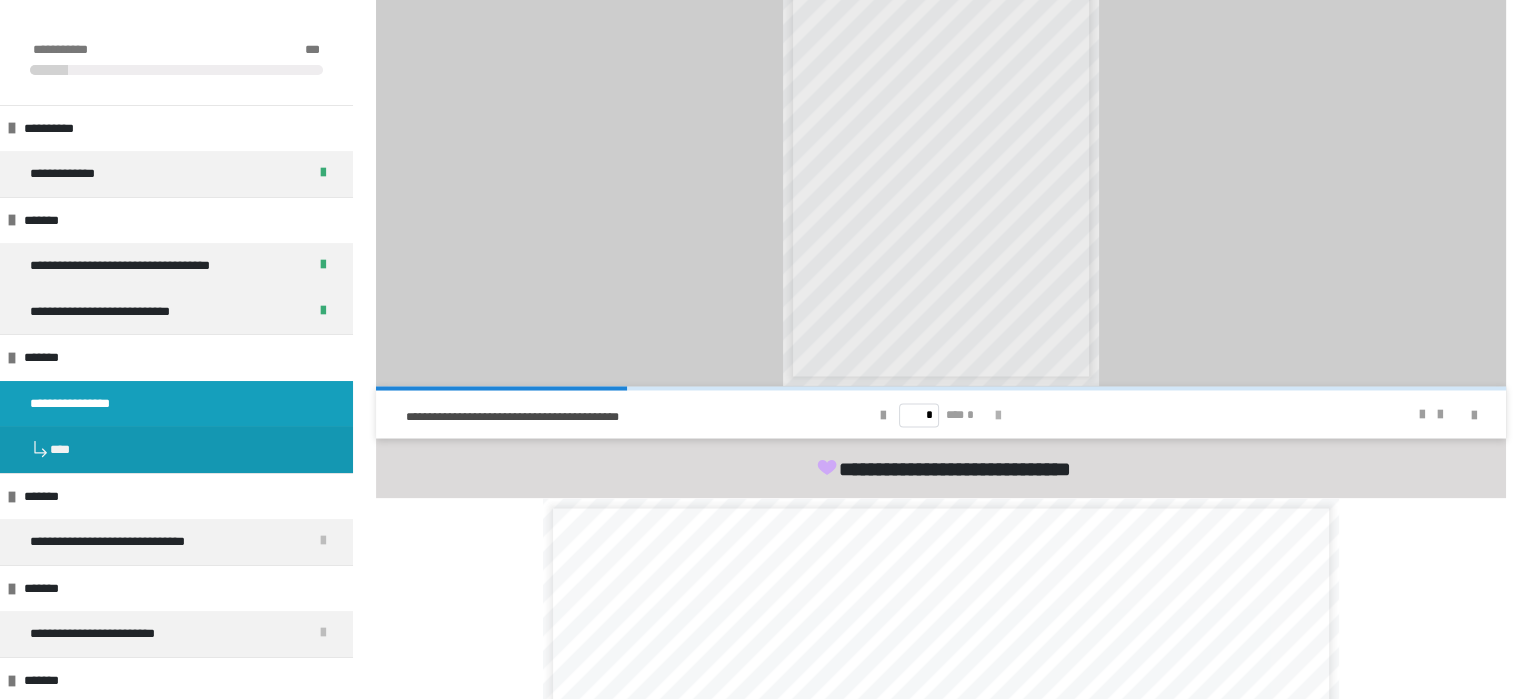 click at bounding box center [998, 415] 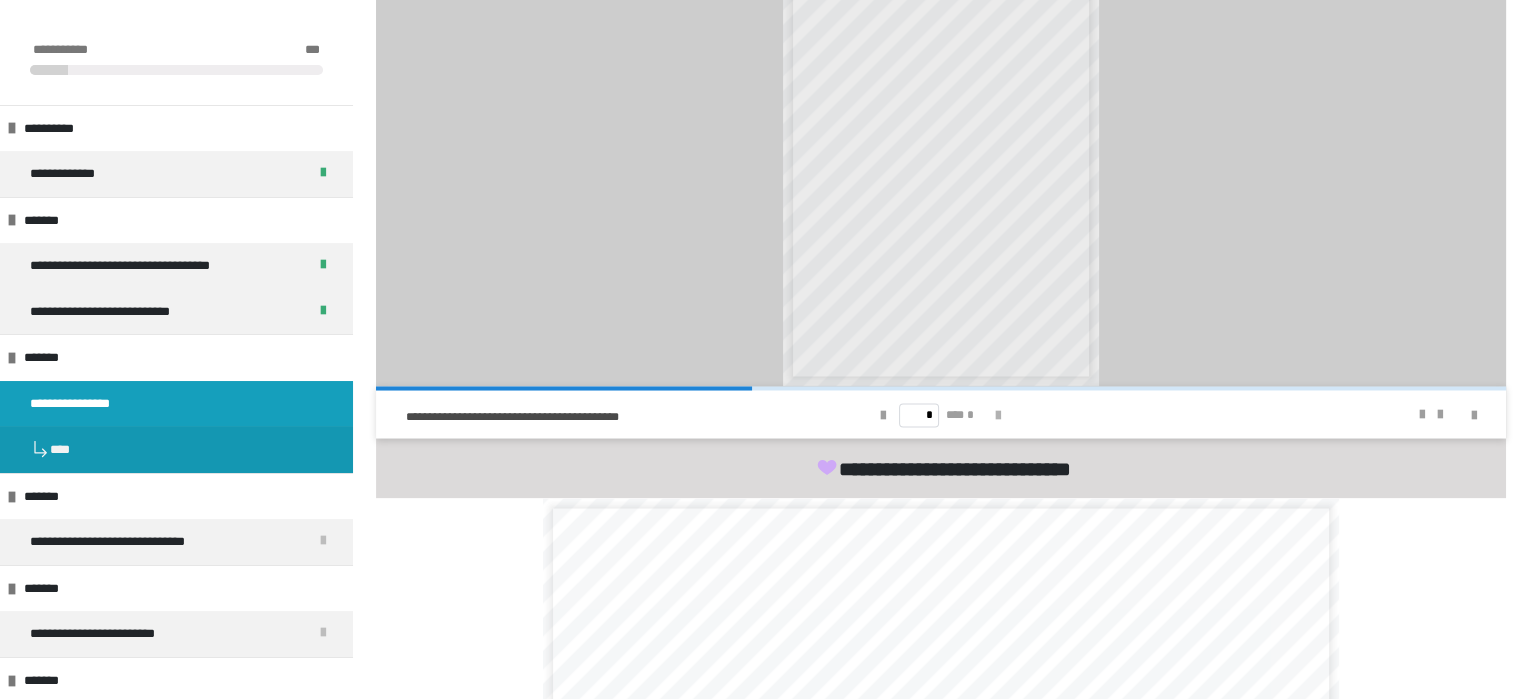 click at bounding box center [998, 415] 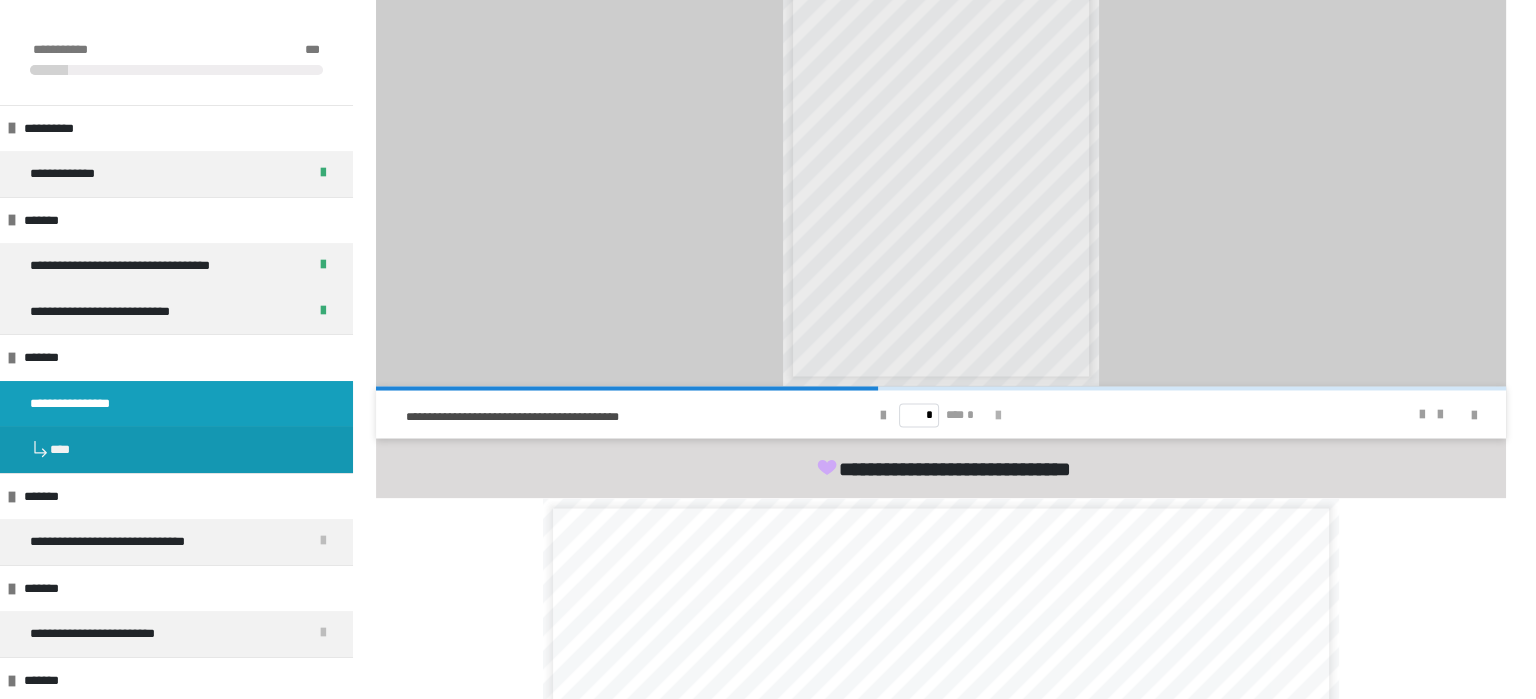 click at bounding box center [998, 416] 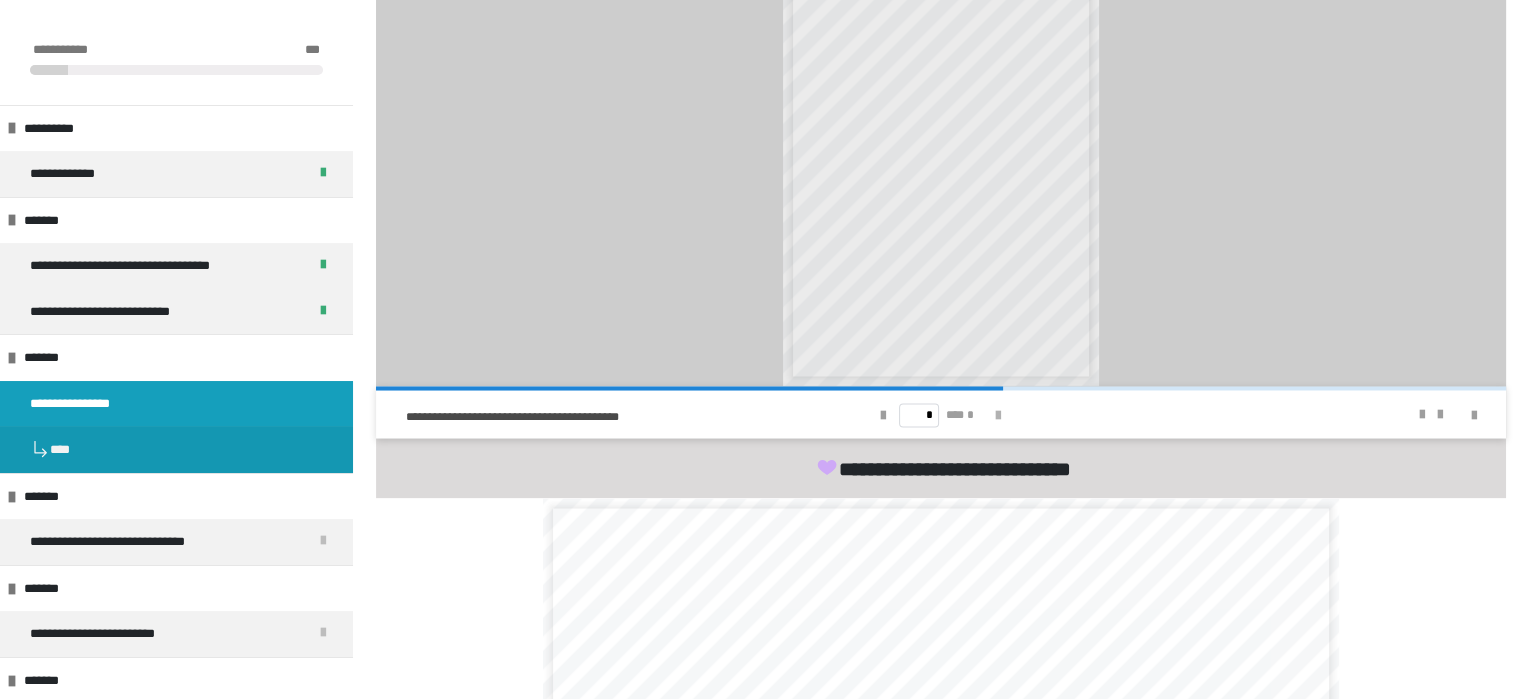 click at bounding box center (998, 415) 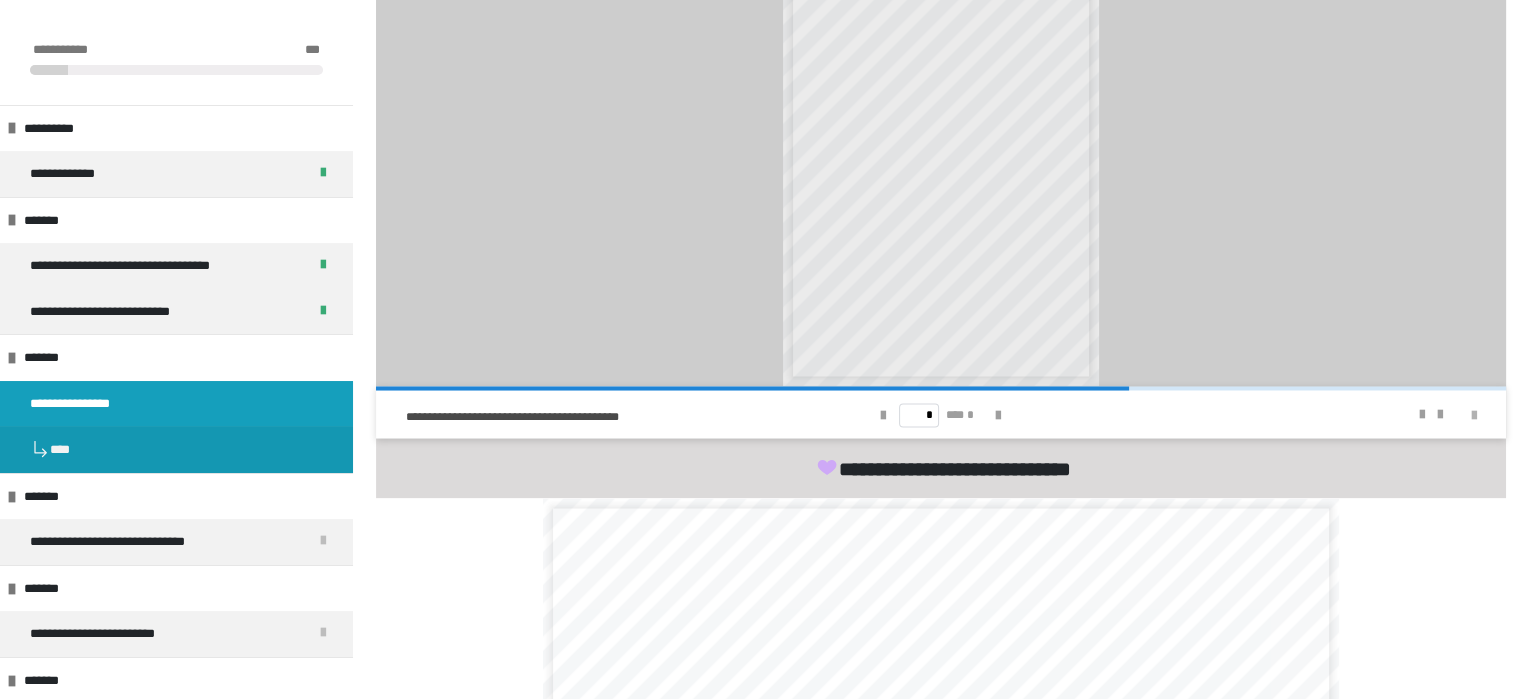 click at bounding box center [1474, 416] 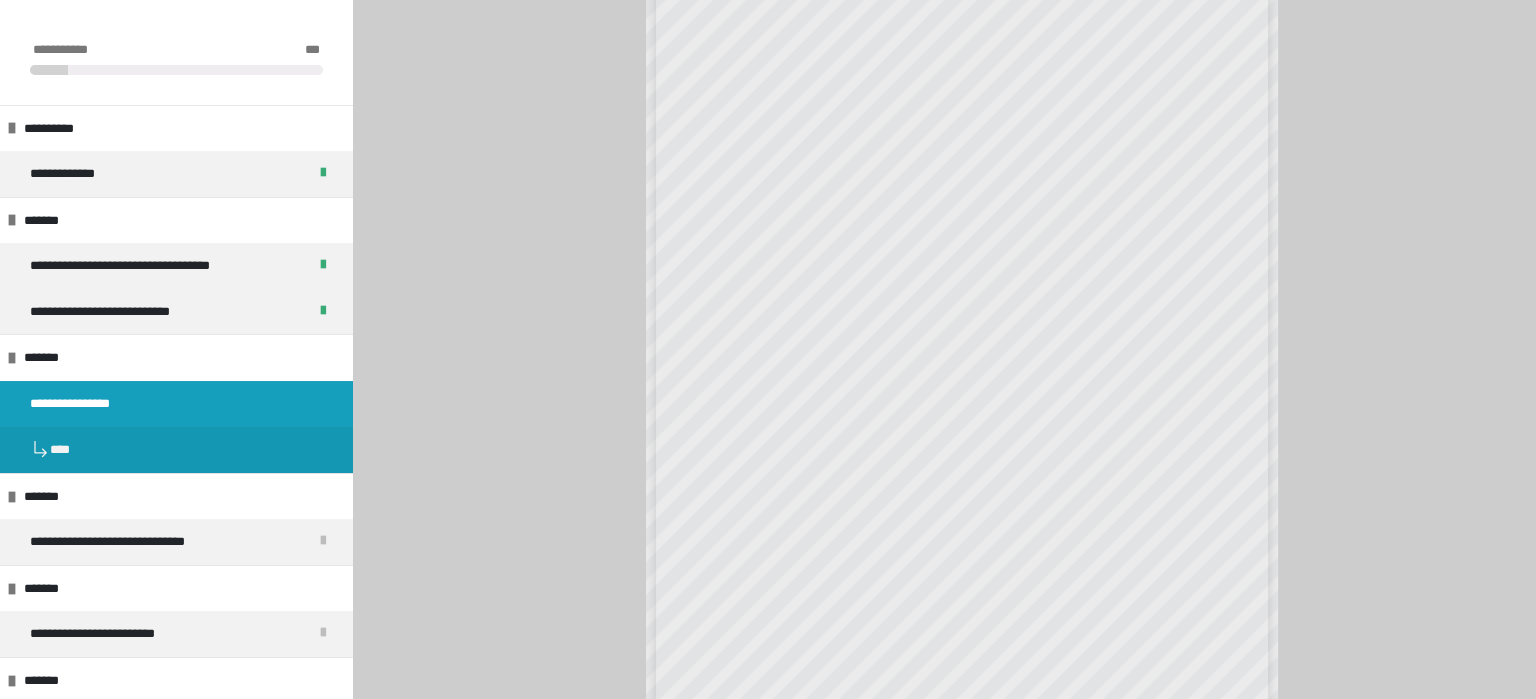 scroll, scrollTop: 4217, scrollLeft: 0, axis: vertical 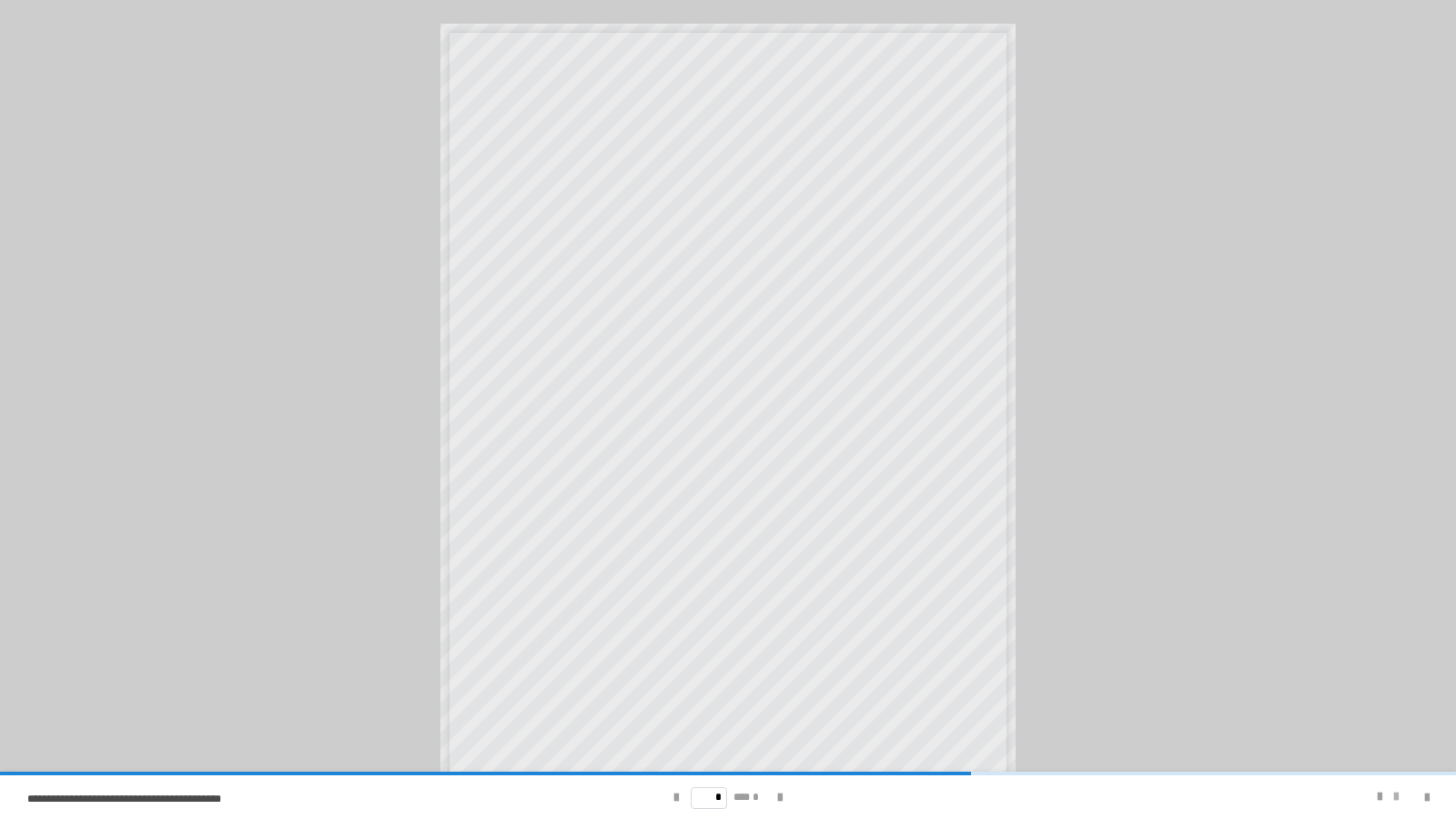 click at bounding box center (1396, 797) 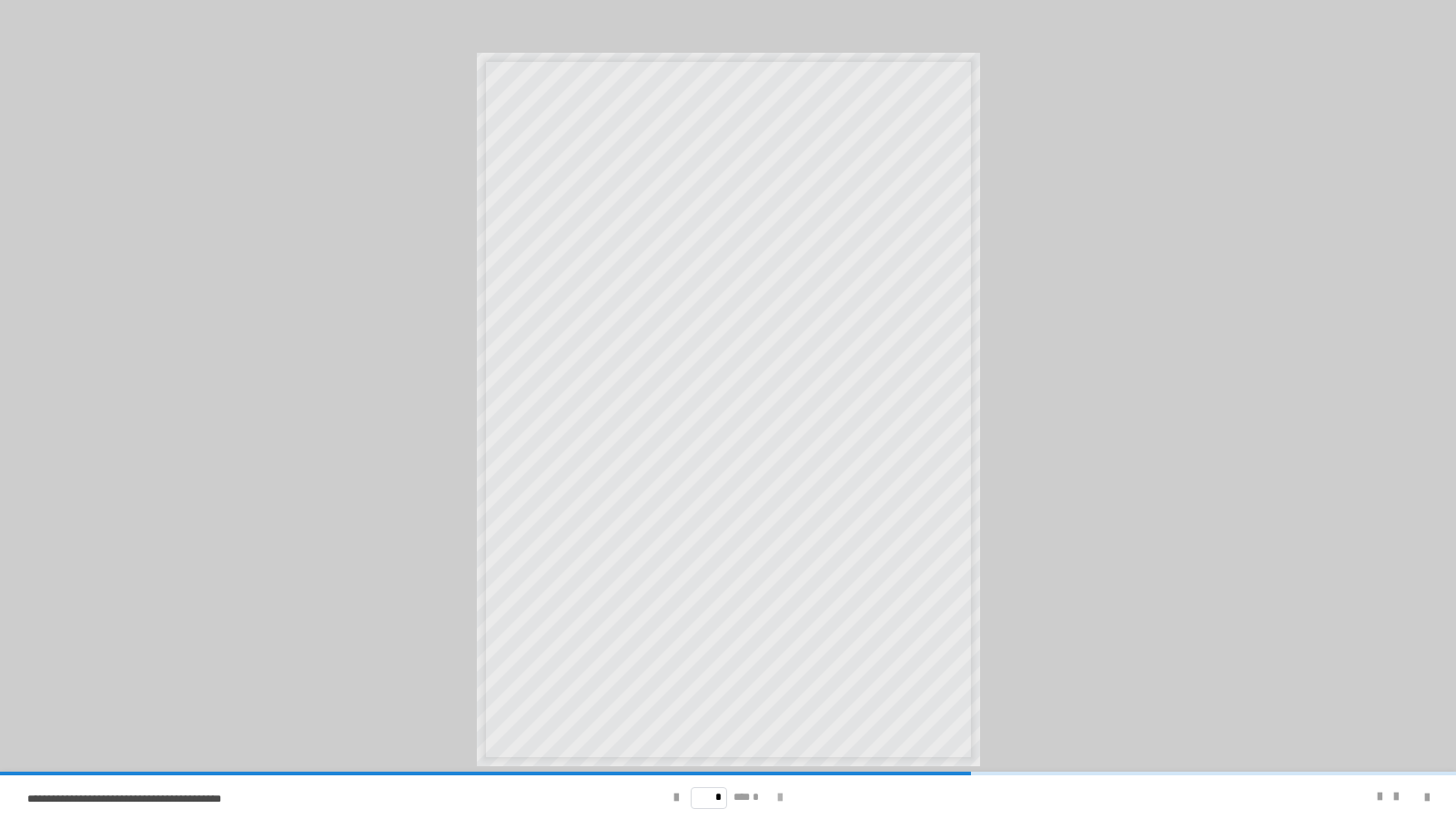 click at bounding box center (780, 798) 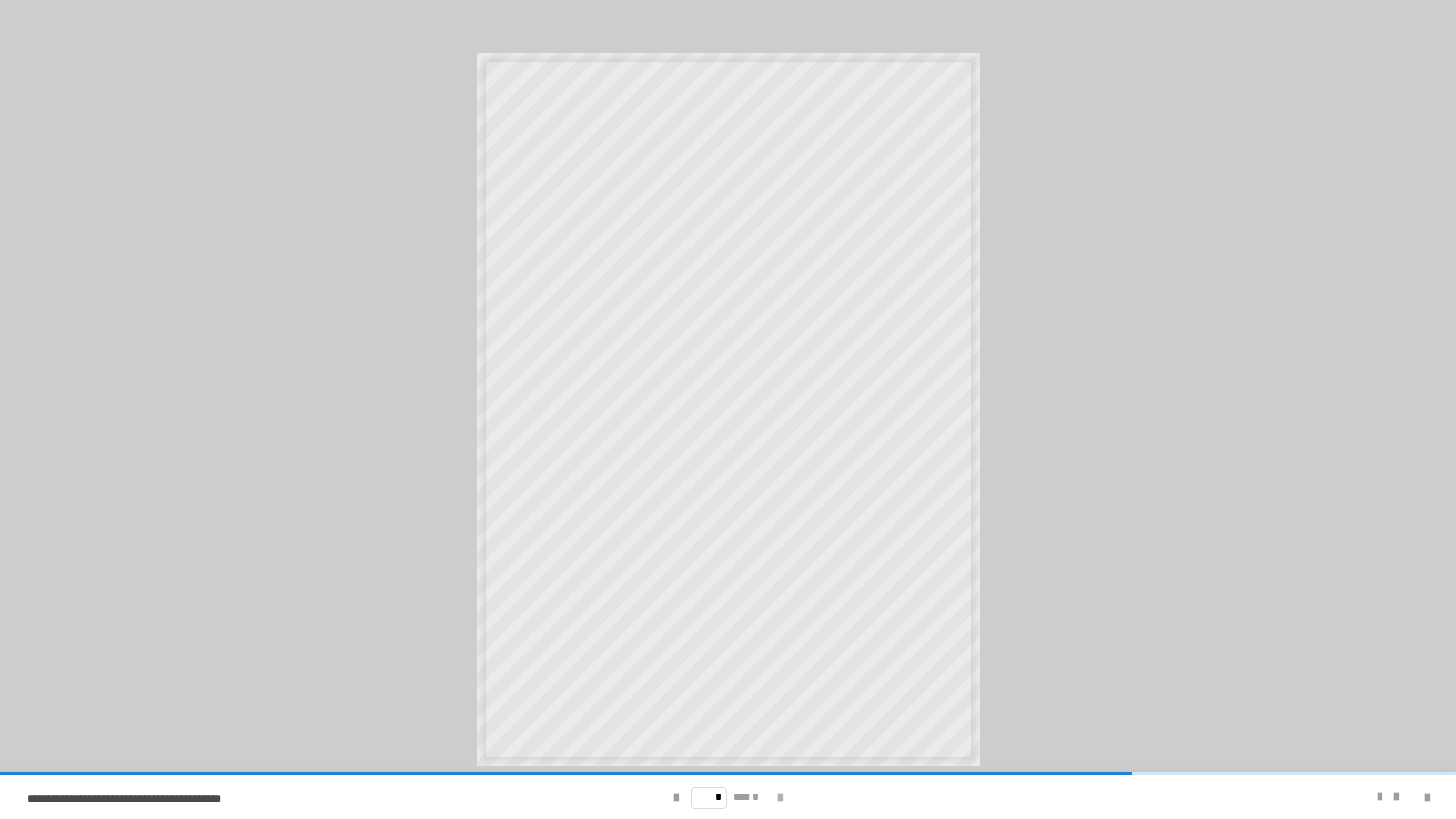 click at bounding box center [780, 798] 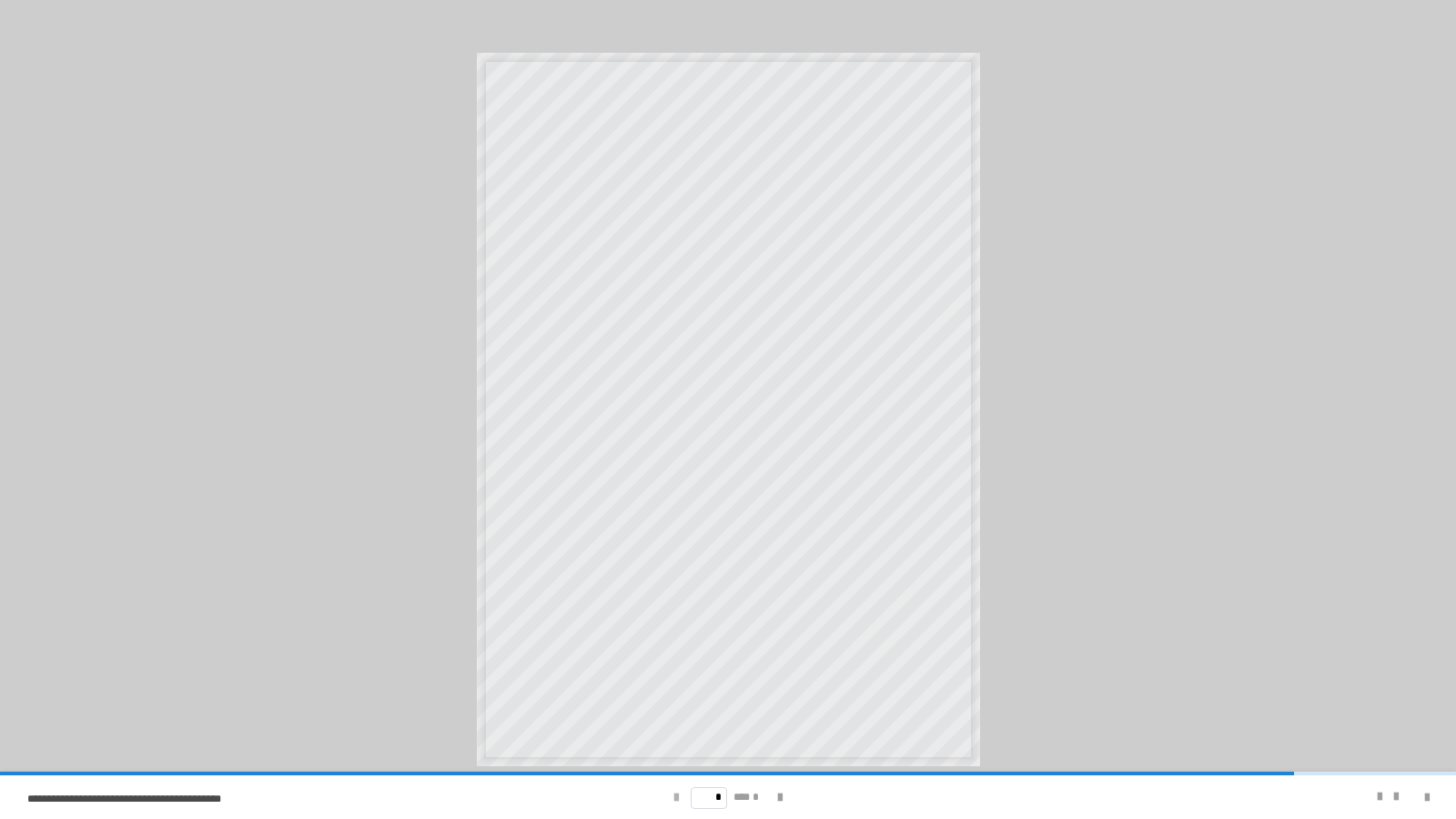 click at bounding box center [676, 798] 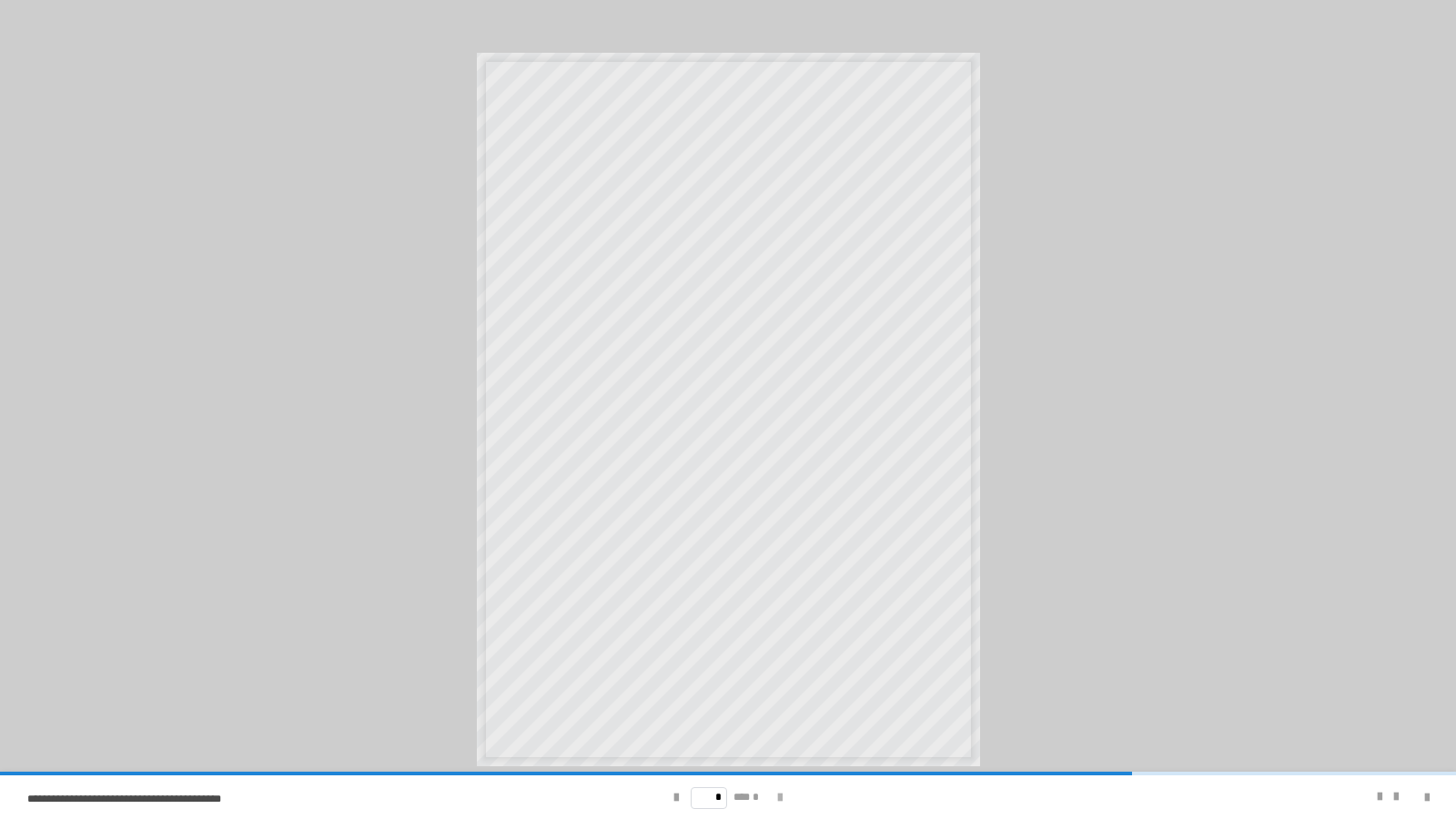 click at bounding box center [780, 798] 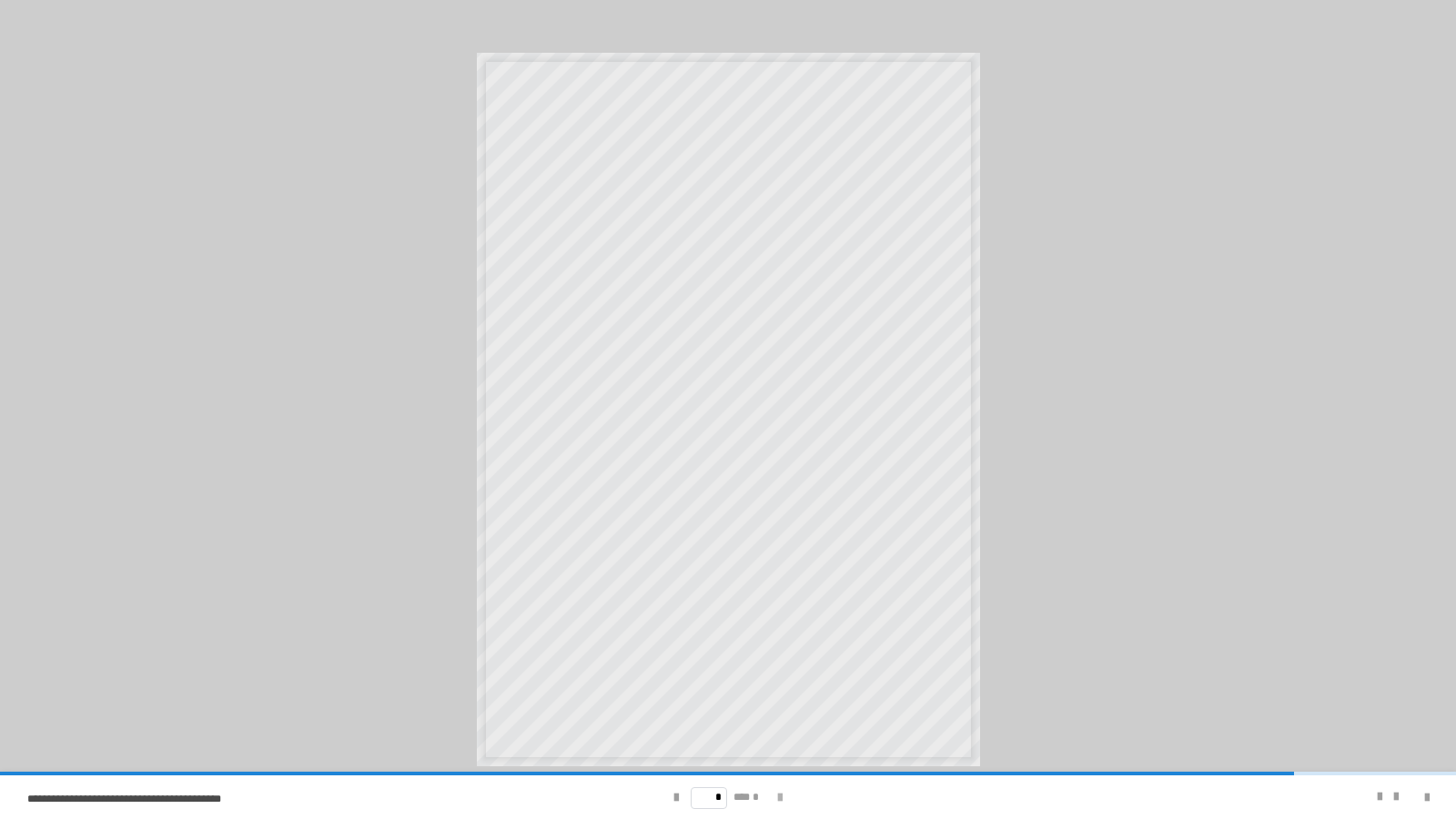 click at bounding box center (780, 798) 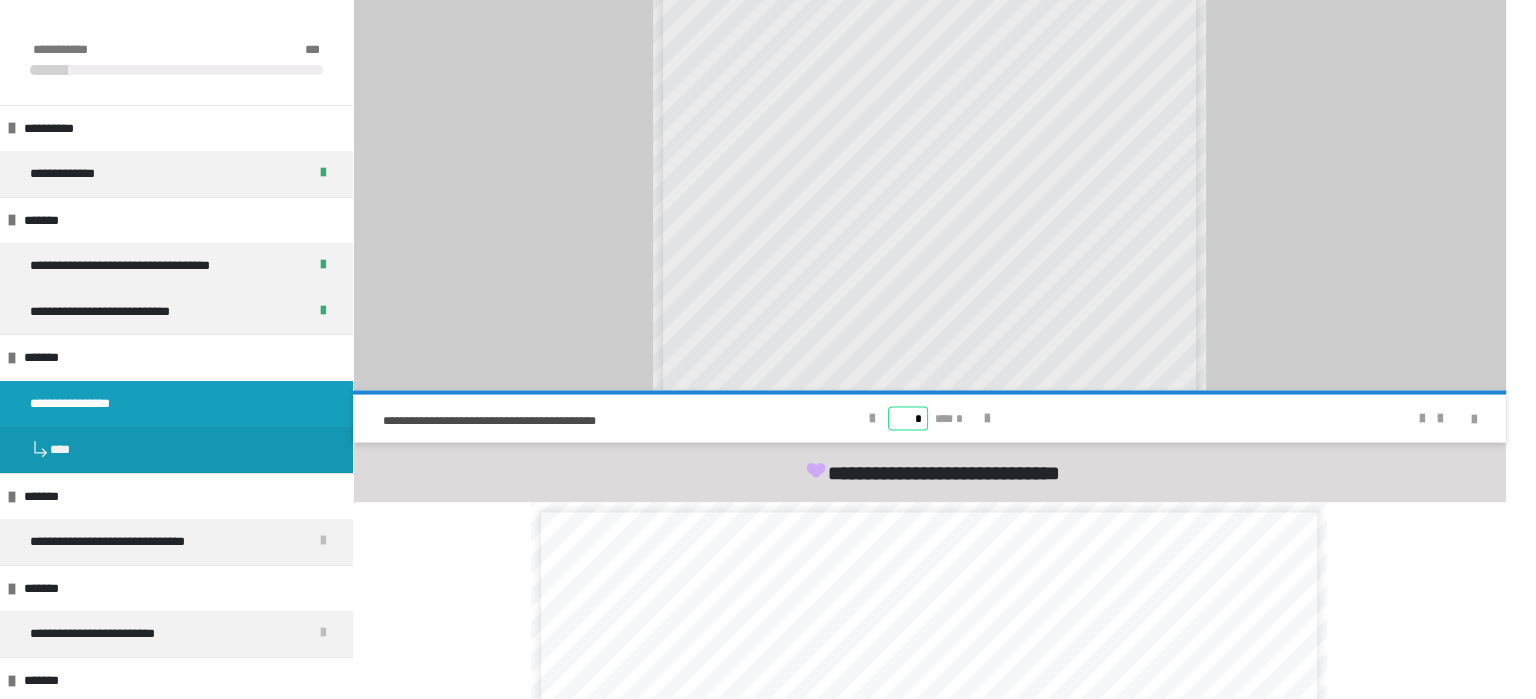 drag, startPoint x: 912, startPoint y: 468, endPoint x: 936, endPoint y: 473, distance: 24.5153 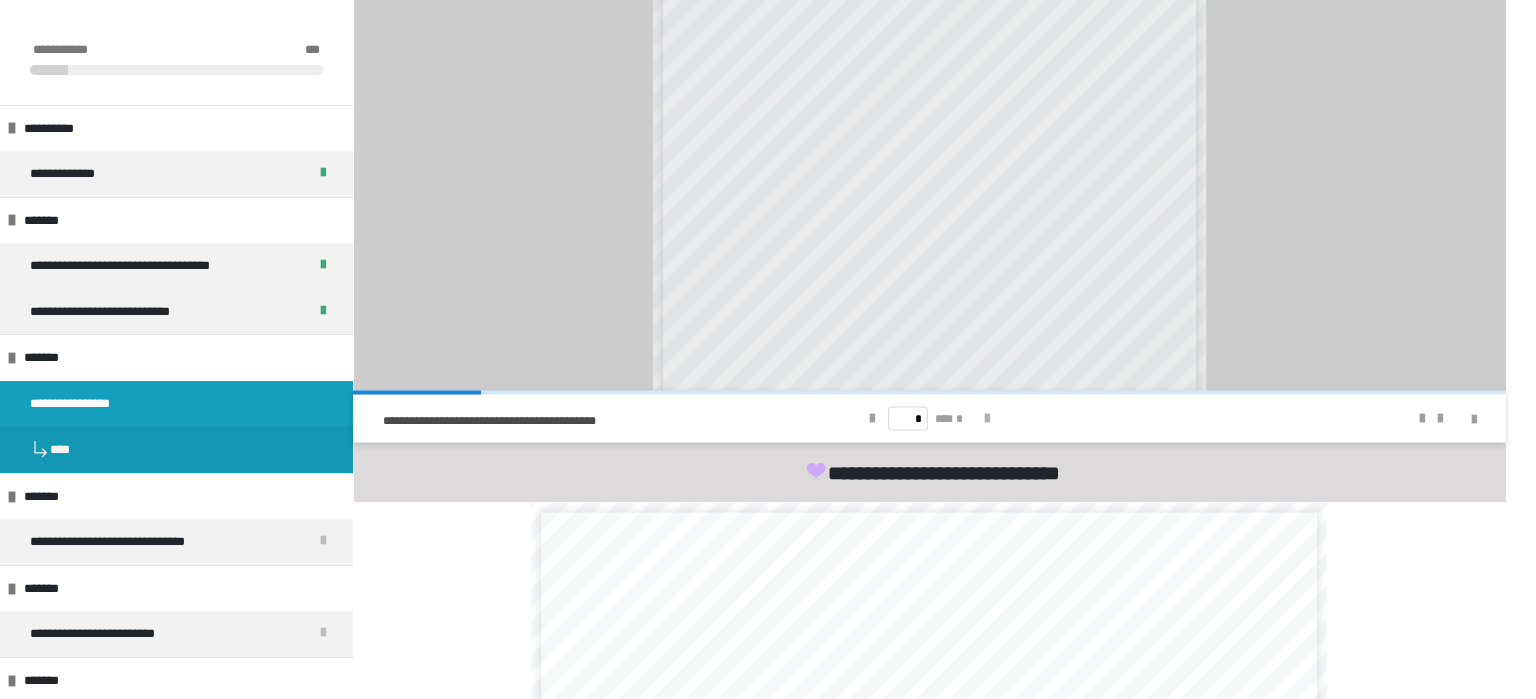 click at bounding box center (987, 418) 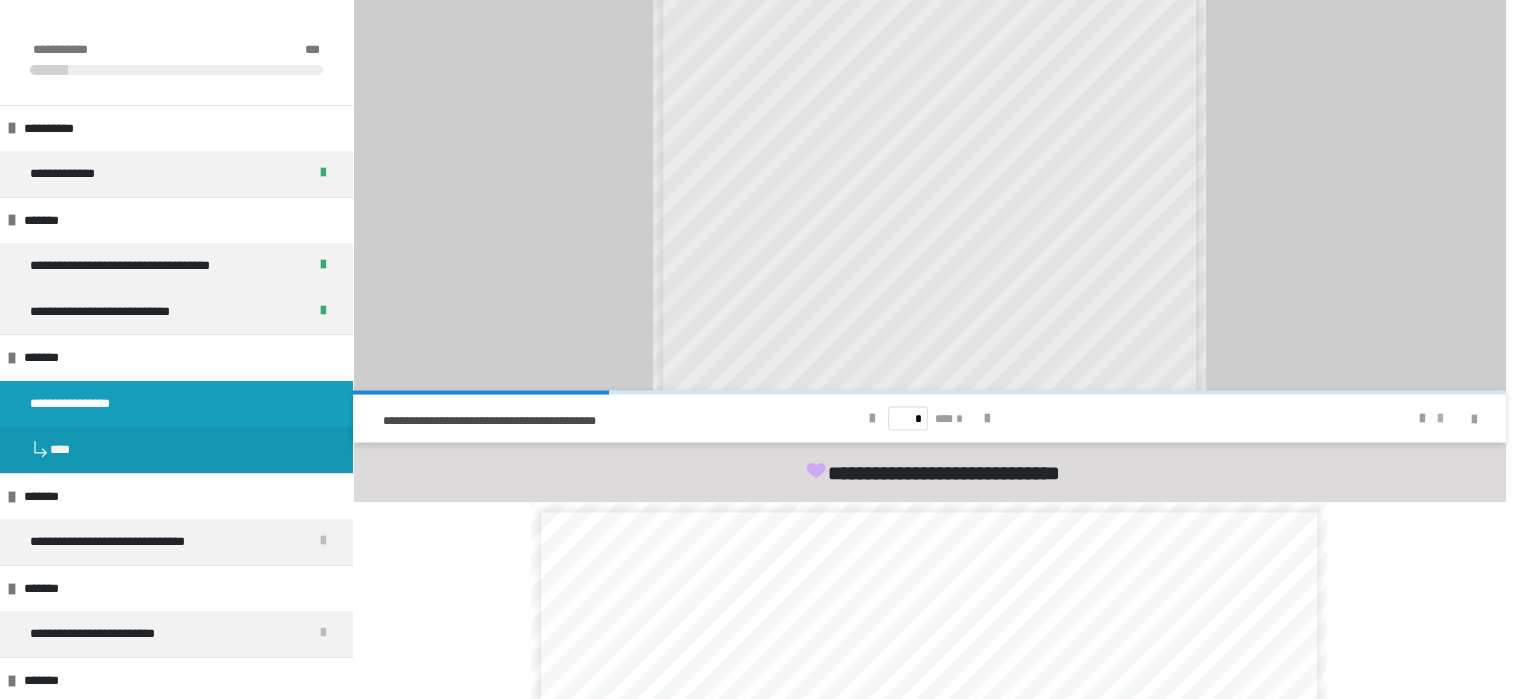 click at bounding box center [1440, 418] 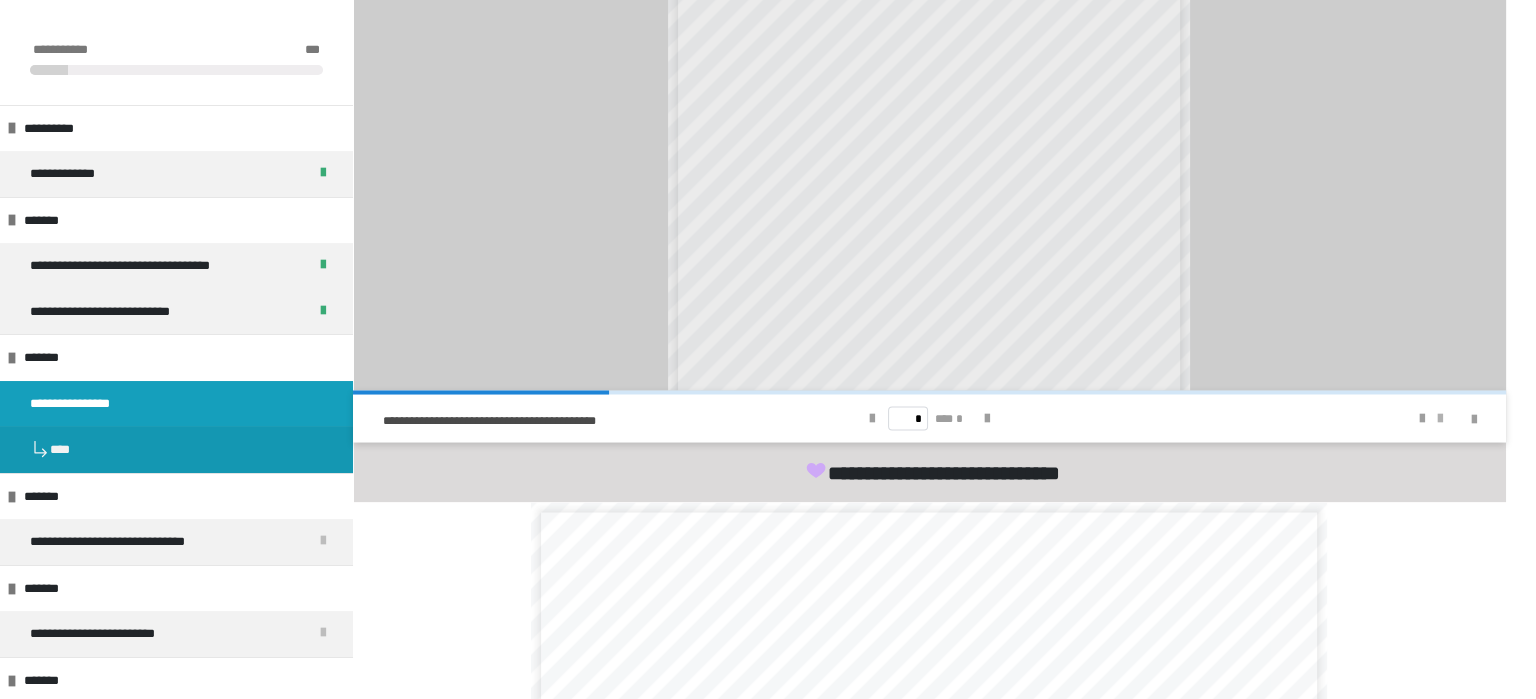 click at bounding box center [1440, 418] 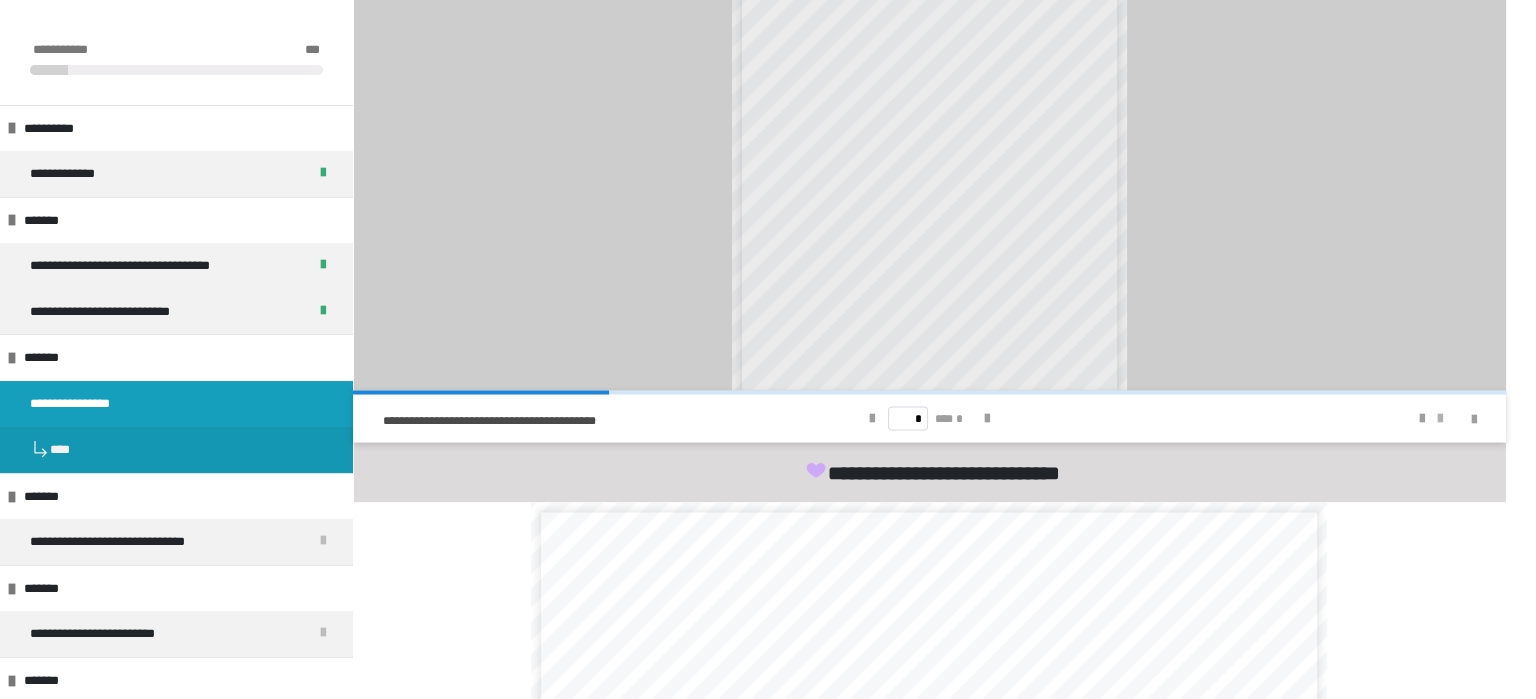 click at bounding box center [1440, 418] 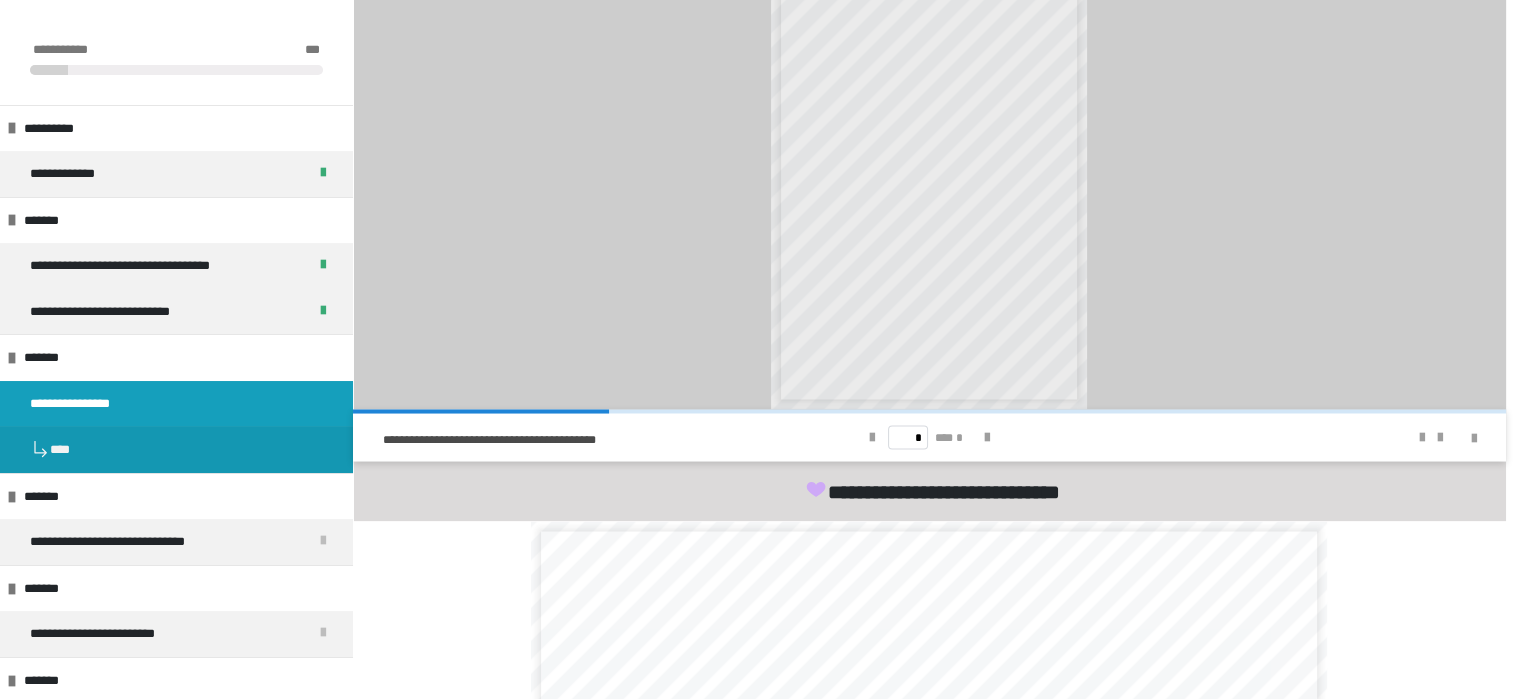 scroll, scrollTop: 4167, scrollLeft: 0, axis: vertical 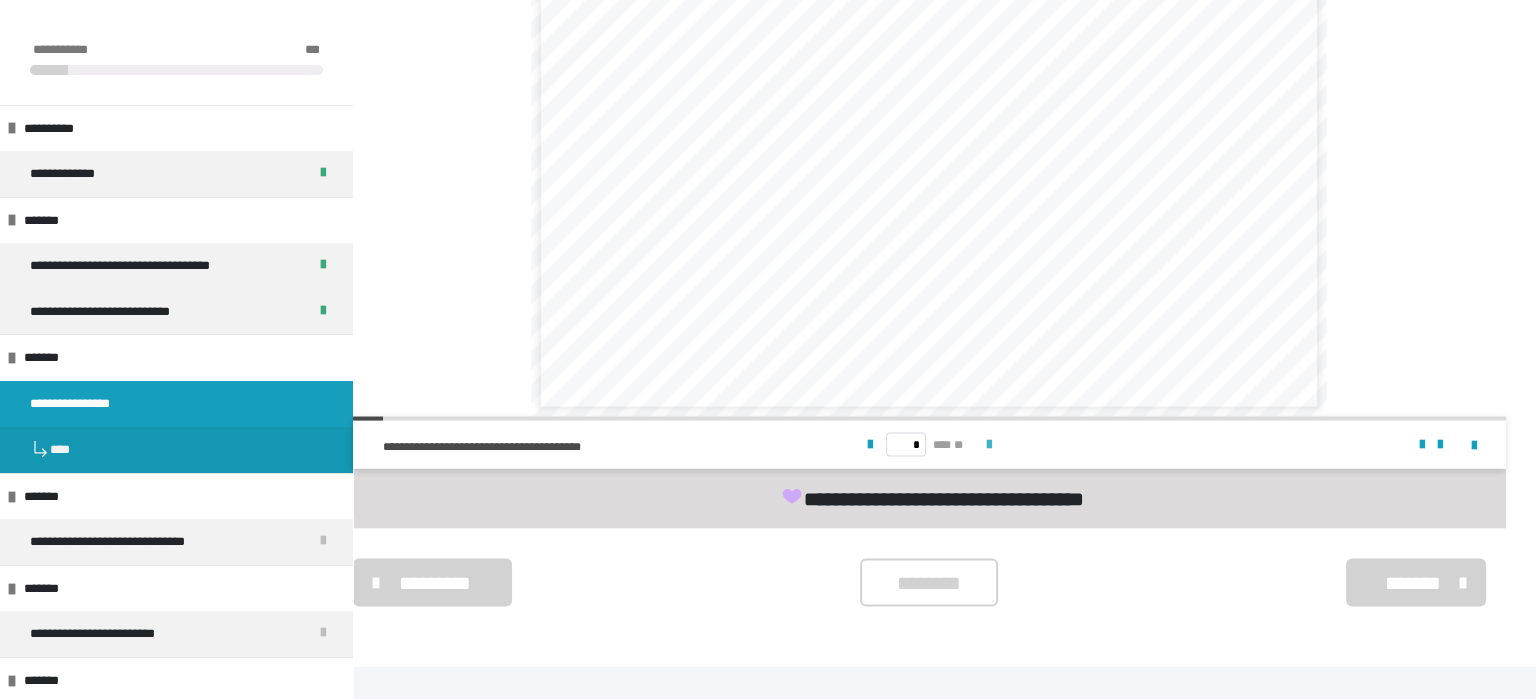 click at bounding box center (989, 445) 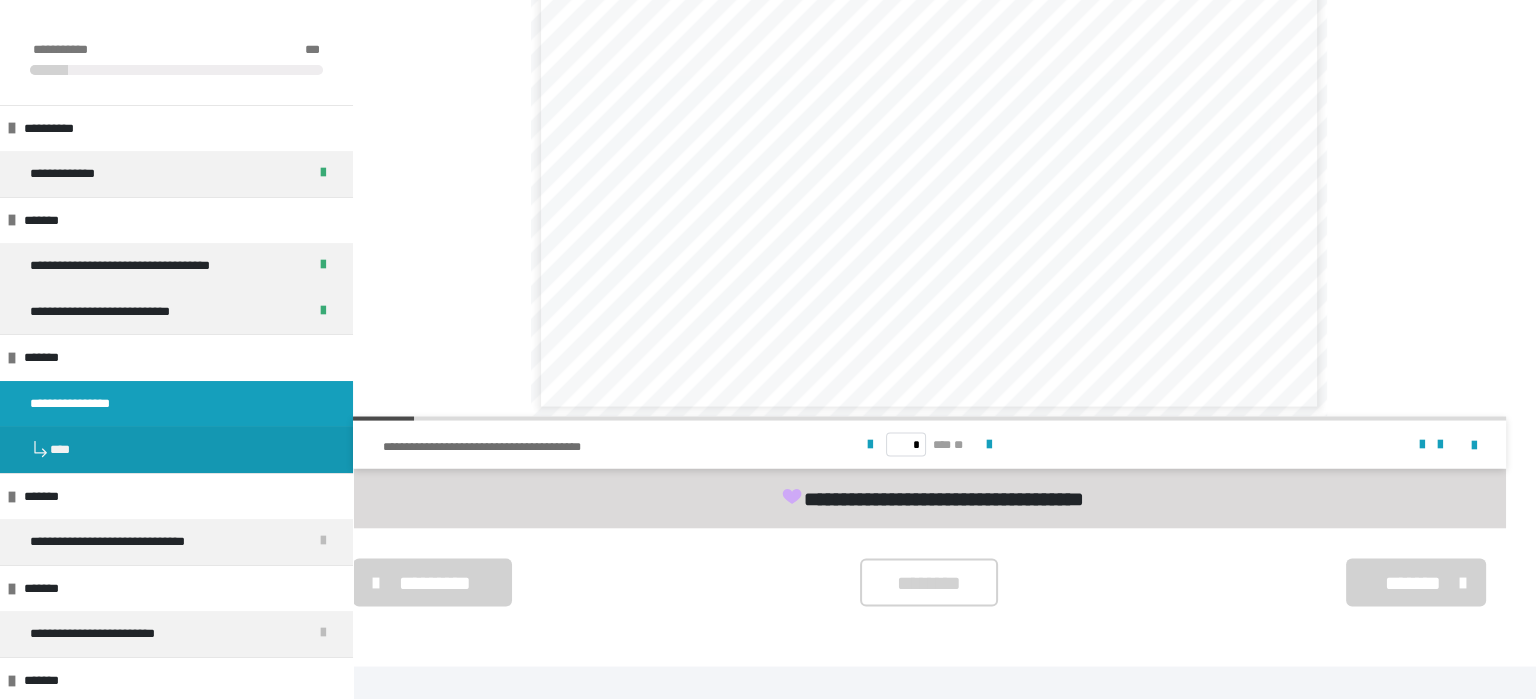 click on "**********" at bounding box center [496, 447] 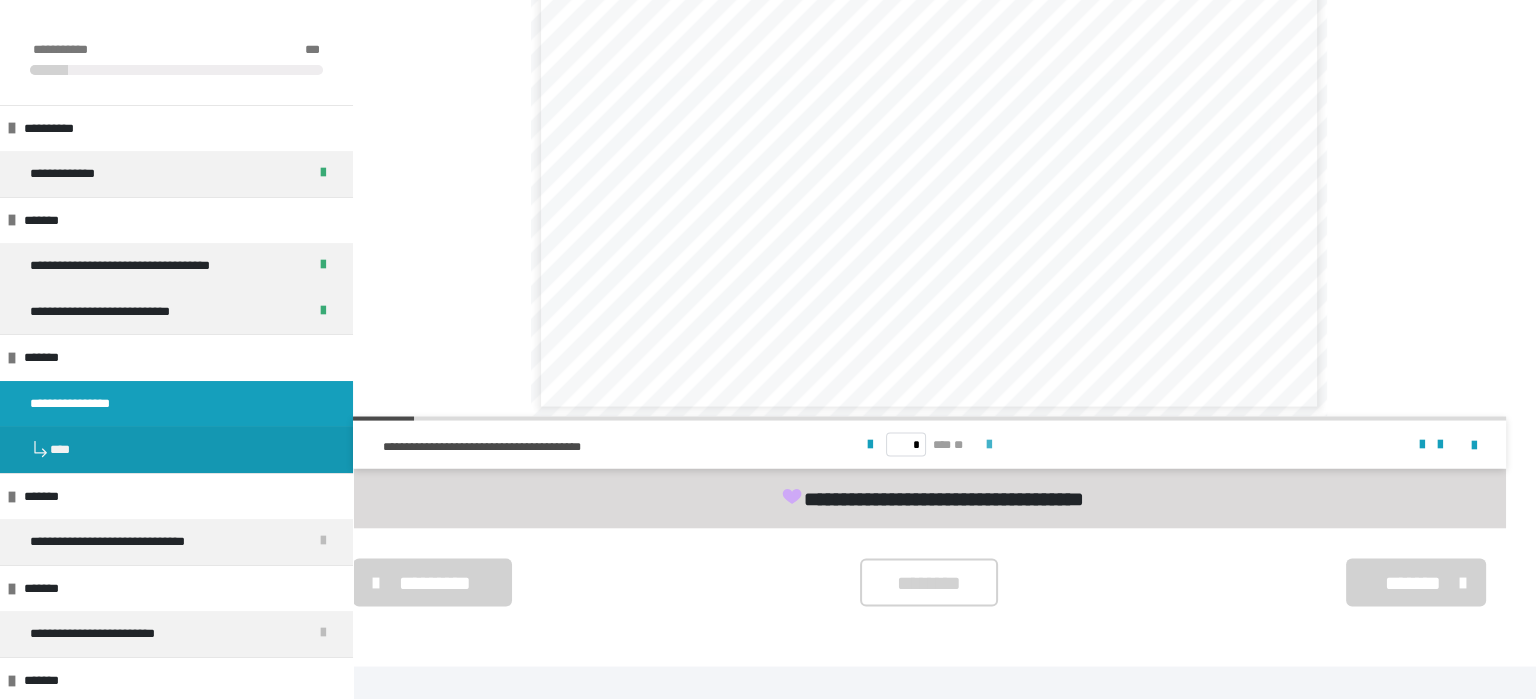 click at bounding box center (989, 445) 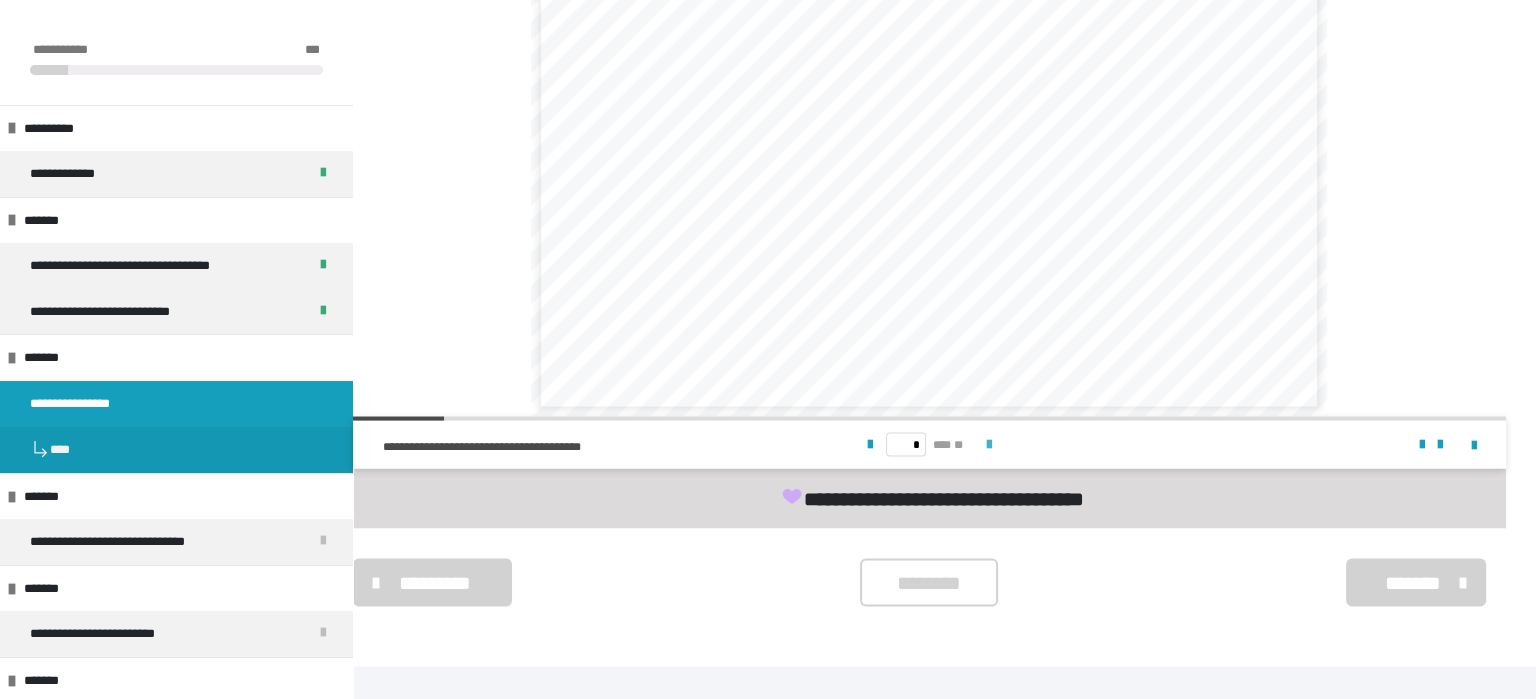 click at bounding box center (989, 445) 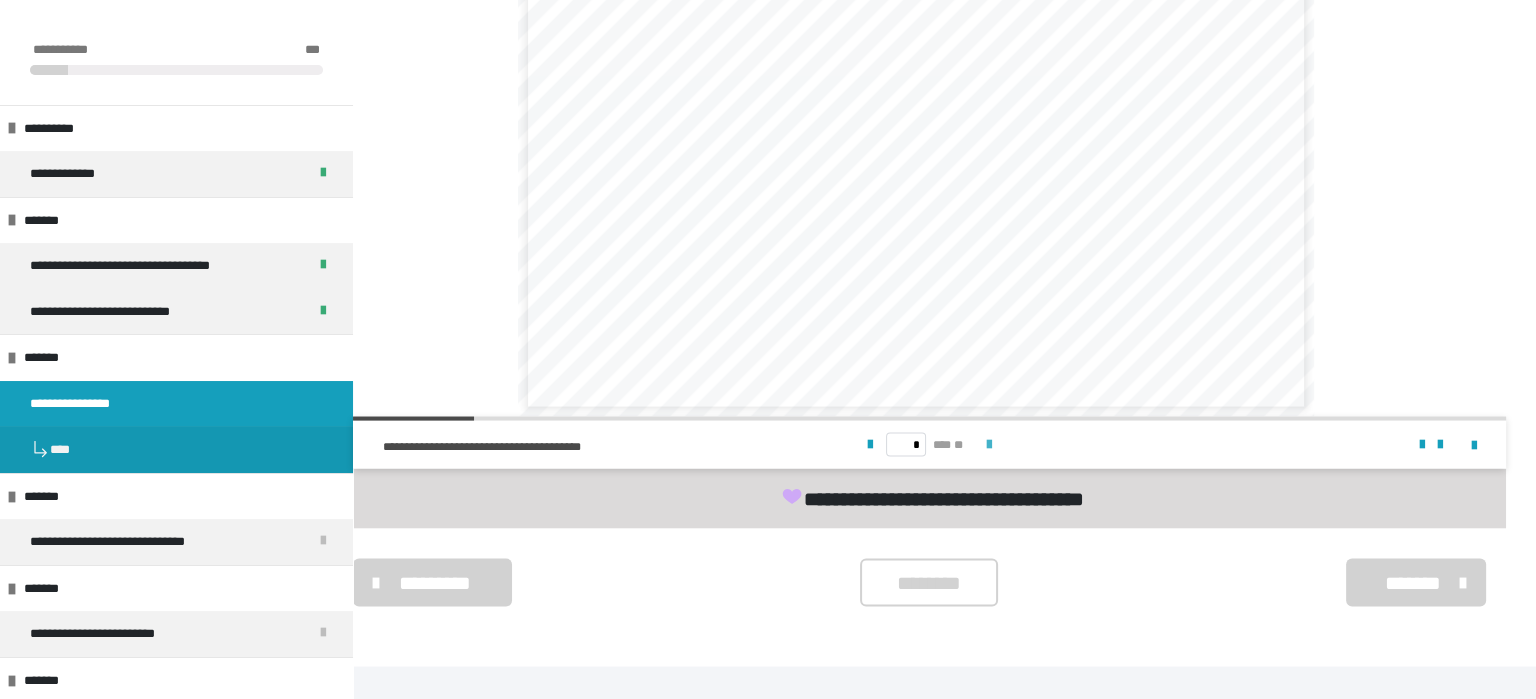 click at bounding box center (989, 445) 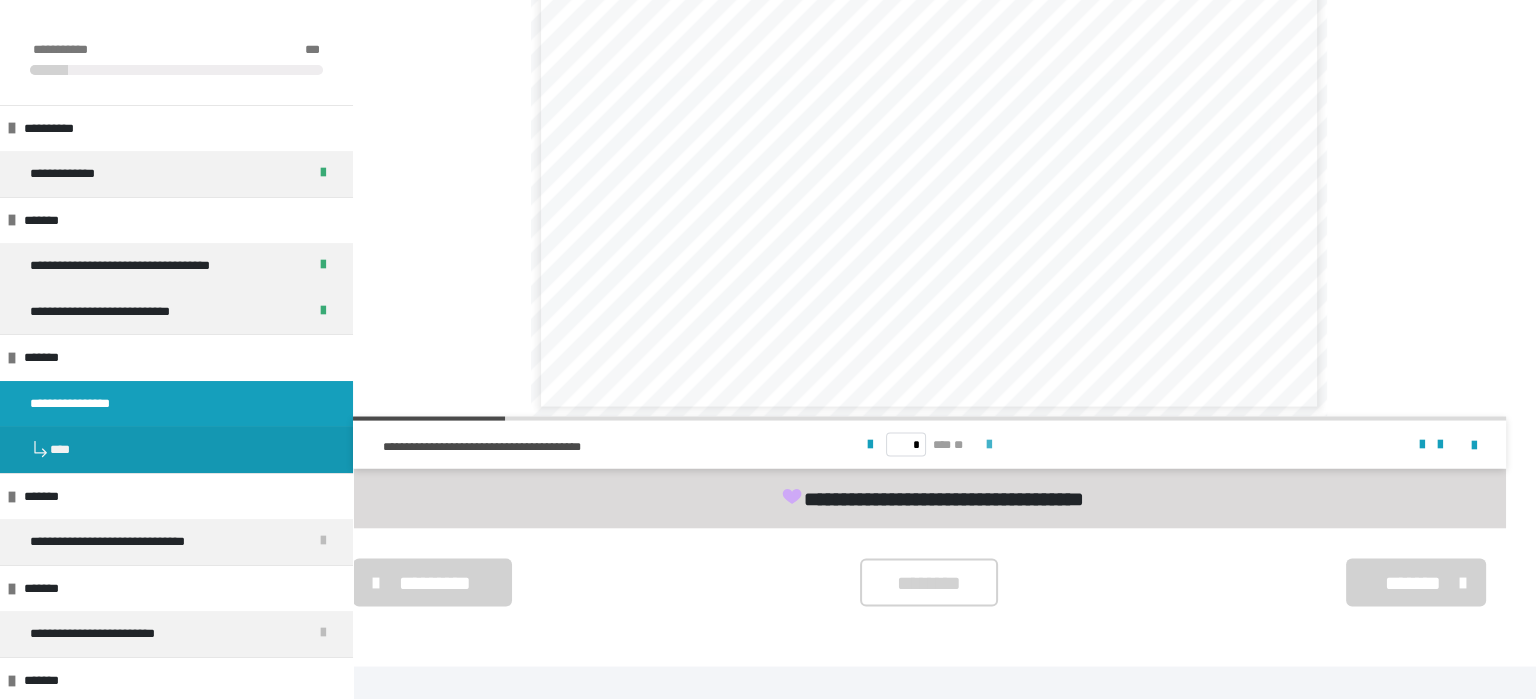 click at bounding box center (989, 445) 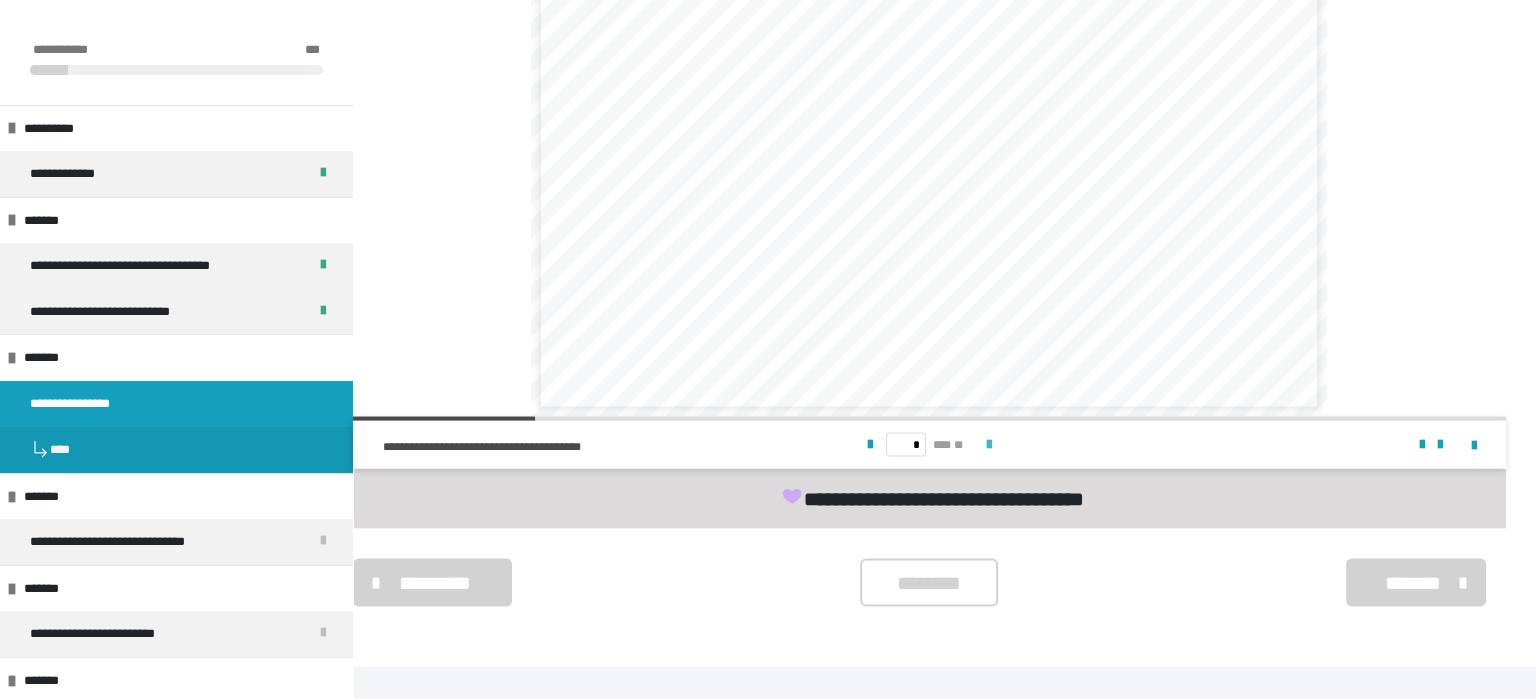 click at bounding box center (989, 445) 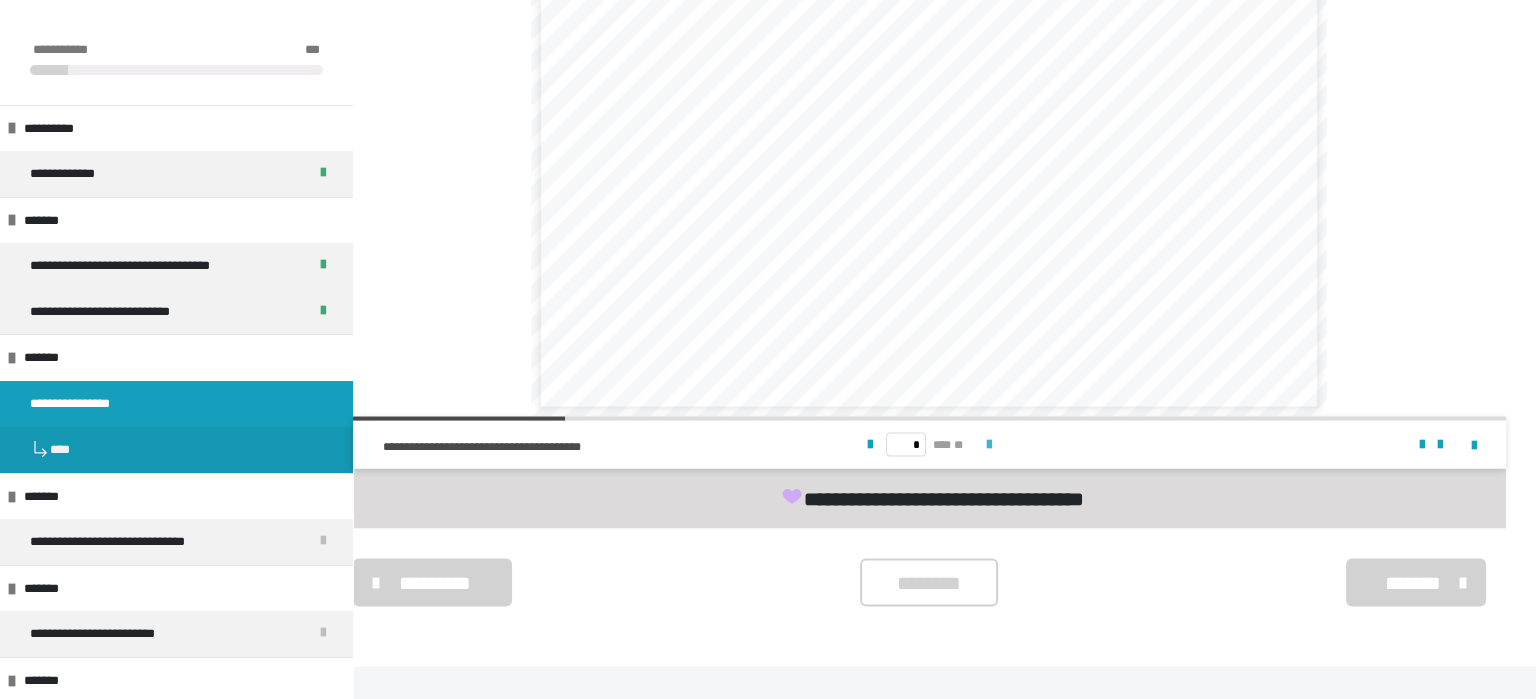 click at bounding box center (989, 445) 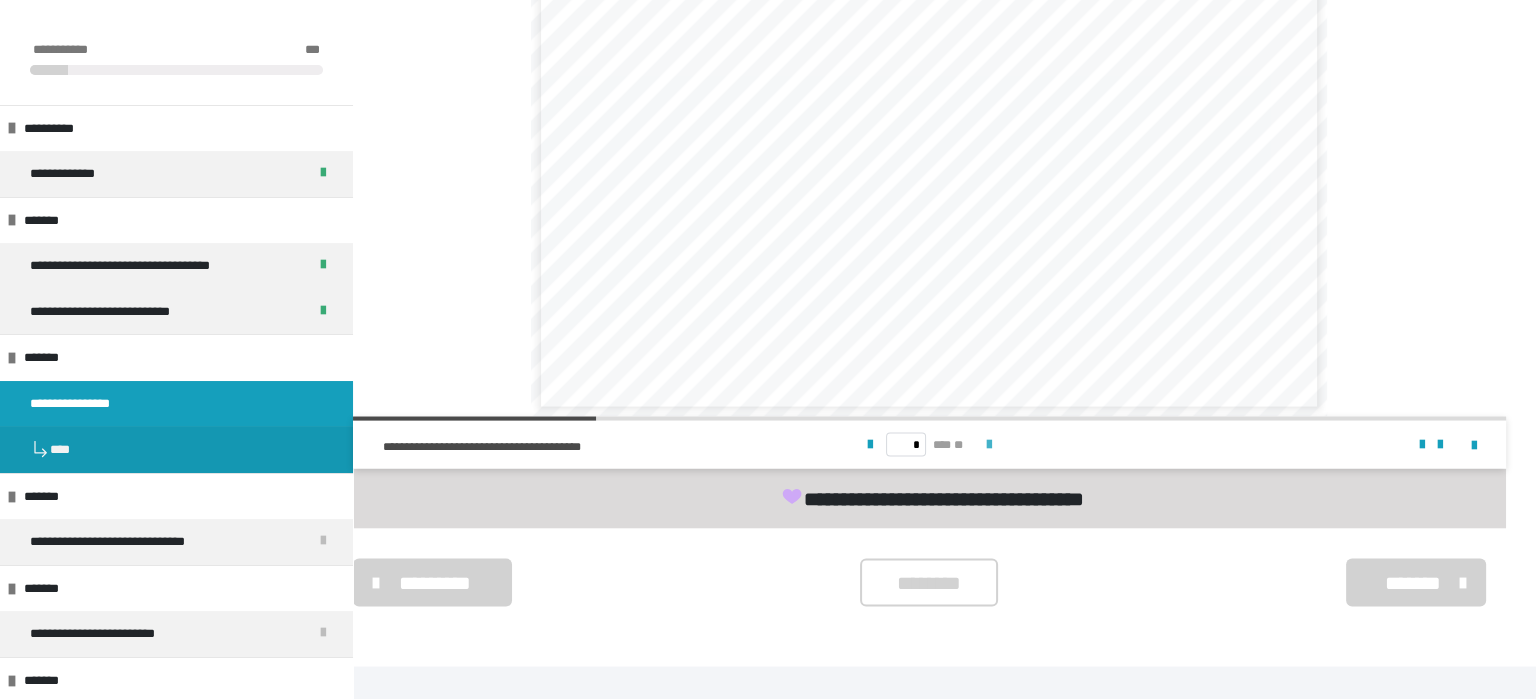 click at bounding box center (989, 445) 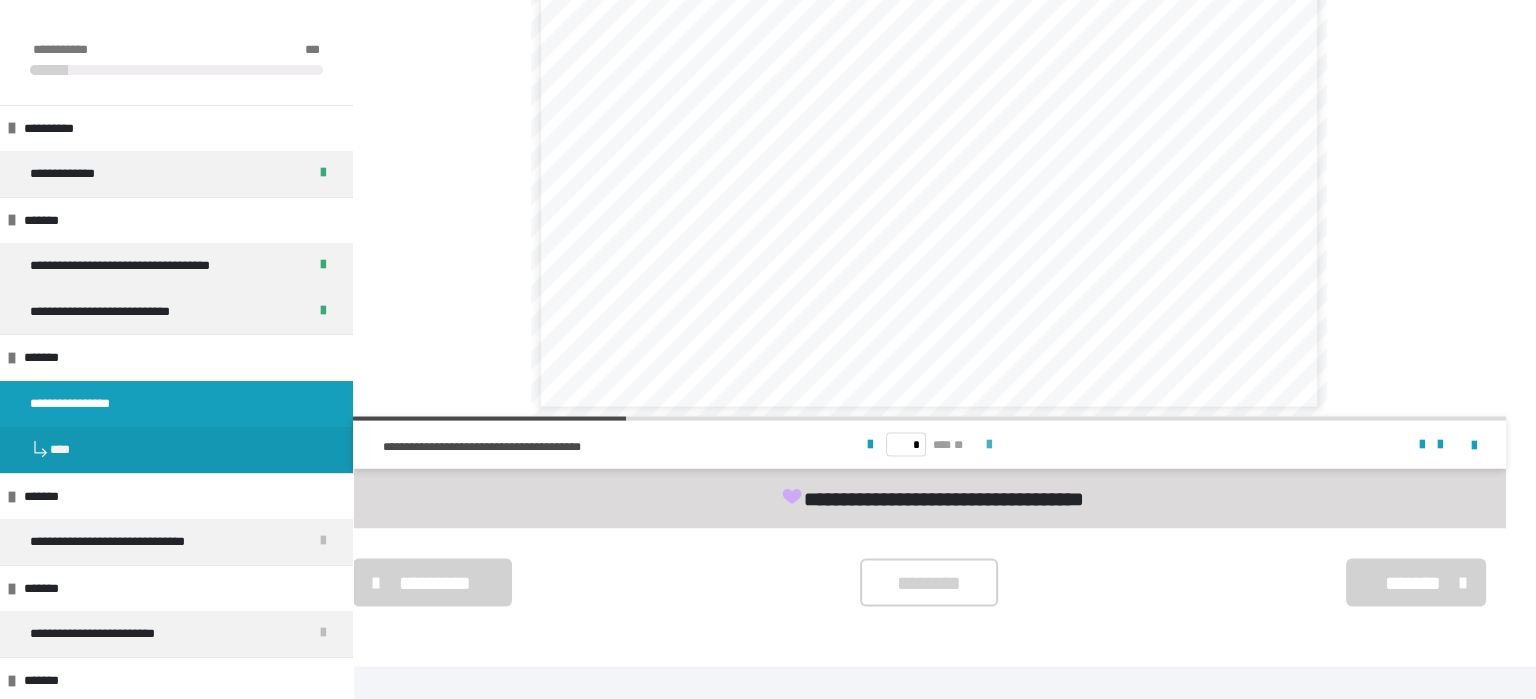 click at bounding box center [989, 445] 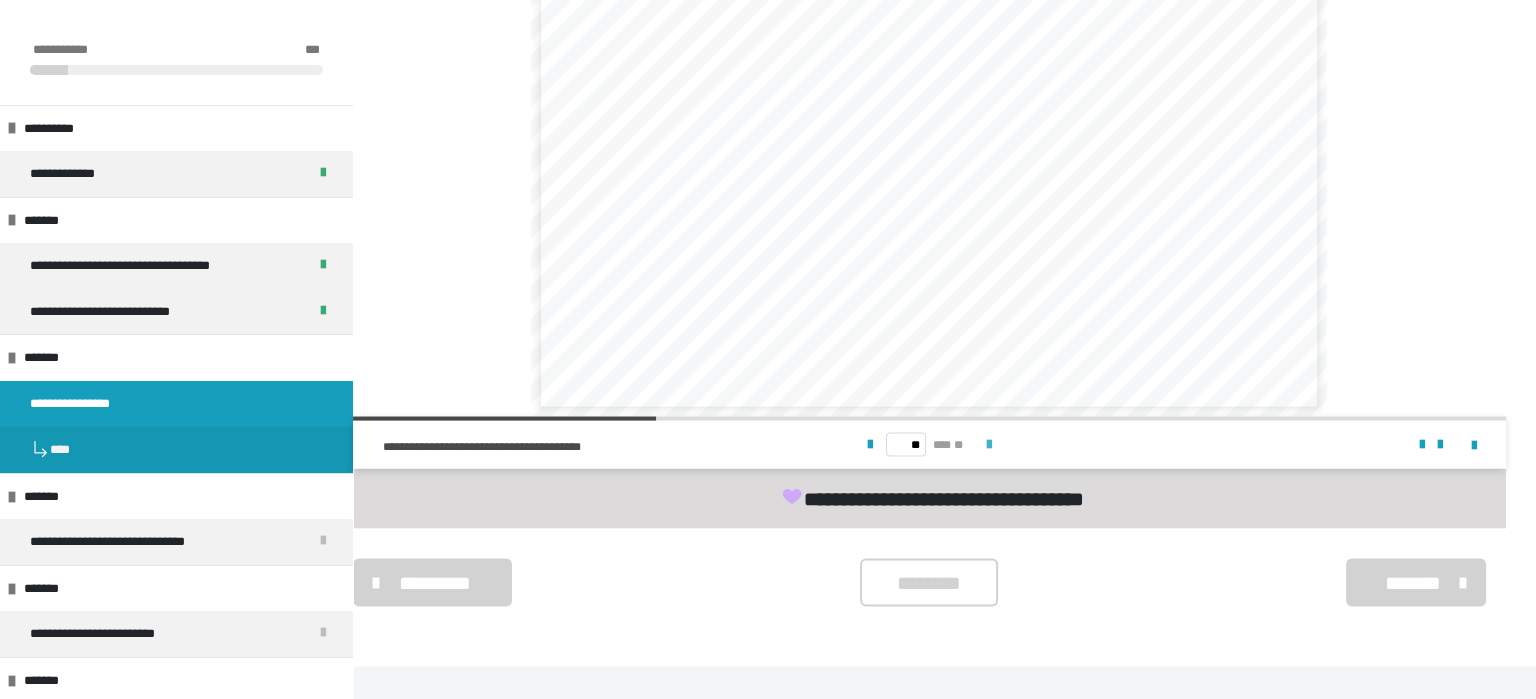click at bounding box center [989, 445] 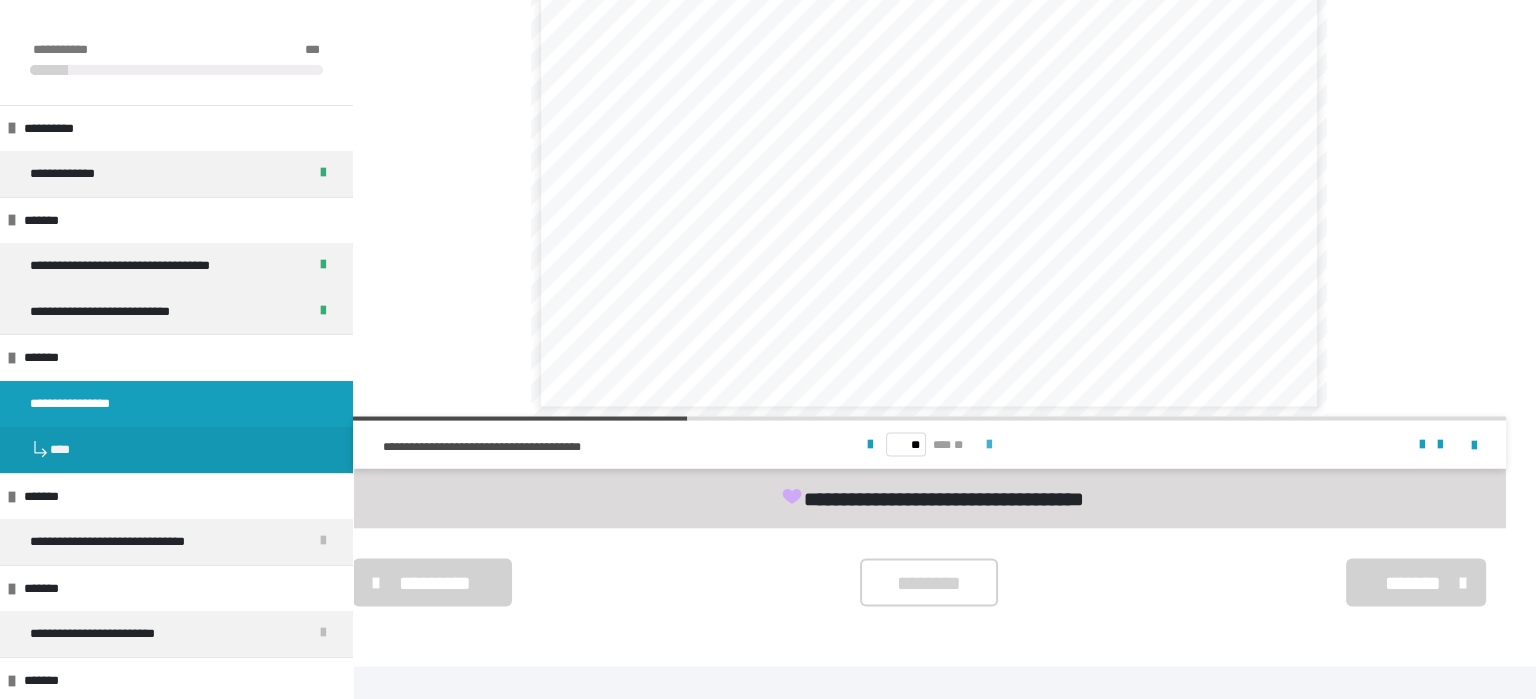 click at bounding box center [989, 445] 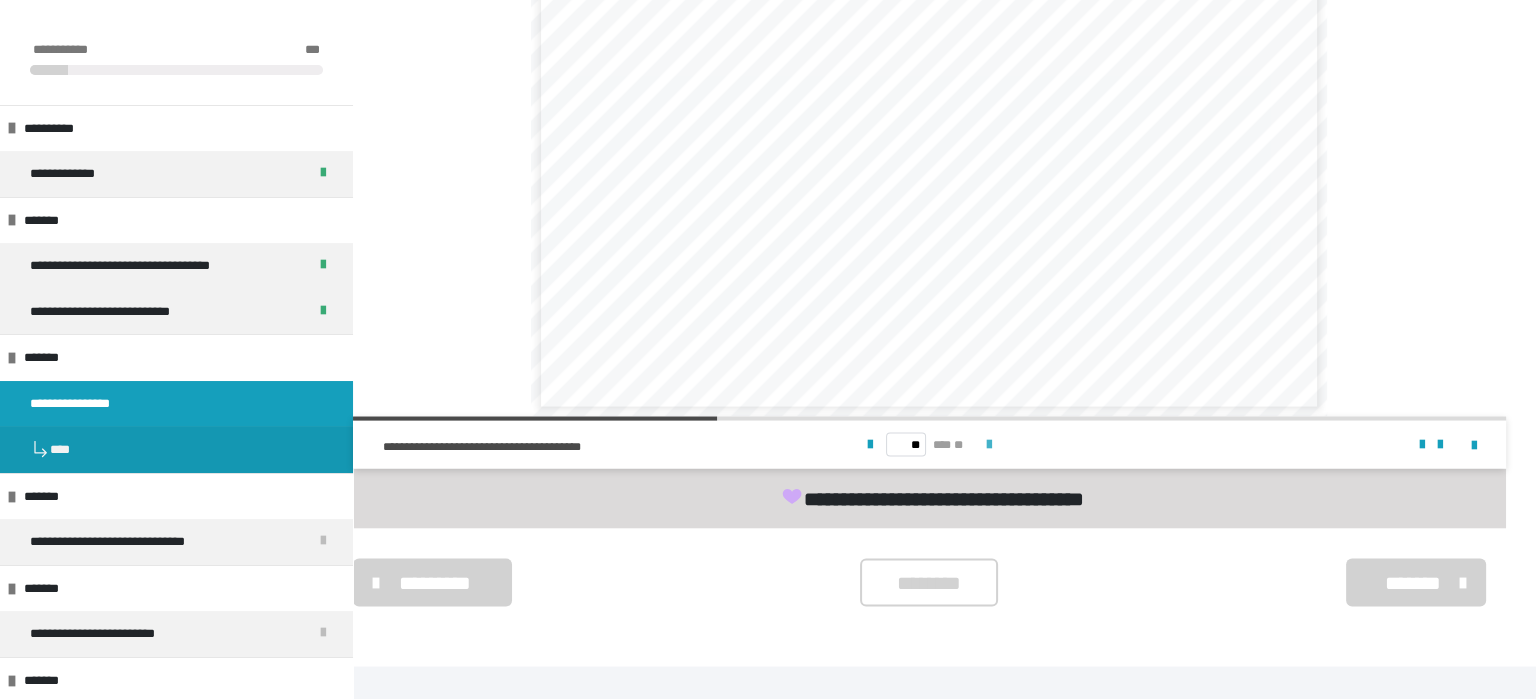 click at bounding box center [989, 445] 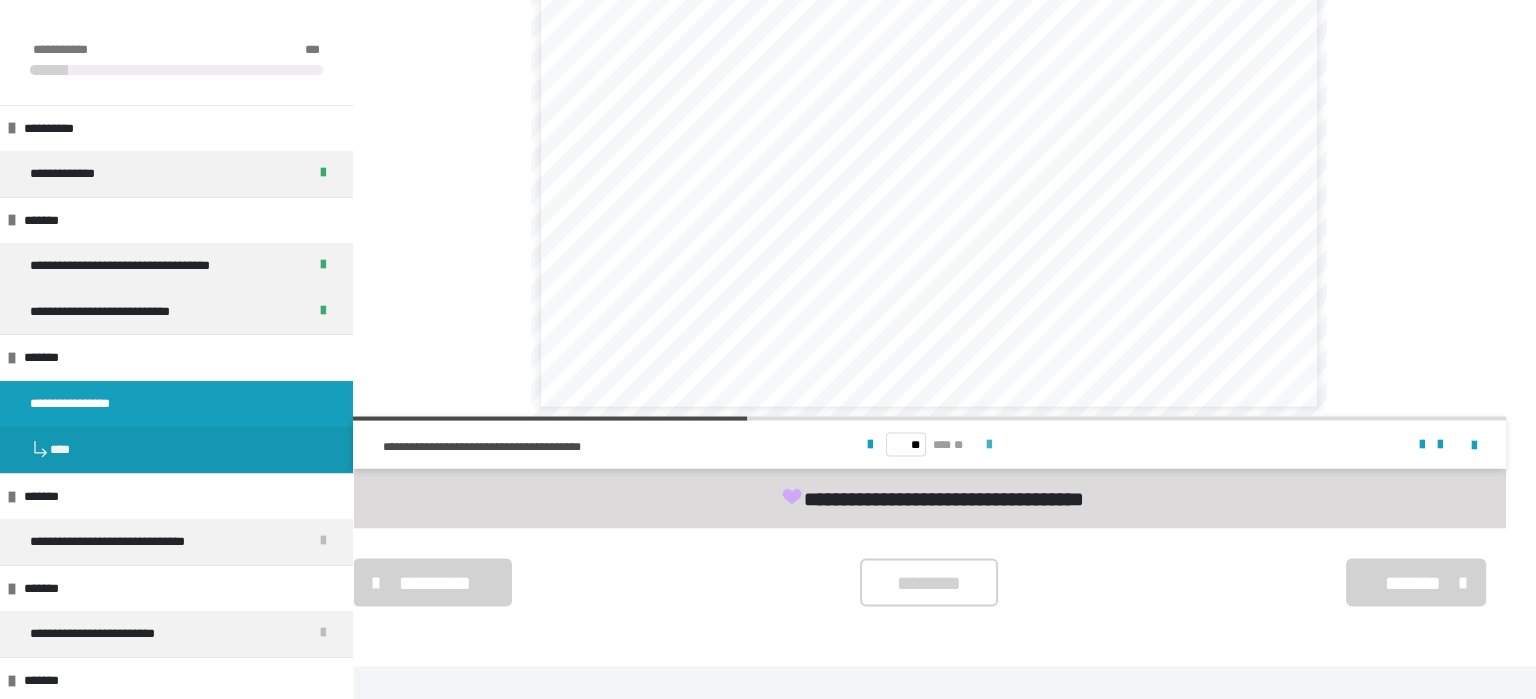 click at bounding box center (989, 445) 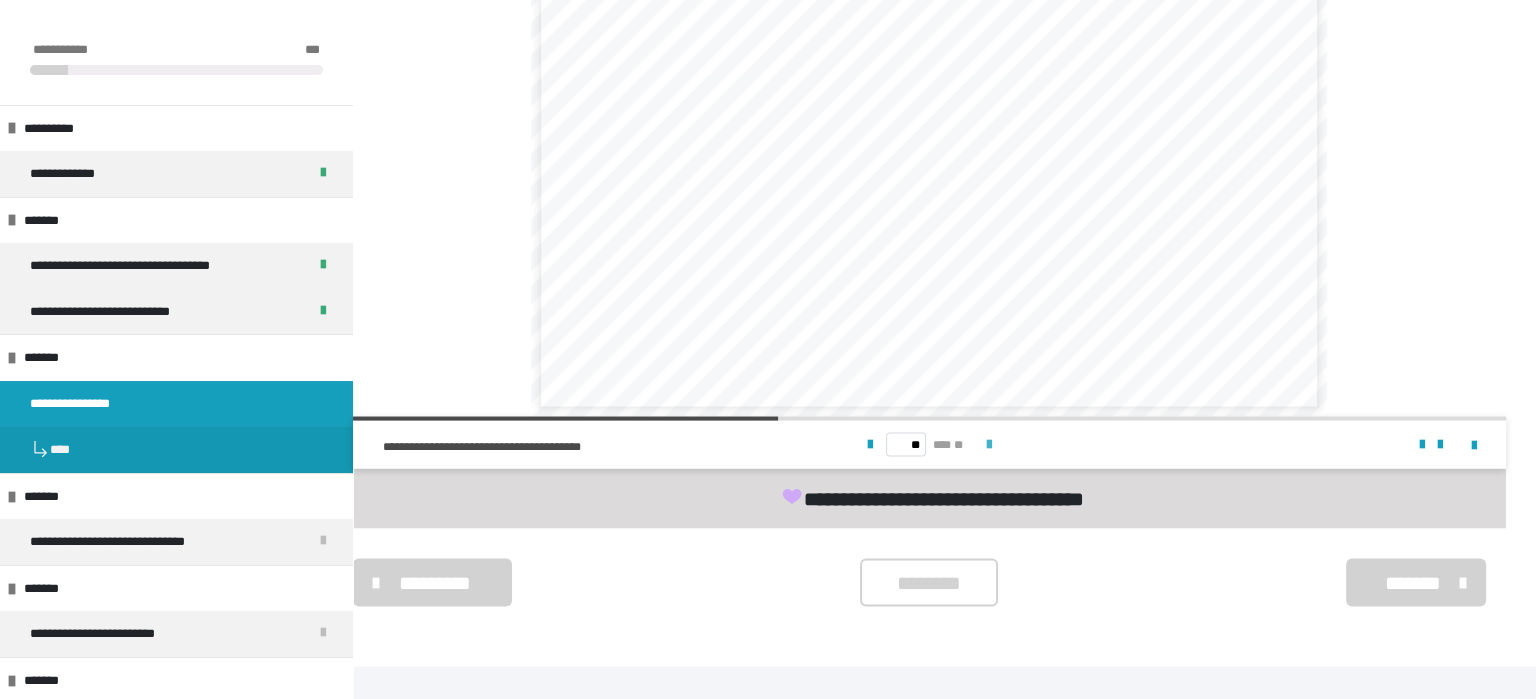 click at bounding box center [989, 445] 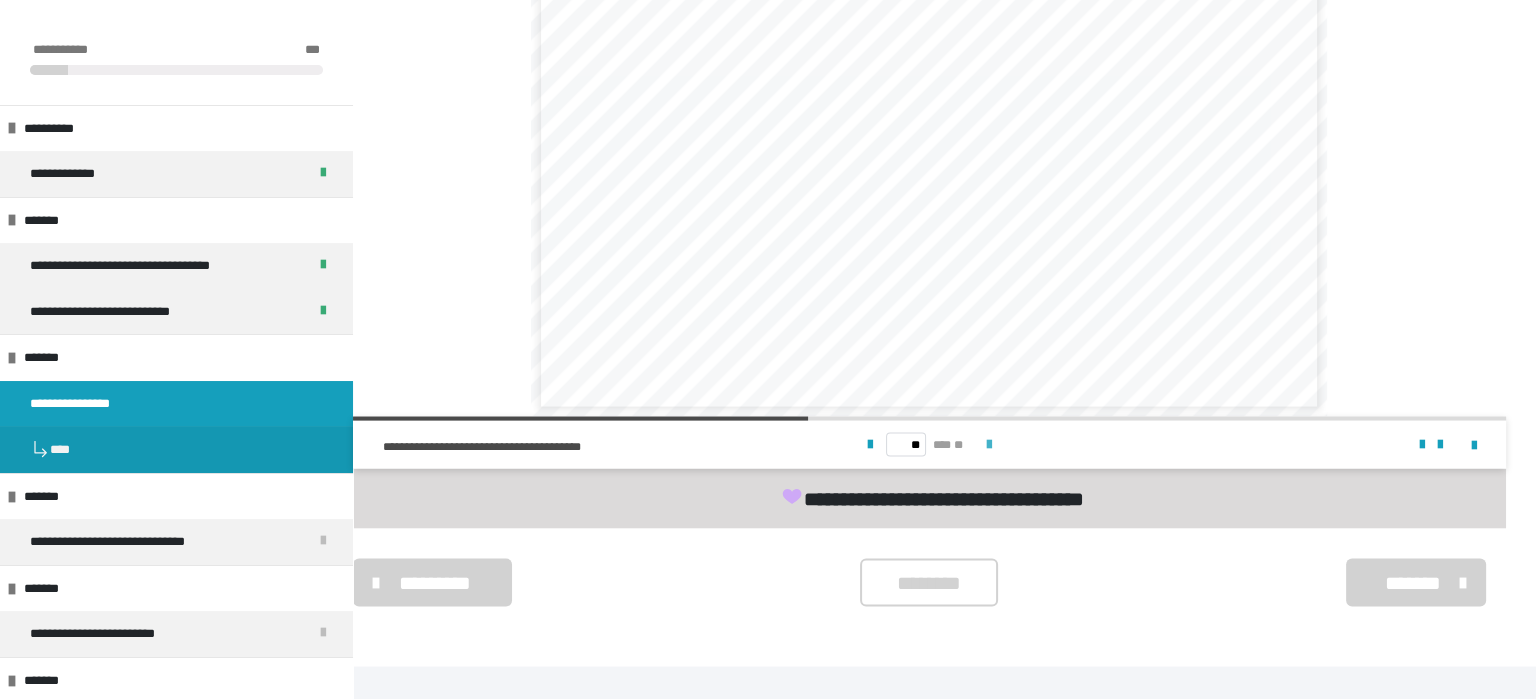 click at bounding box center (989, 445) 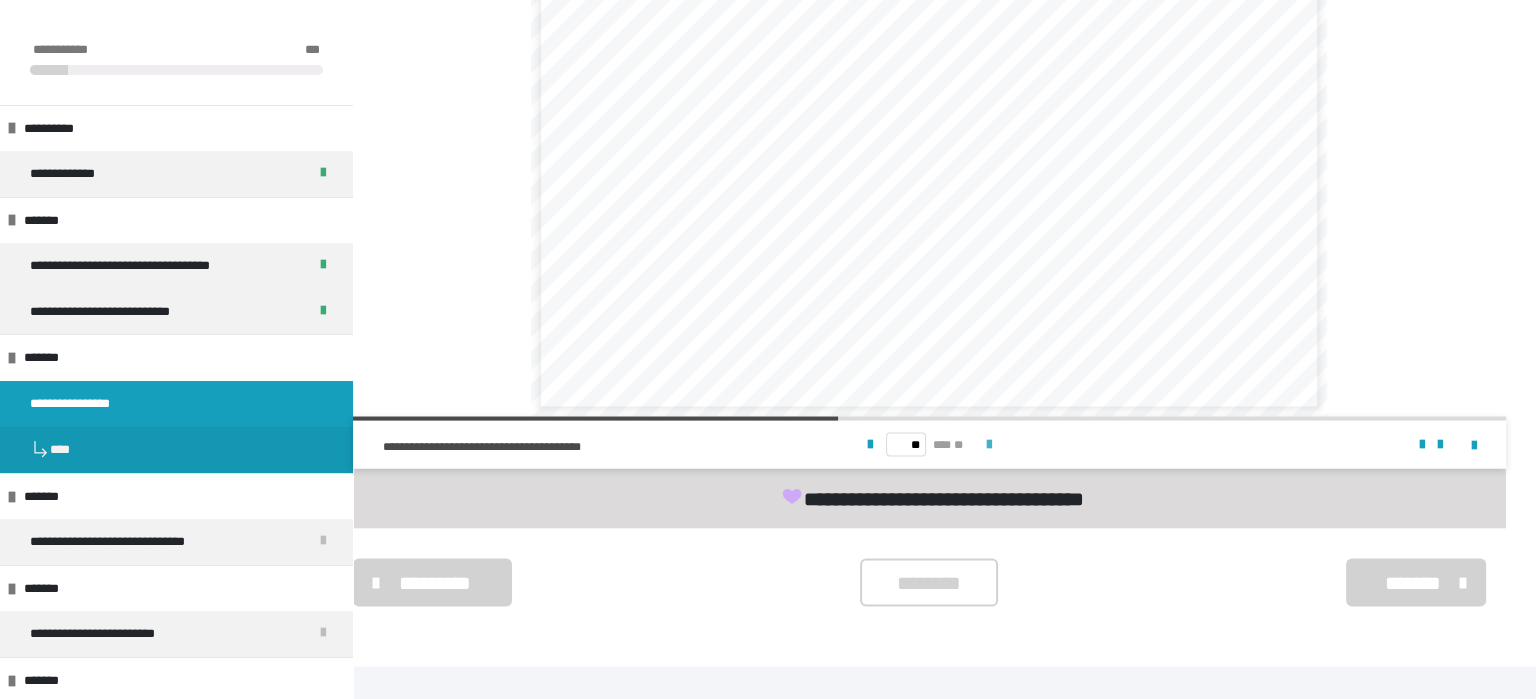 click at bounding box center [989, 445] 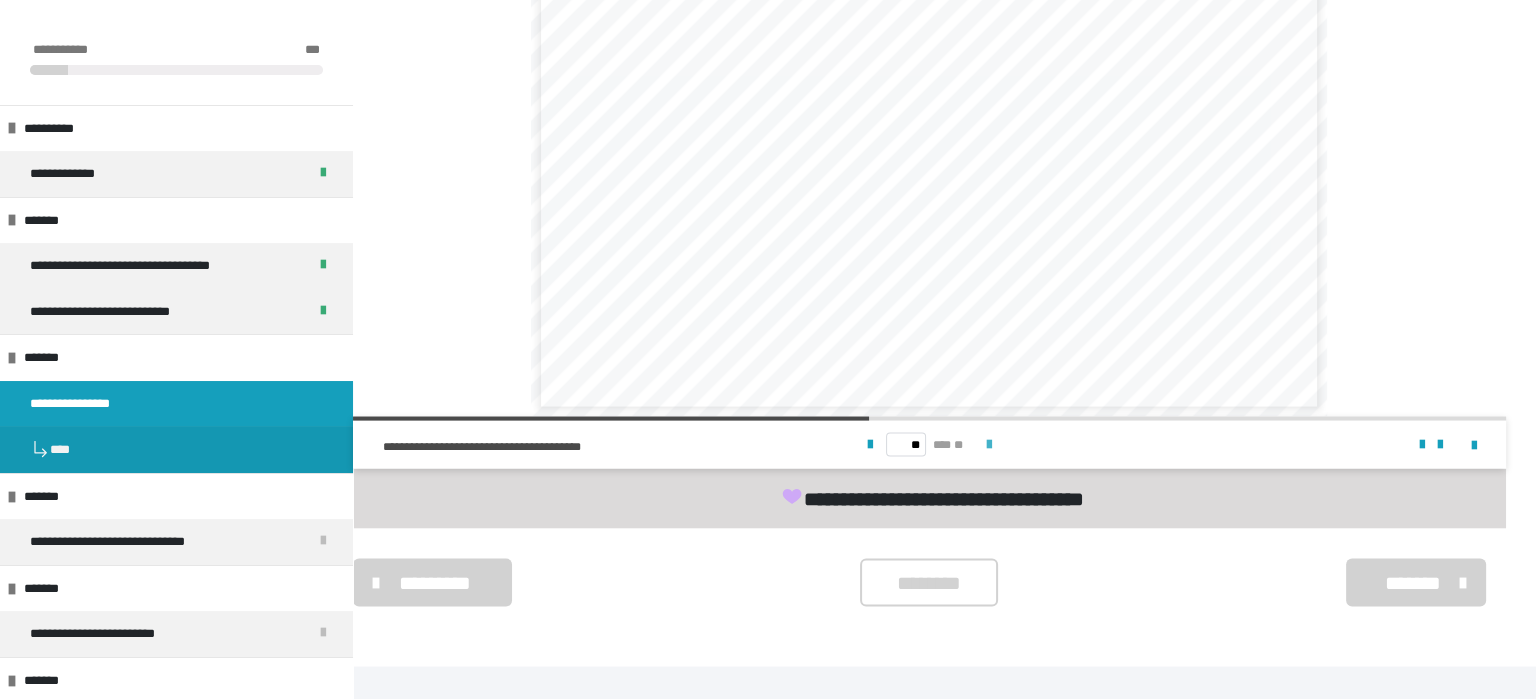 click at bounding box center [989, 445] 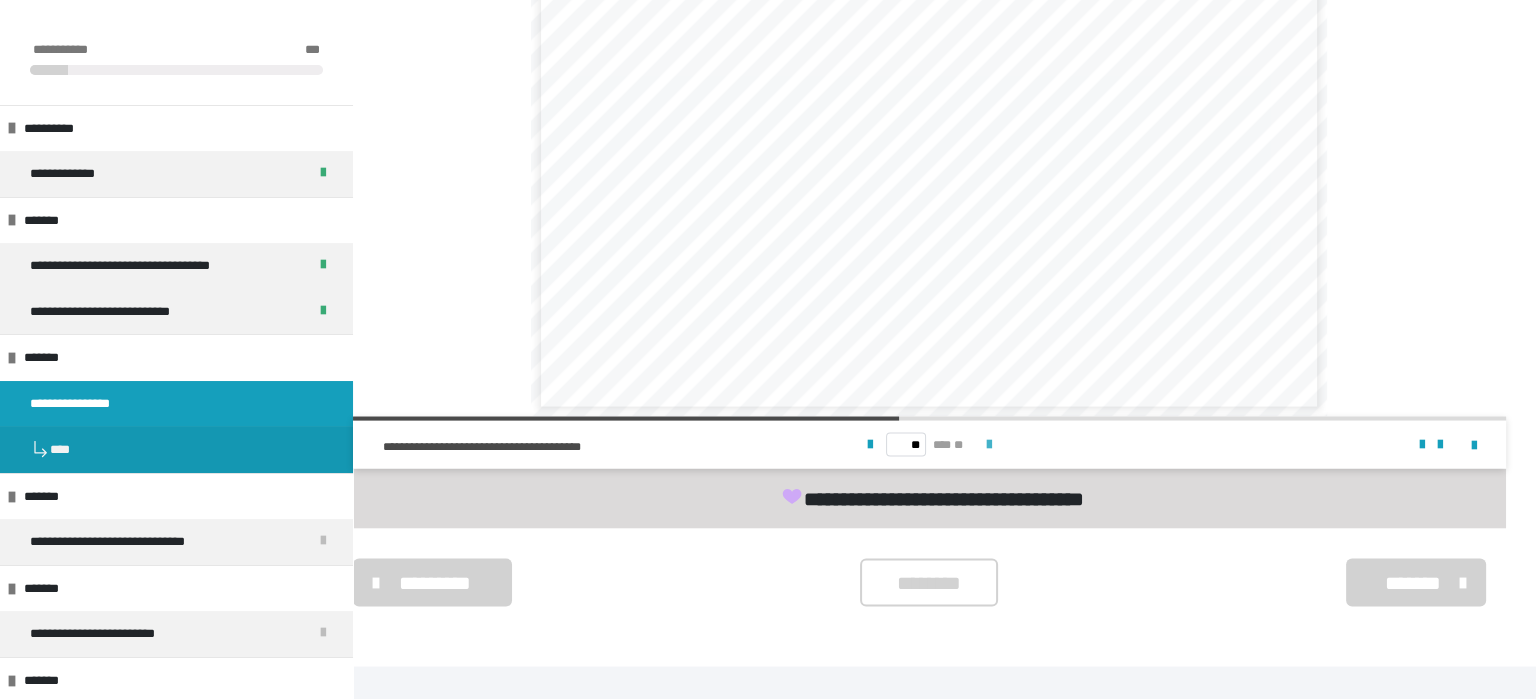 click at bounding box center [989, 445] 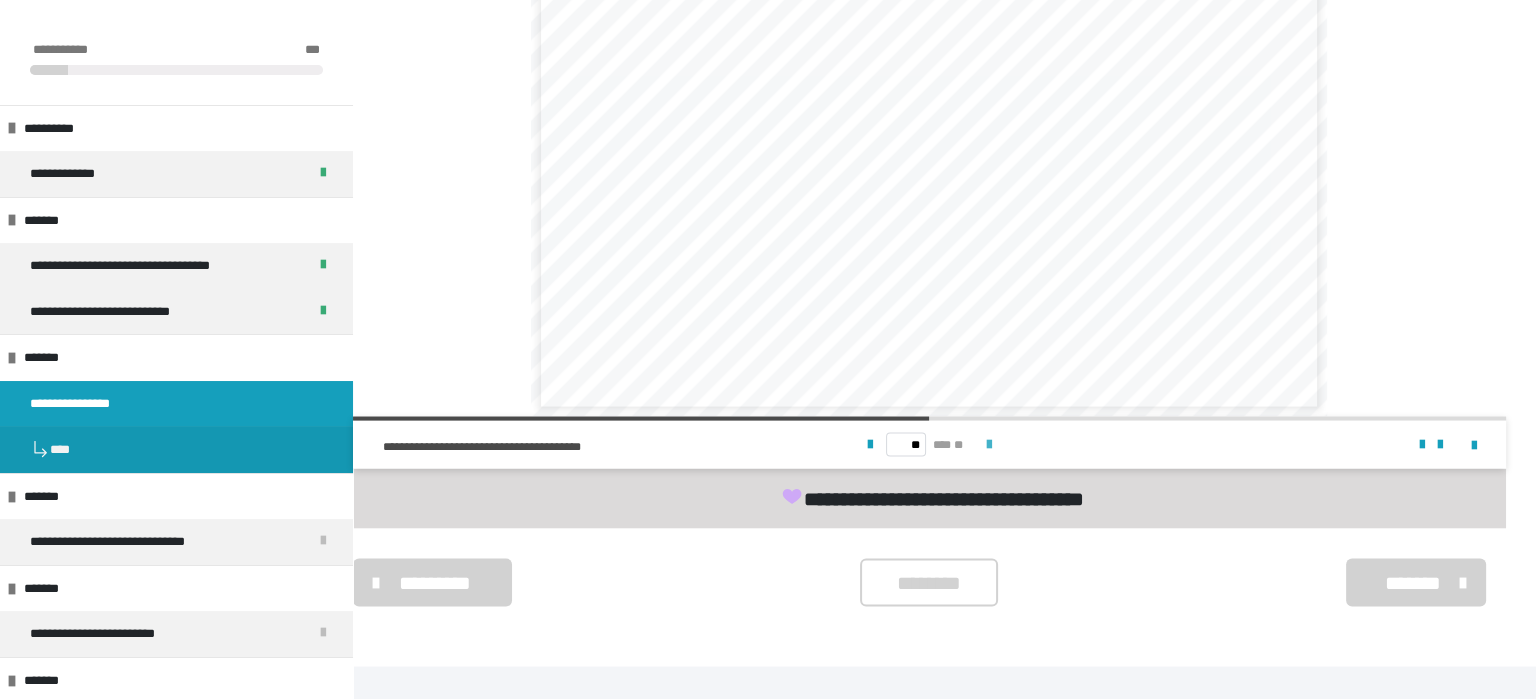 click at bounding box center (989, 445) 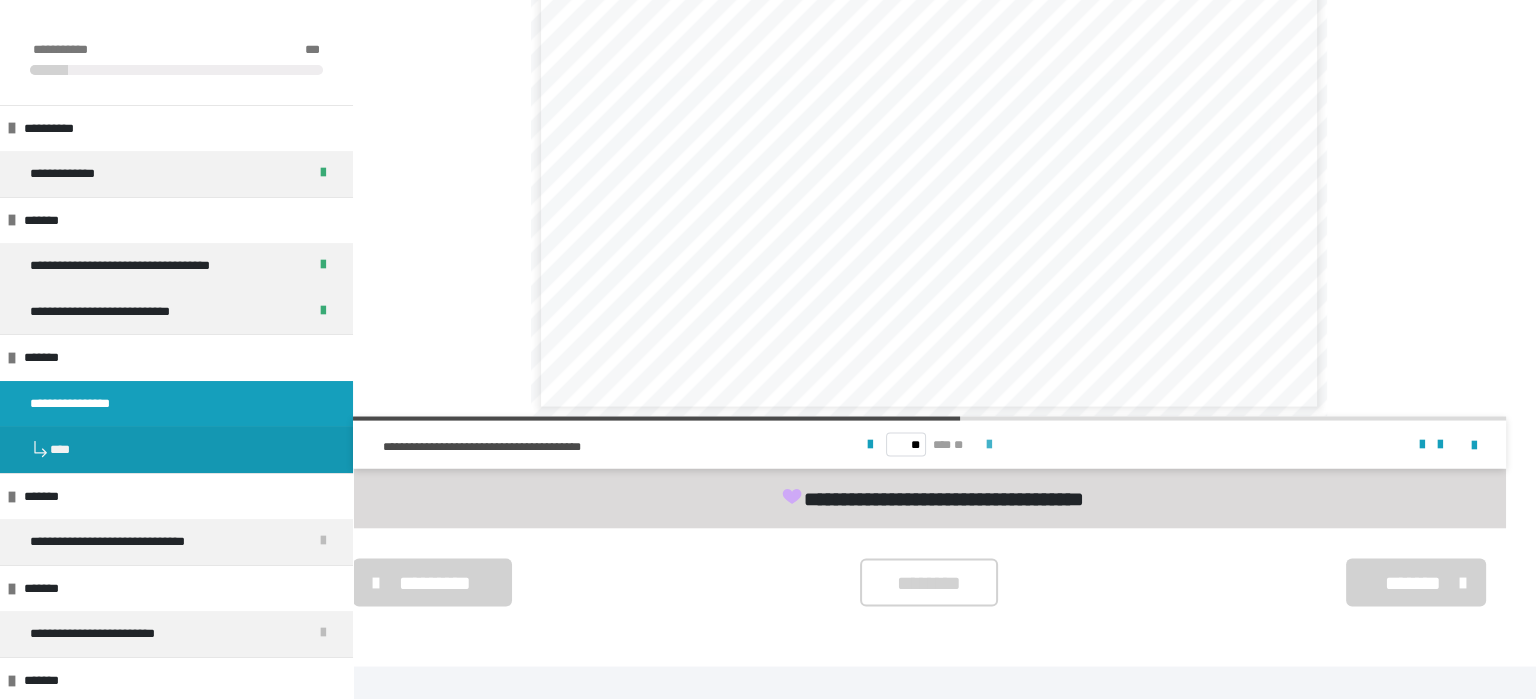 click at bounding box center [989, 445] 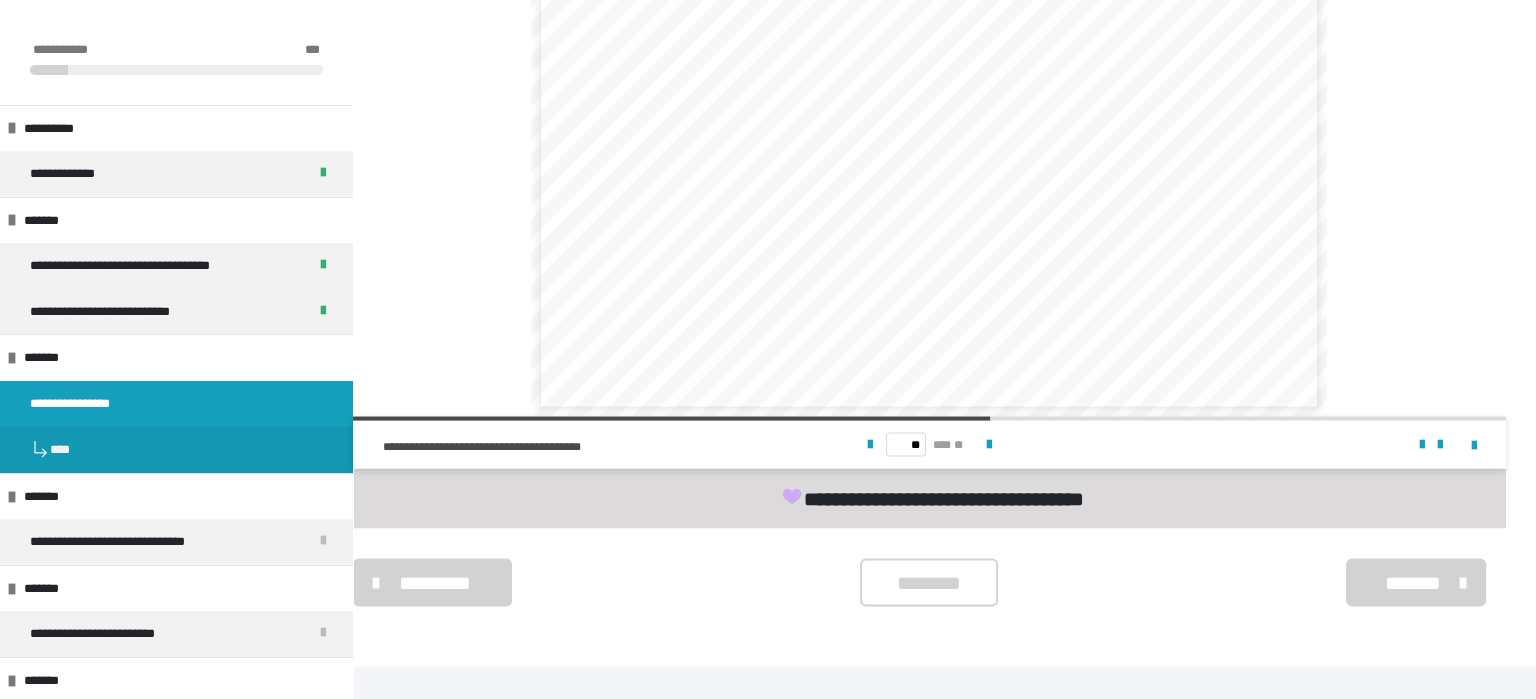 scroll, scrollTop: 4763, scrollLeft: 0, axis: vertical 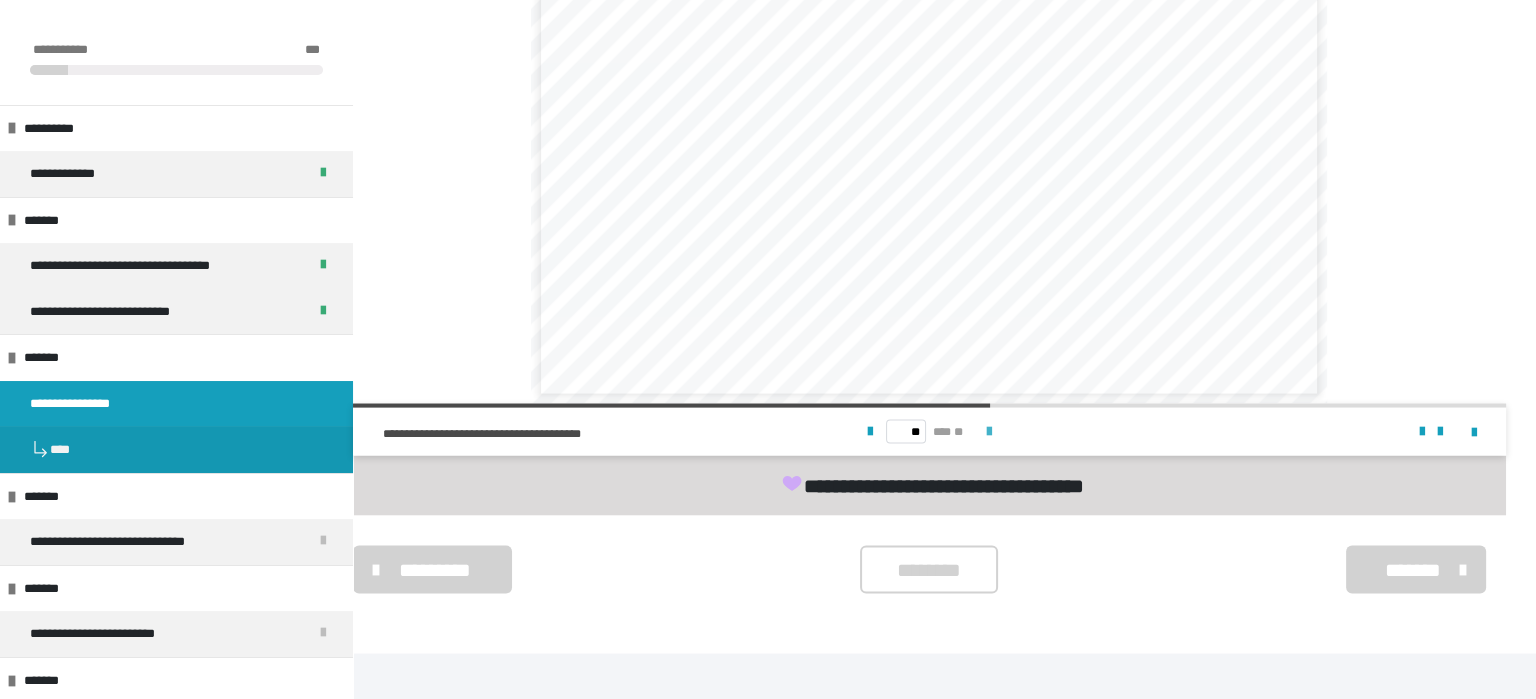 click at bounding box center (989, 432) 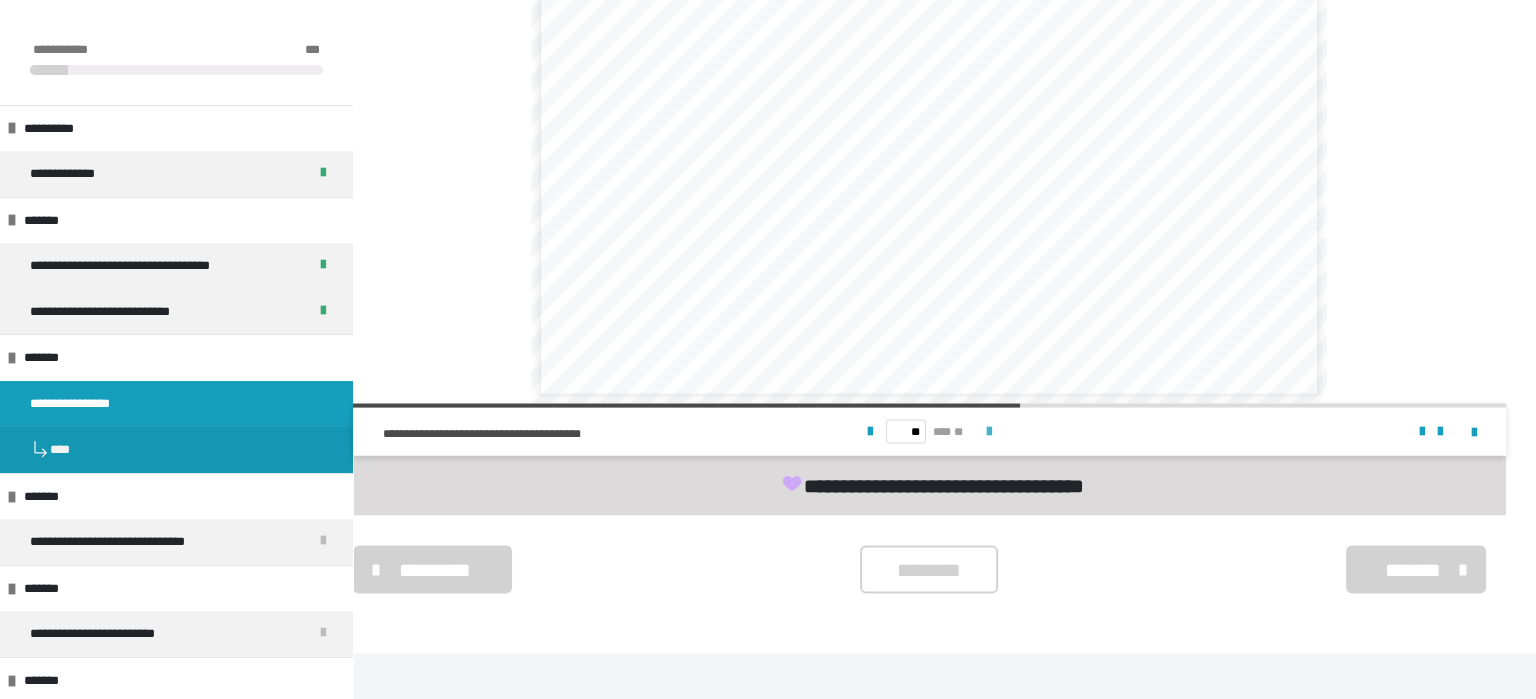 click at bounding box center (989, 432) 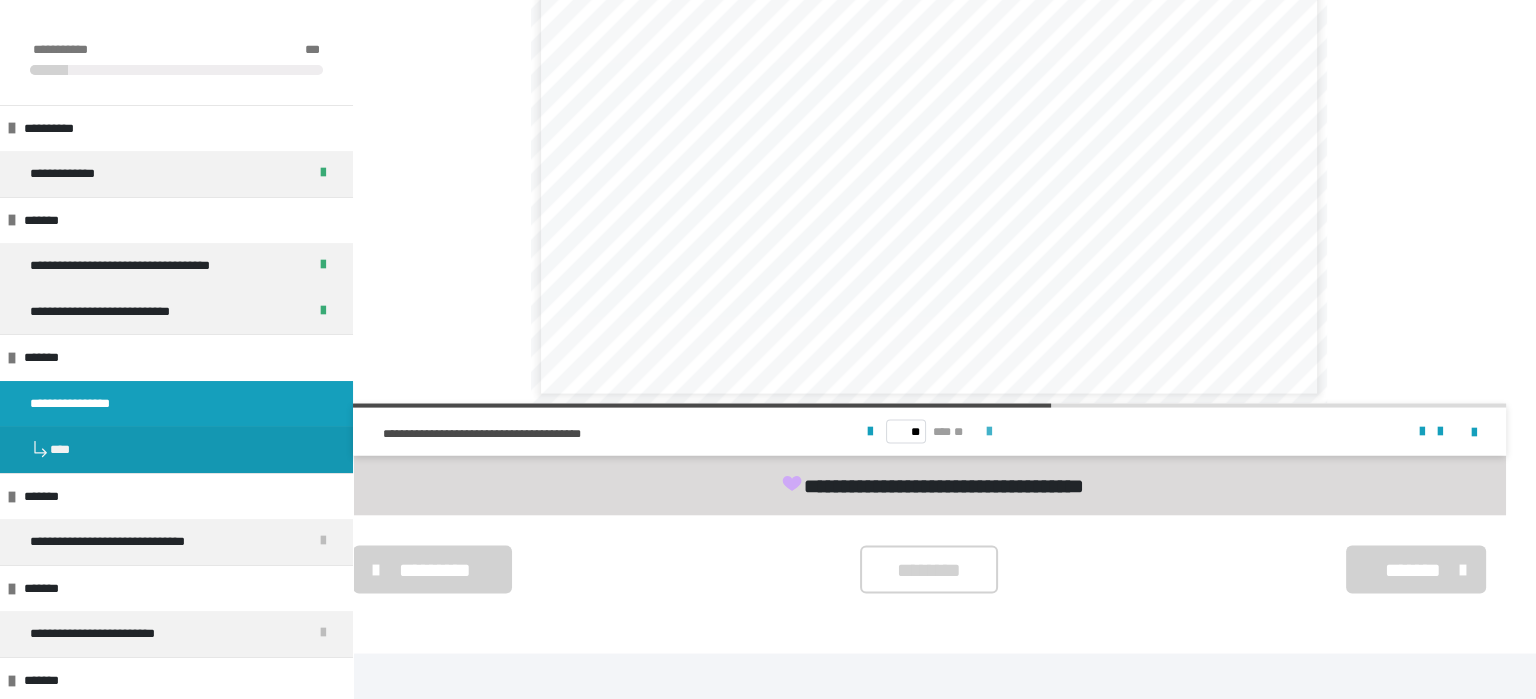 click at bounding box center (989, 432) 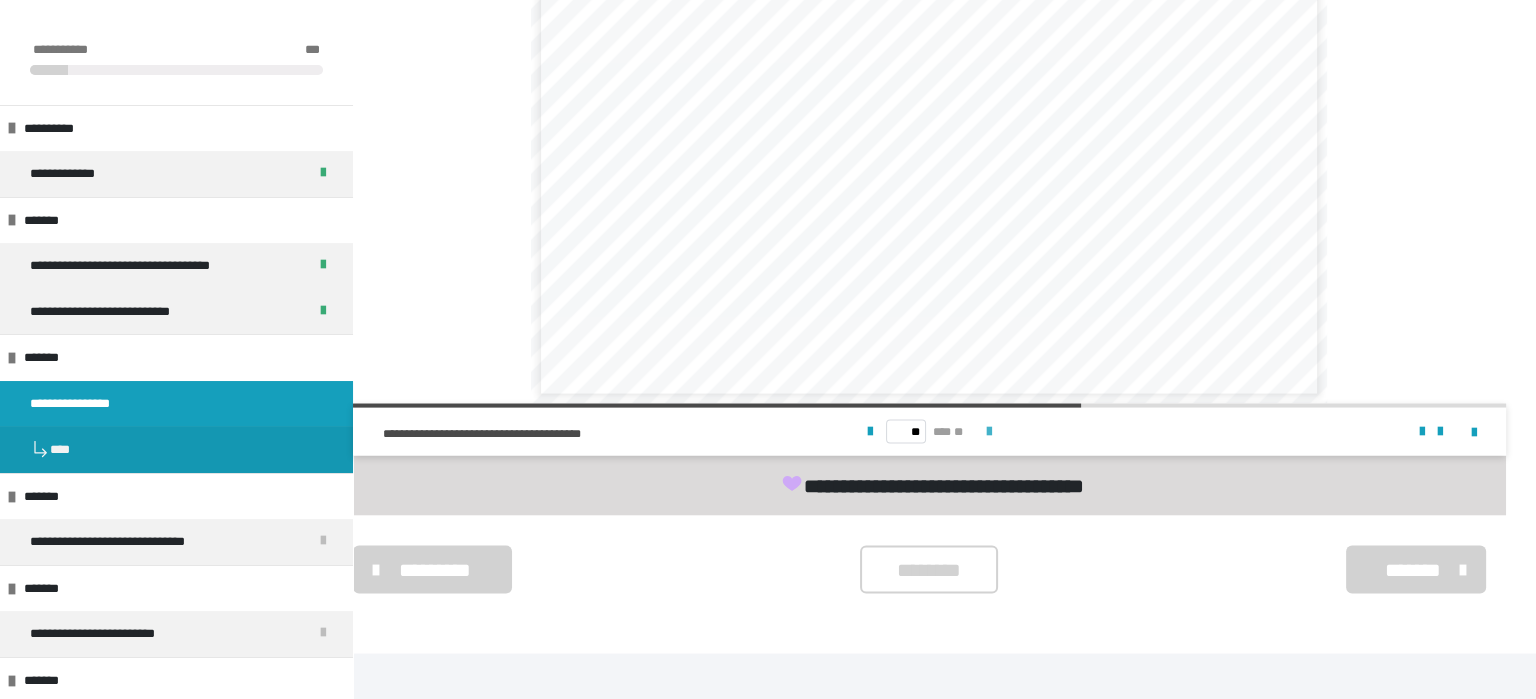 click at bounding box center [989, 432] 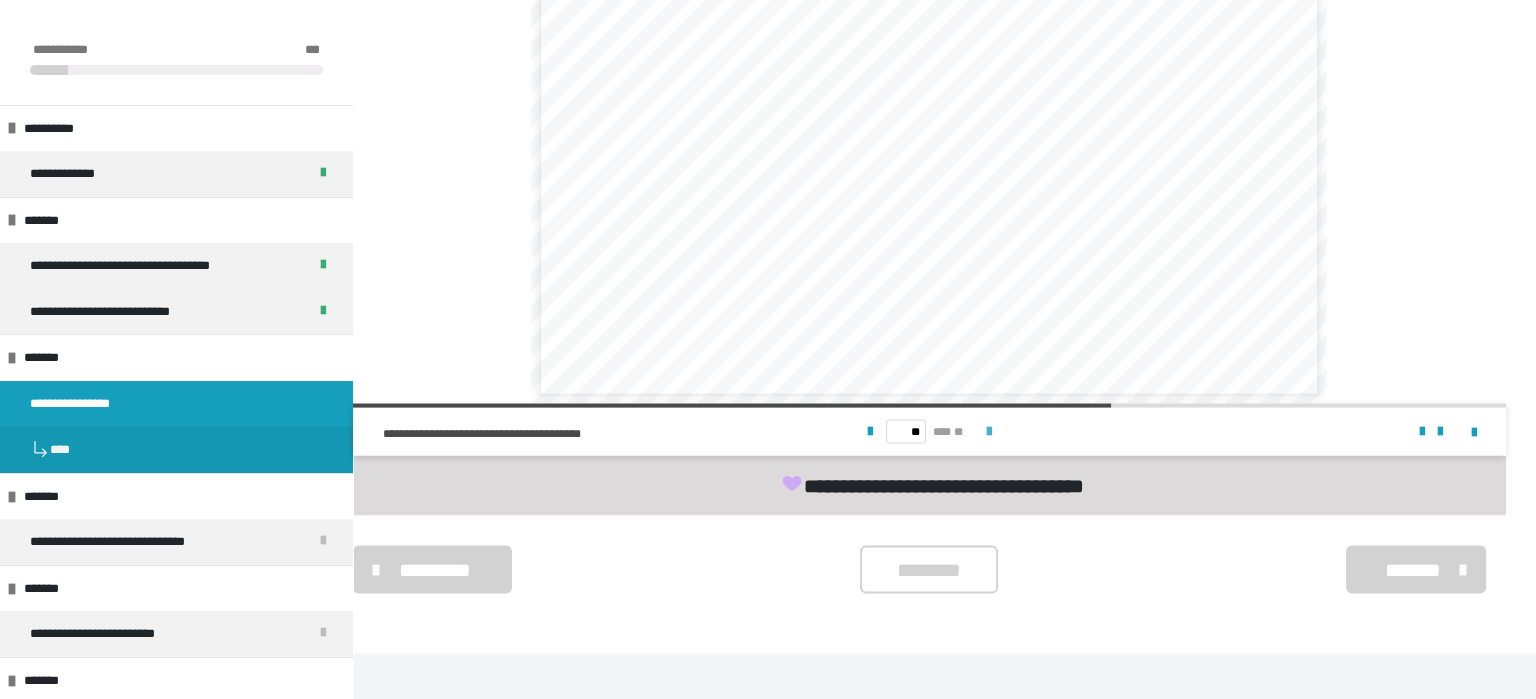 click at bounding box center [989, 432] 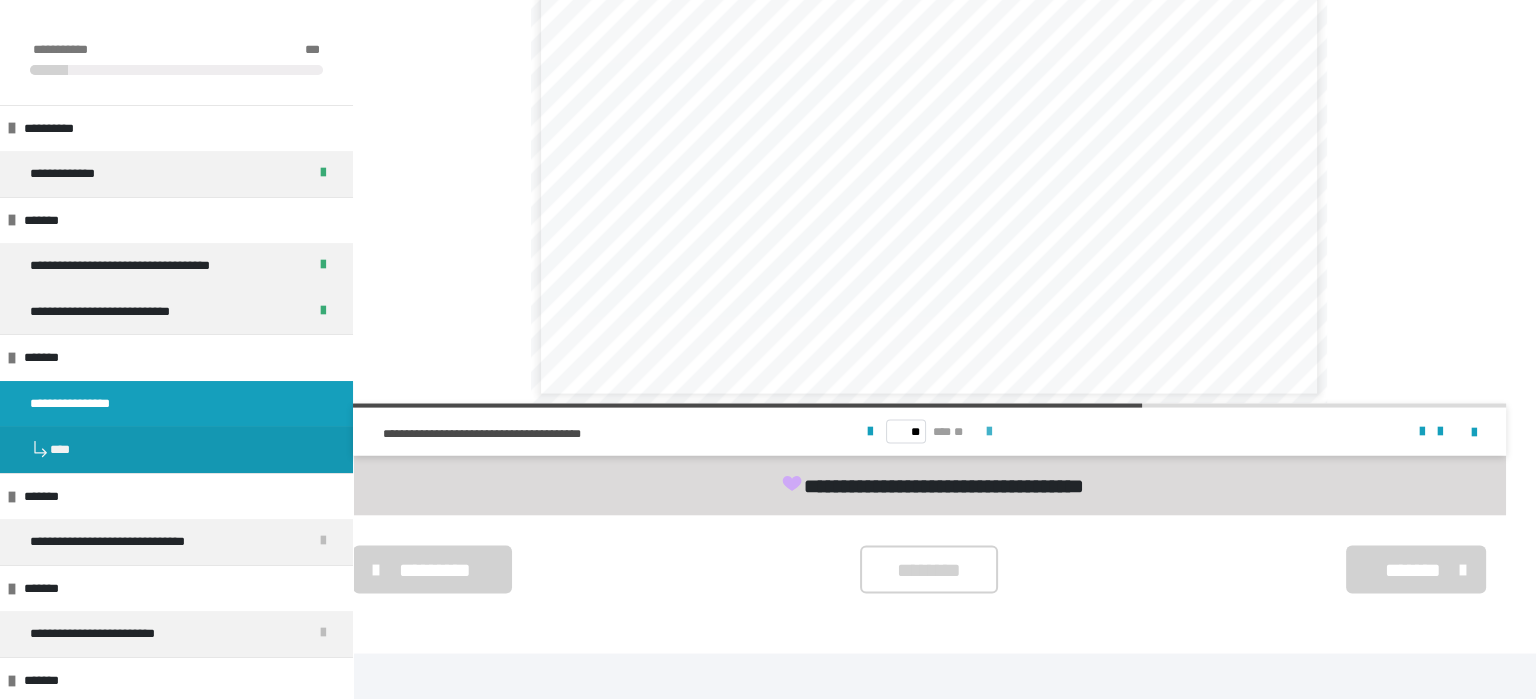 click at bounding box center (989, 432) 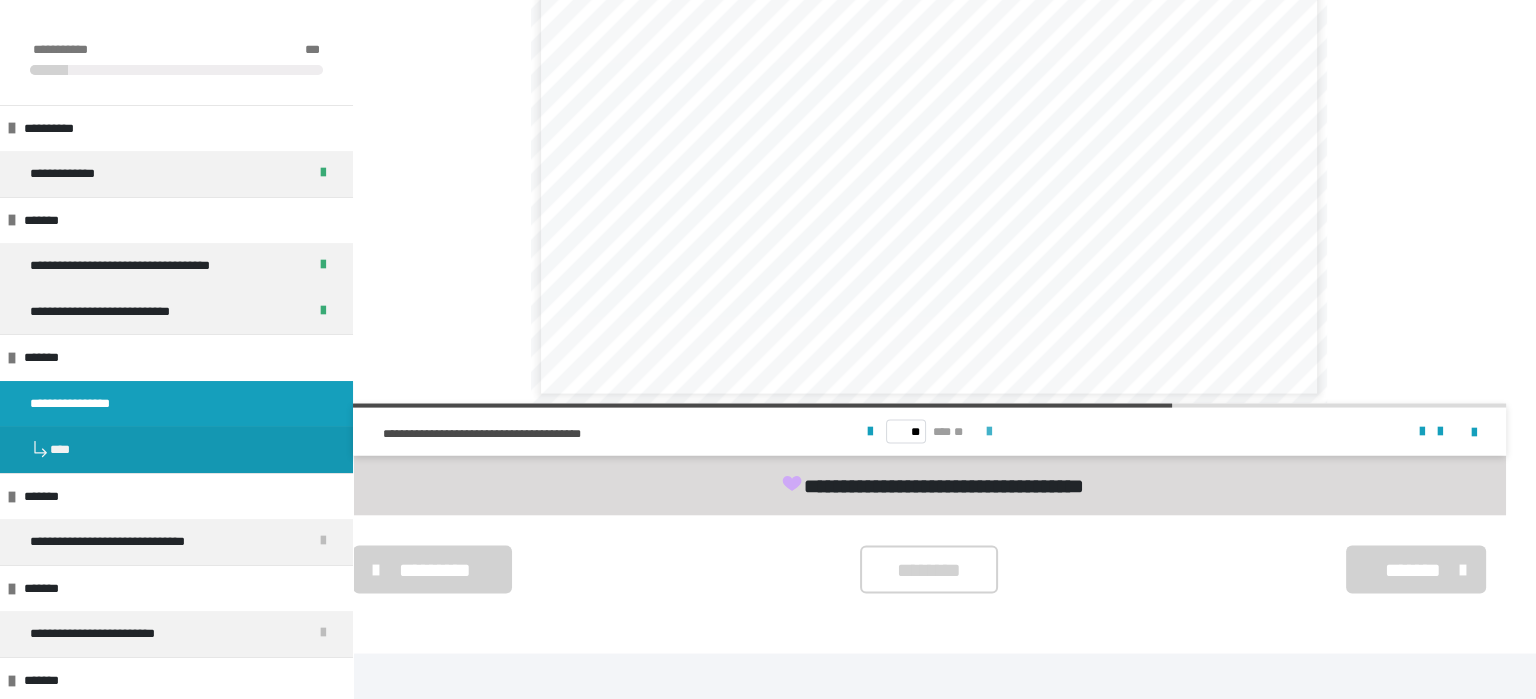 click at bounding box center (989, 432) 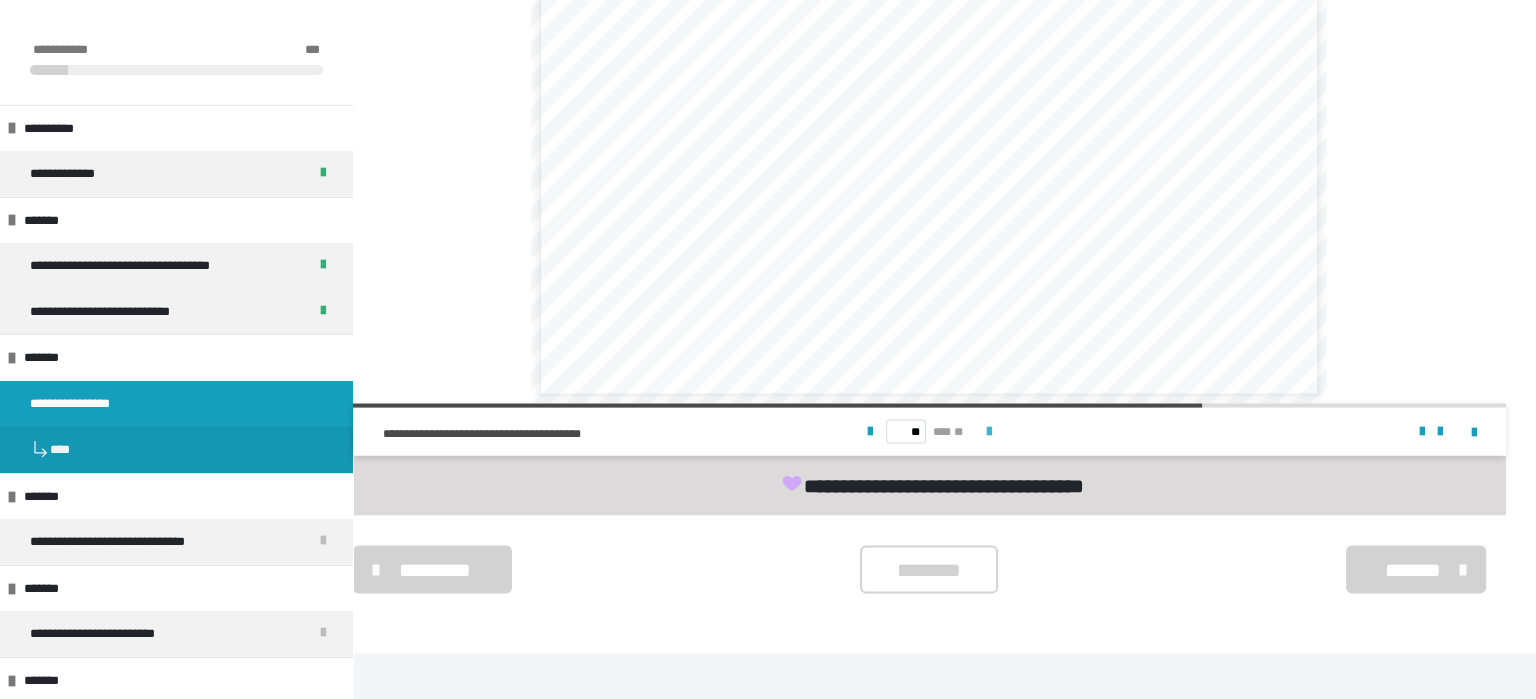 click at bounding box center [989, 432] 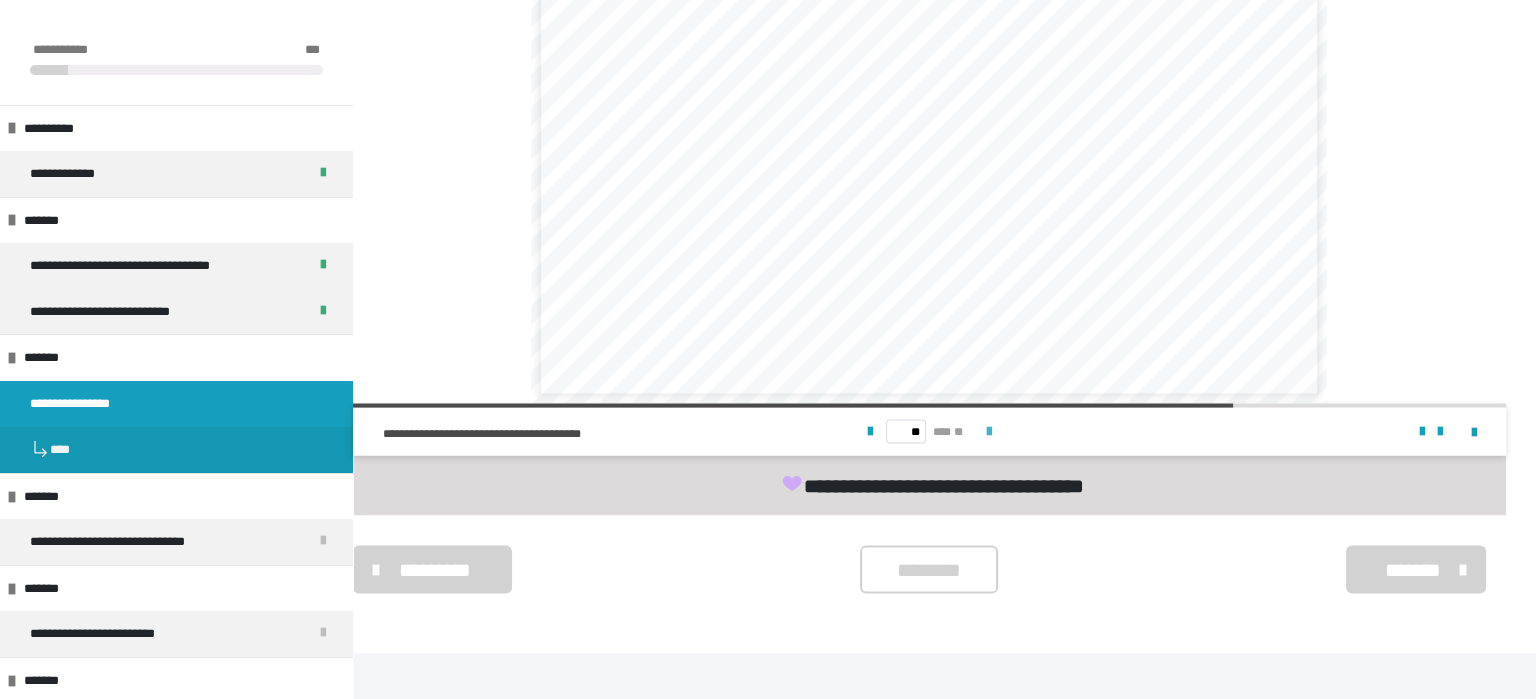 click at bounding box center [989, 432] 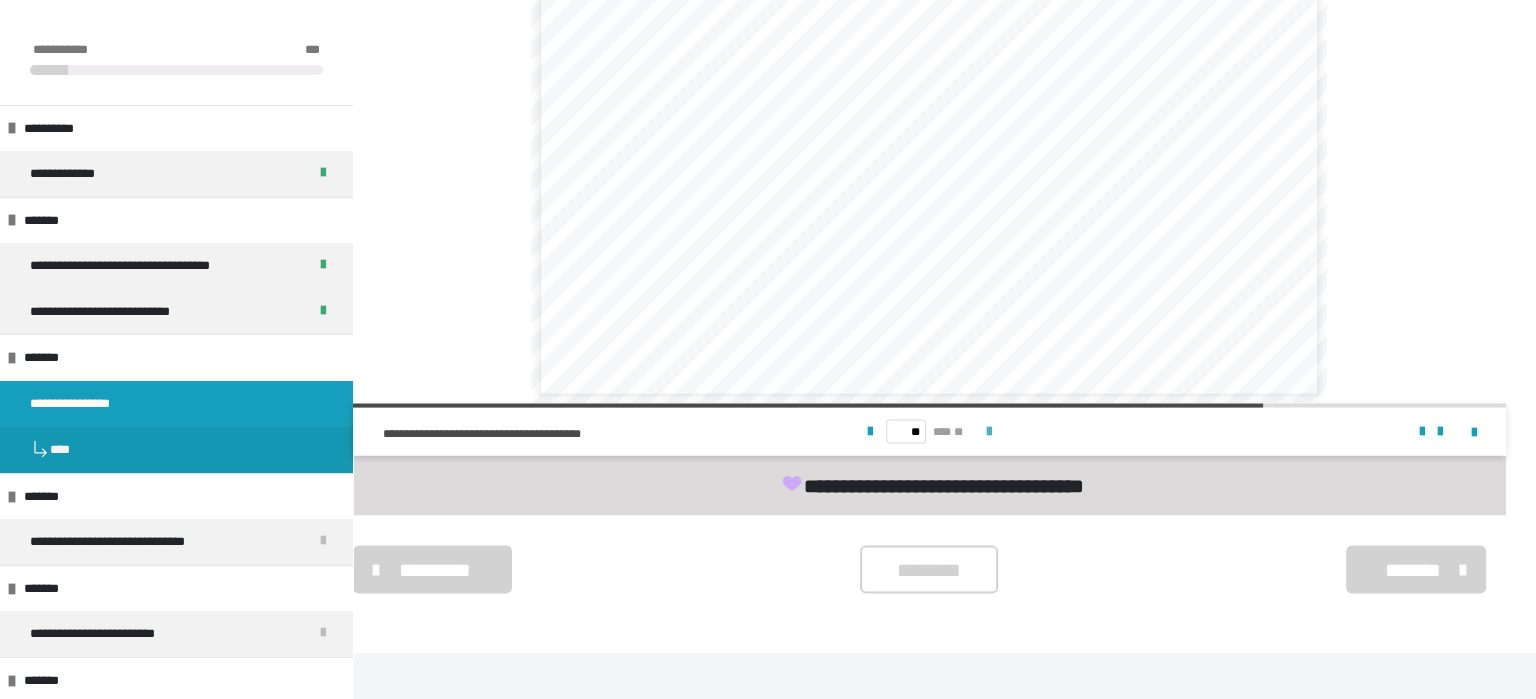 click at bounding box center [989, 432] 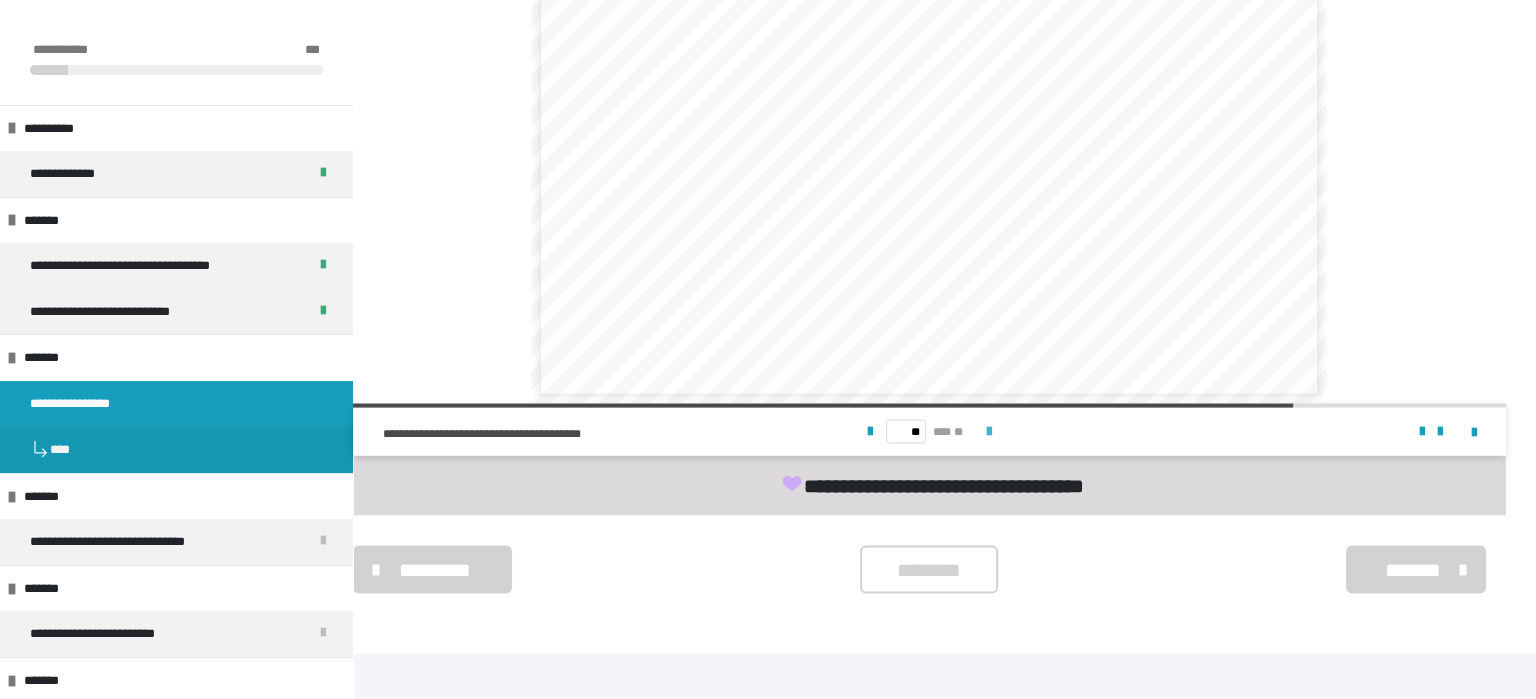 click at bounding box center (989, 432) 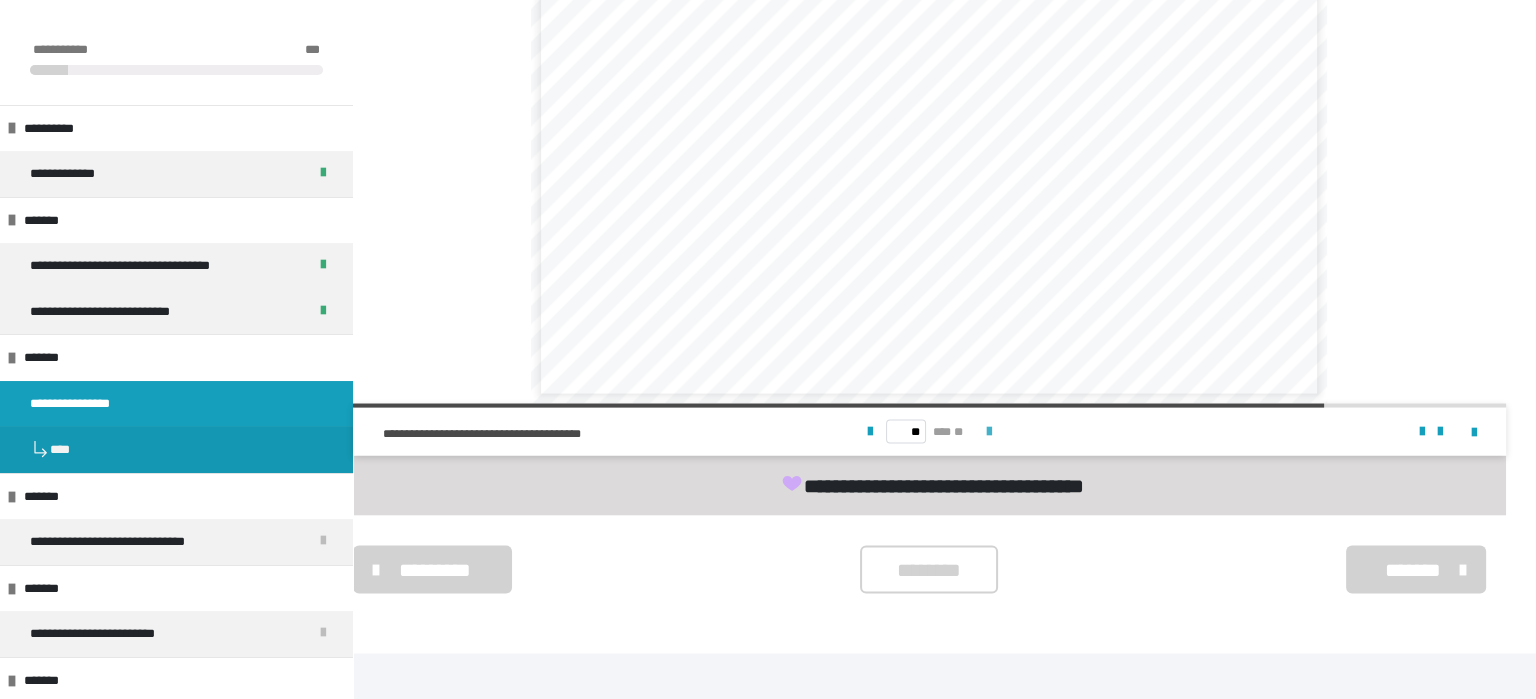 click at bounding box center [989, 432] 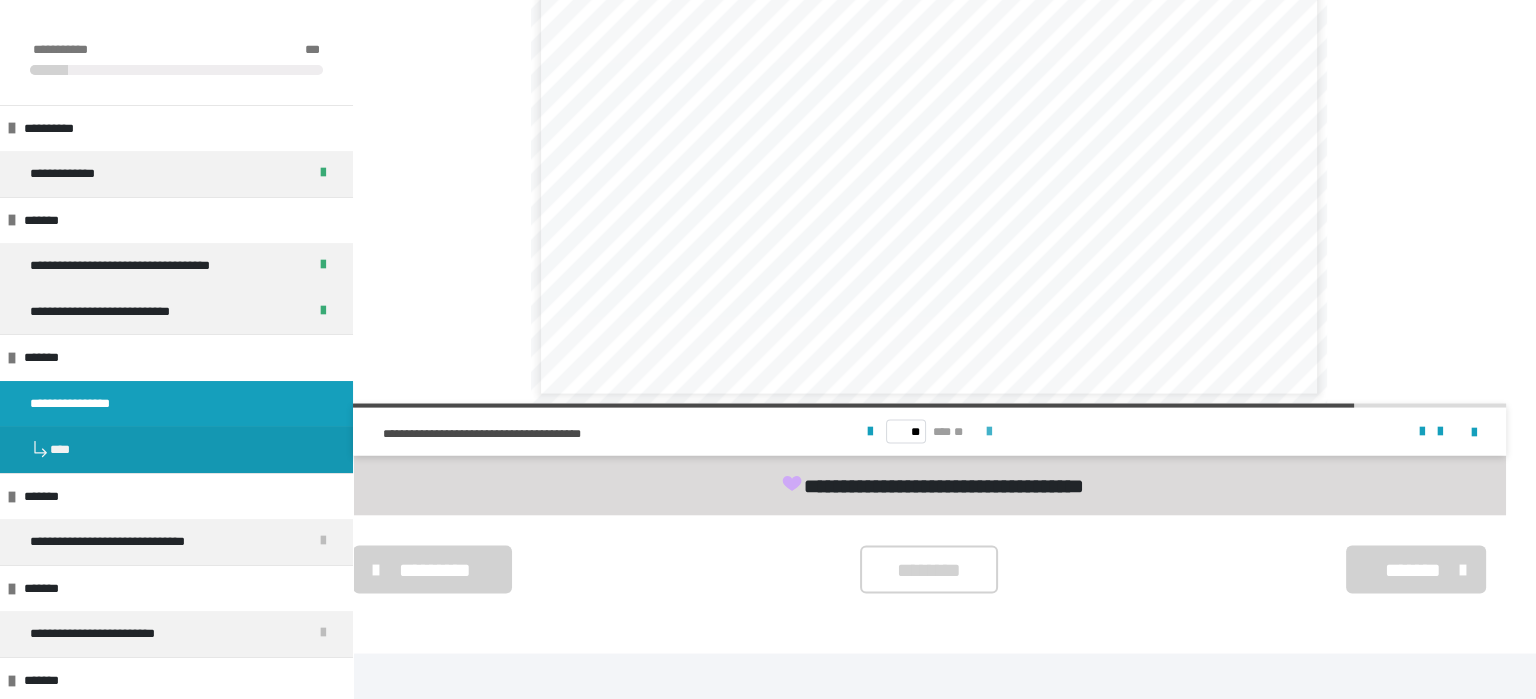 click at bounding box center (989, 432) 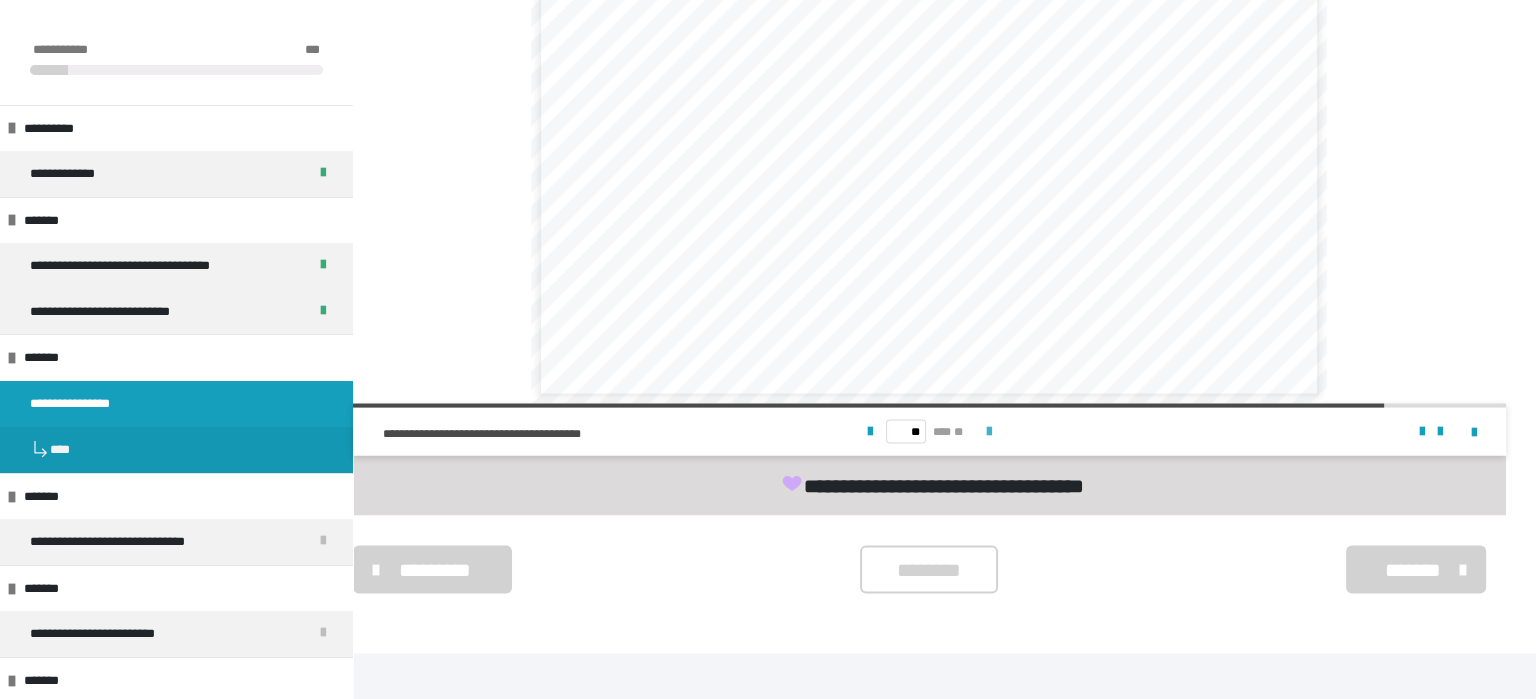 click at bounding box center (989, 432) 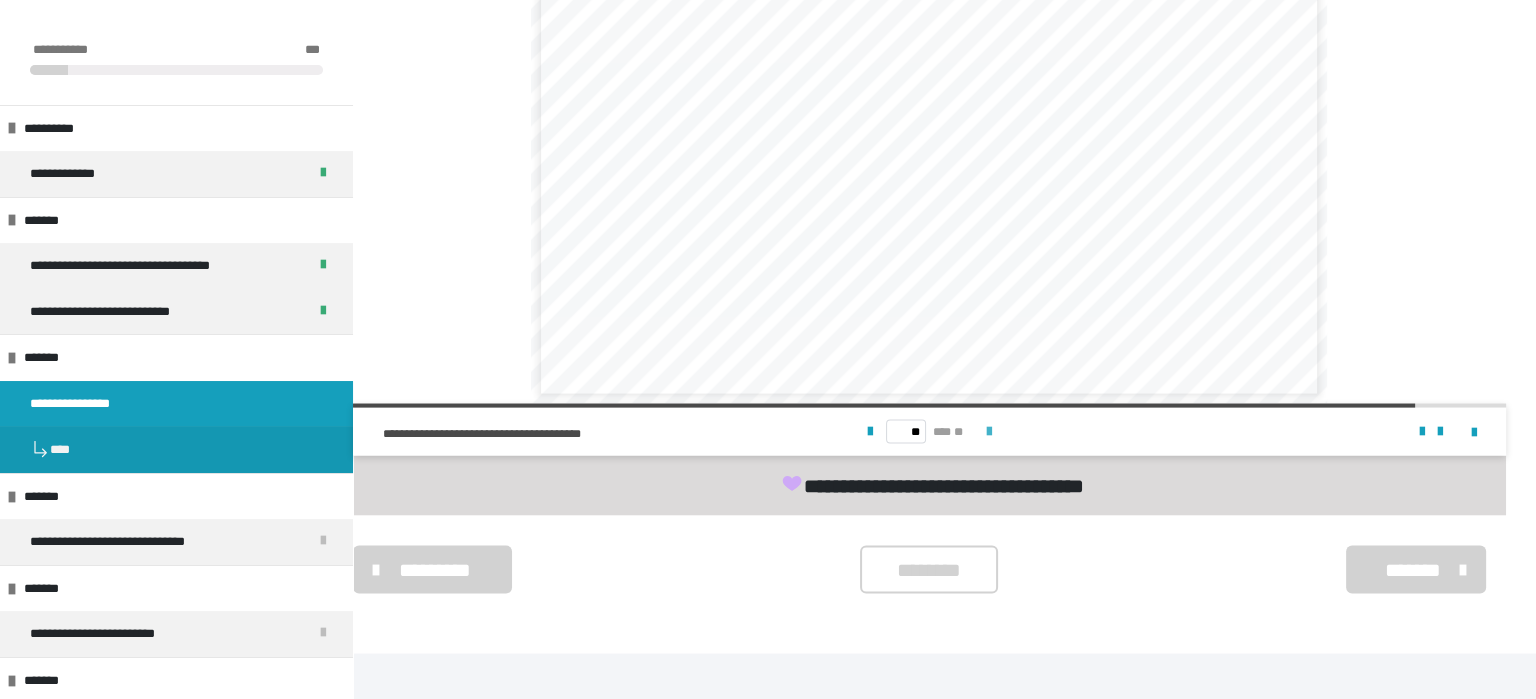 click at bounding box center (989, 432) 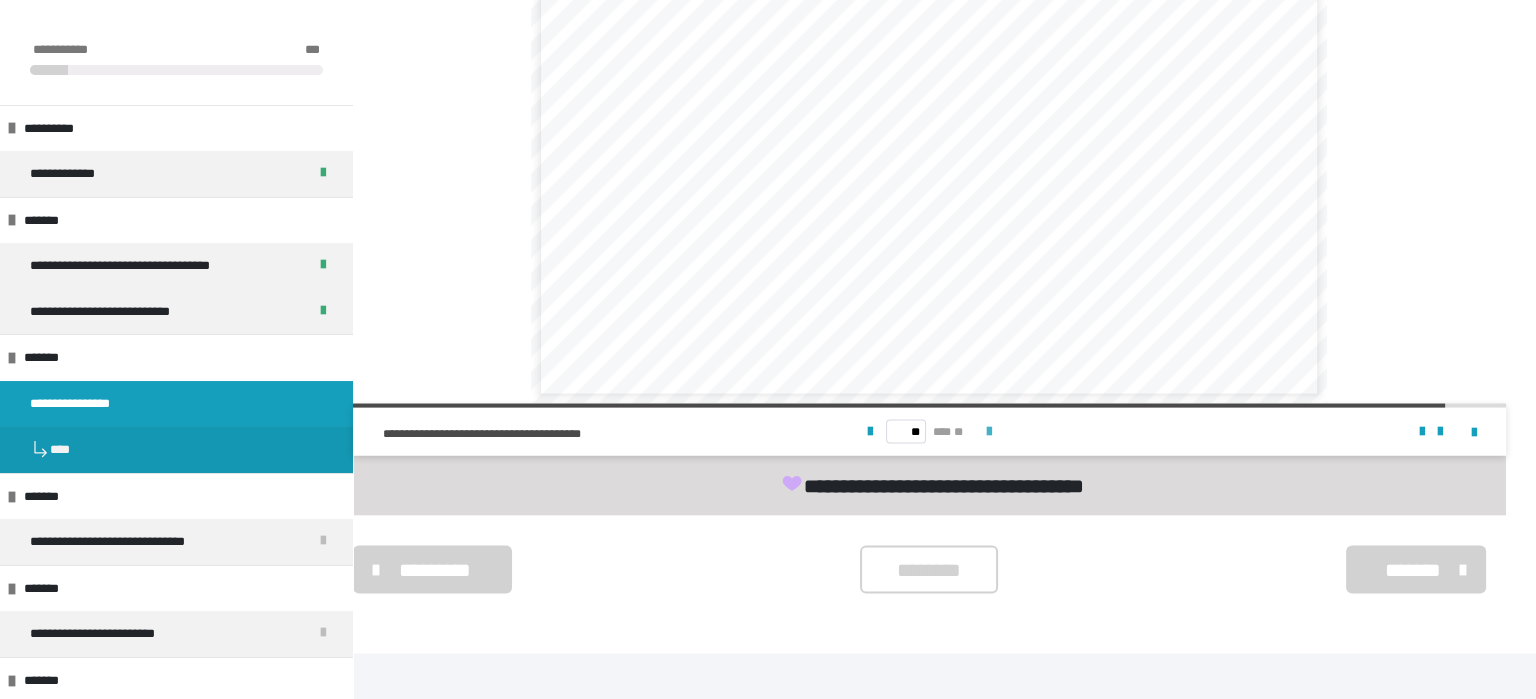 click at bounding box center [989, 432] 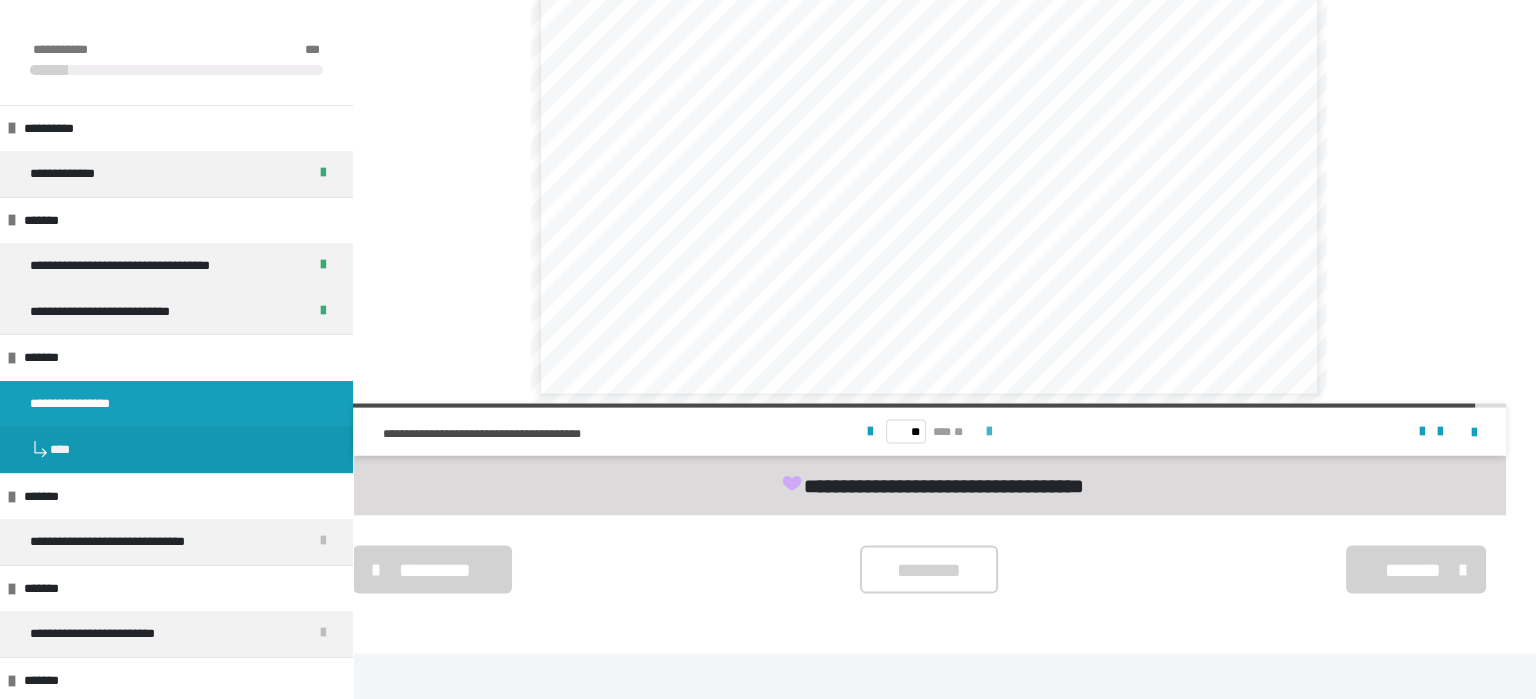 click at bounding box center [989, 432] 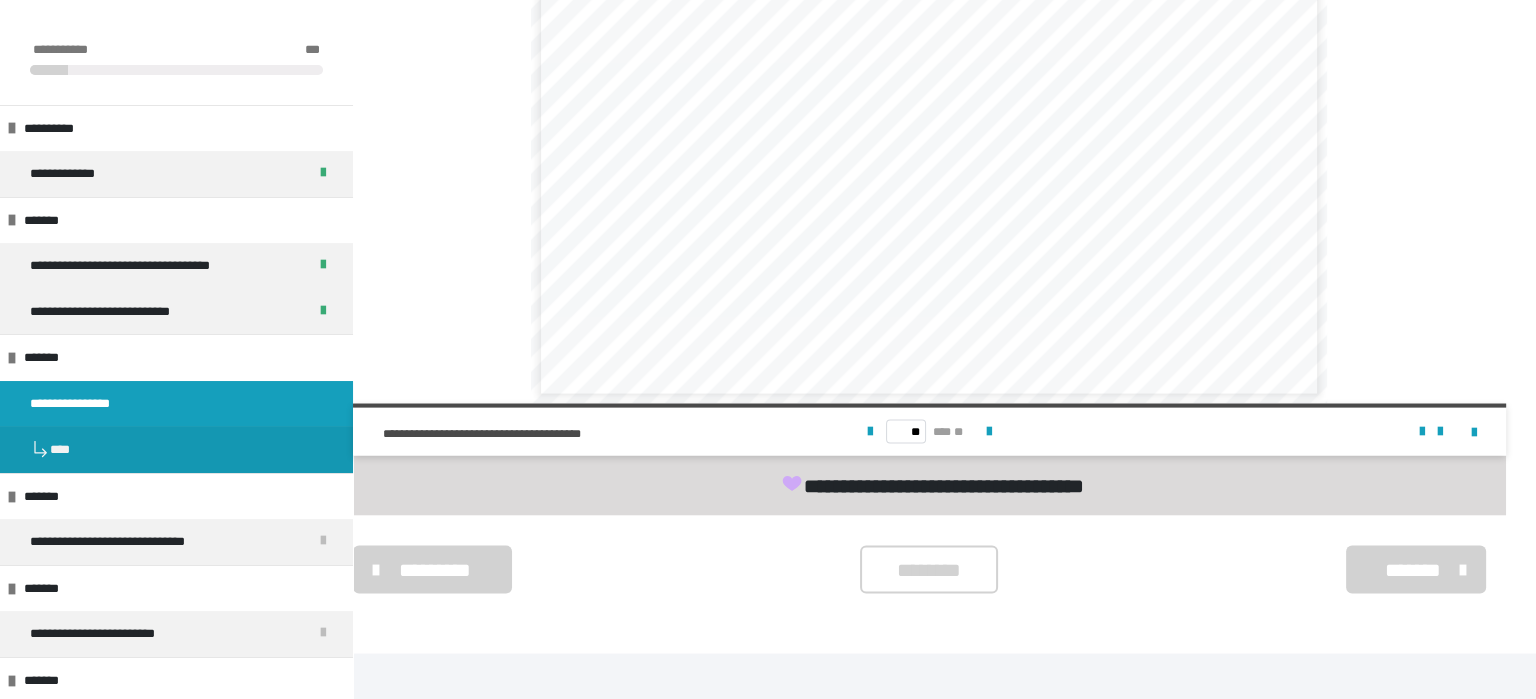 click on "** *** **" at bounding box center [929, 432] 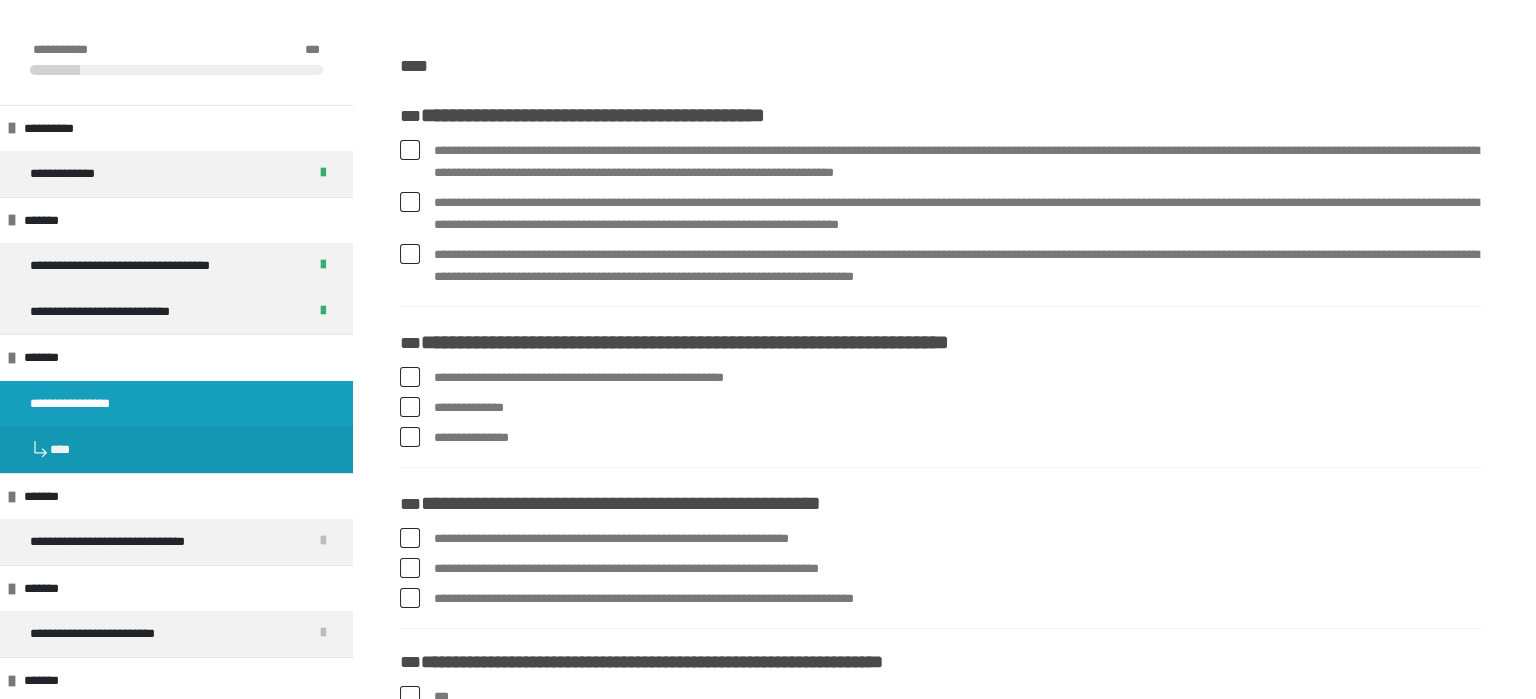 scroll, scrollTop: 387, scrollLeft: 0, axis: vertical 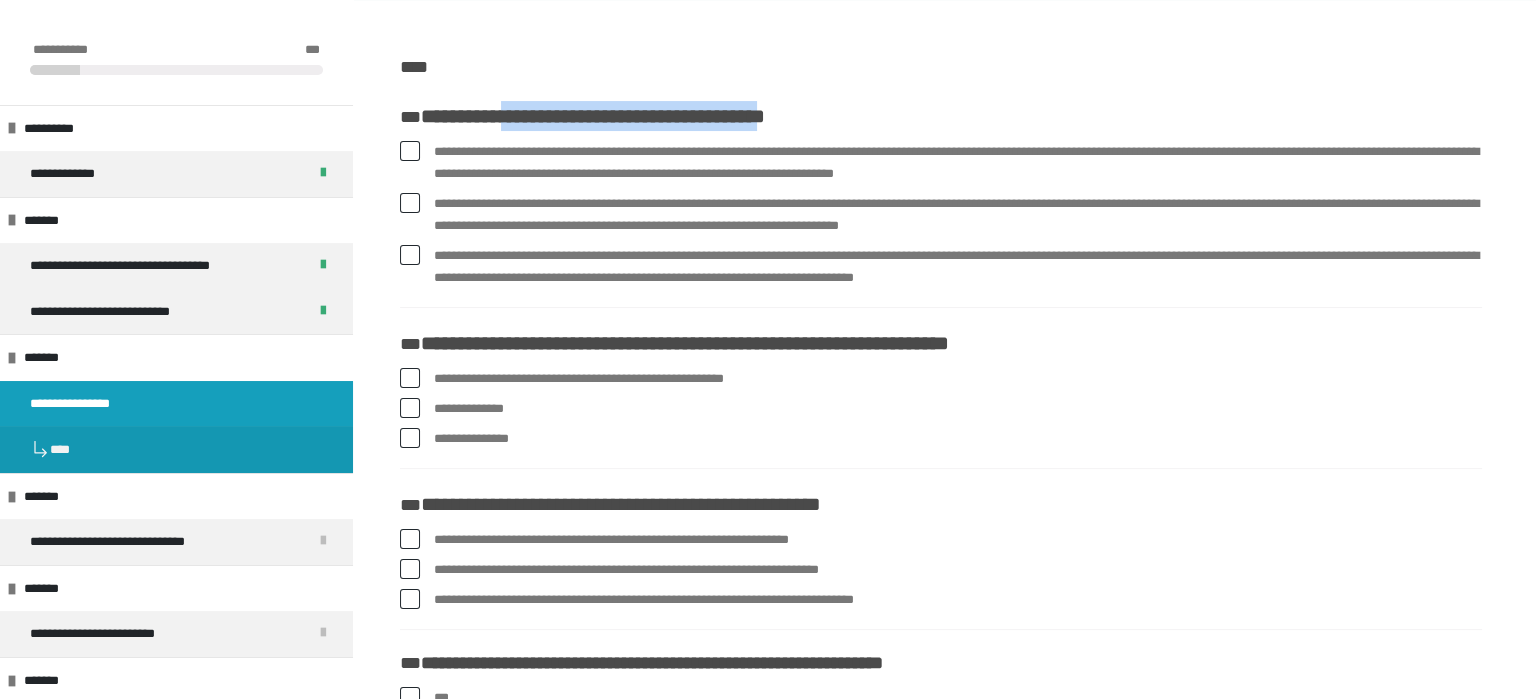 drag, startPoint x: 839, startPoint y: 115, endPoint x: 523, endPoint y: 111, distance: 316.02533 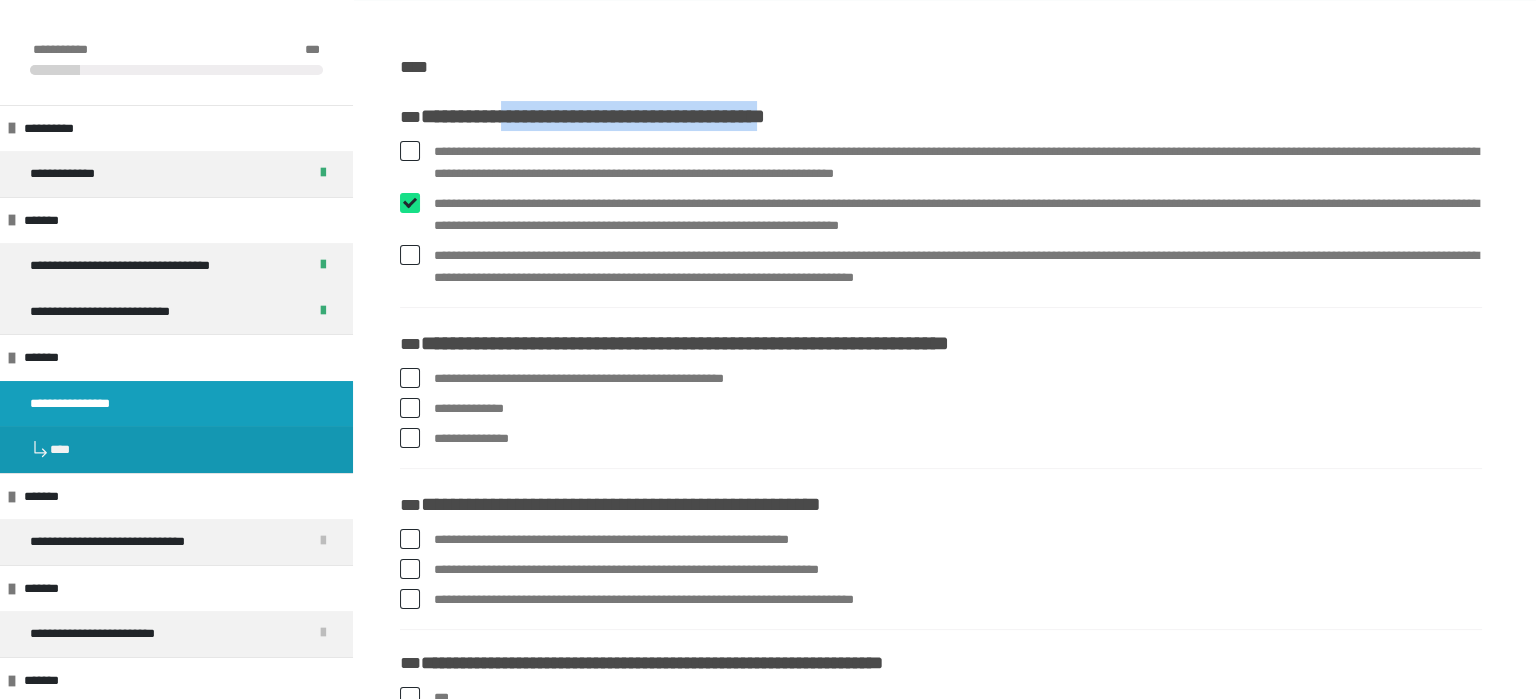 checkbox on "****" 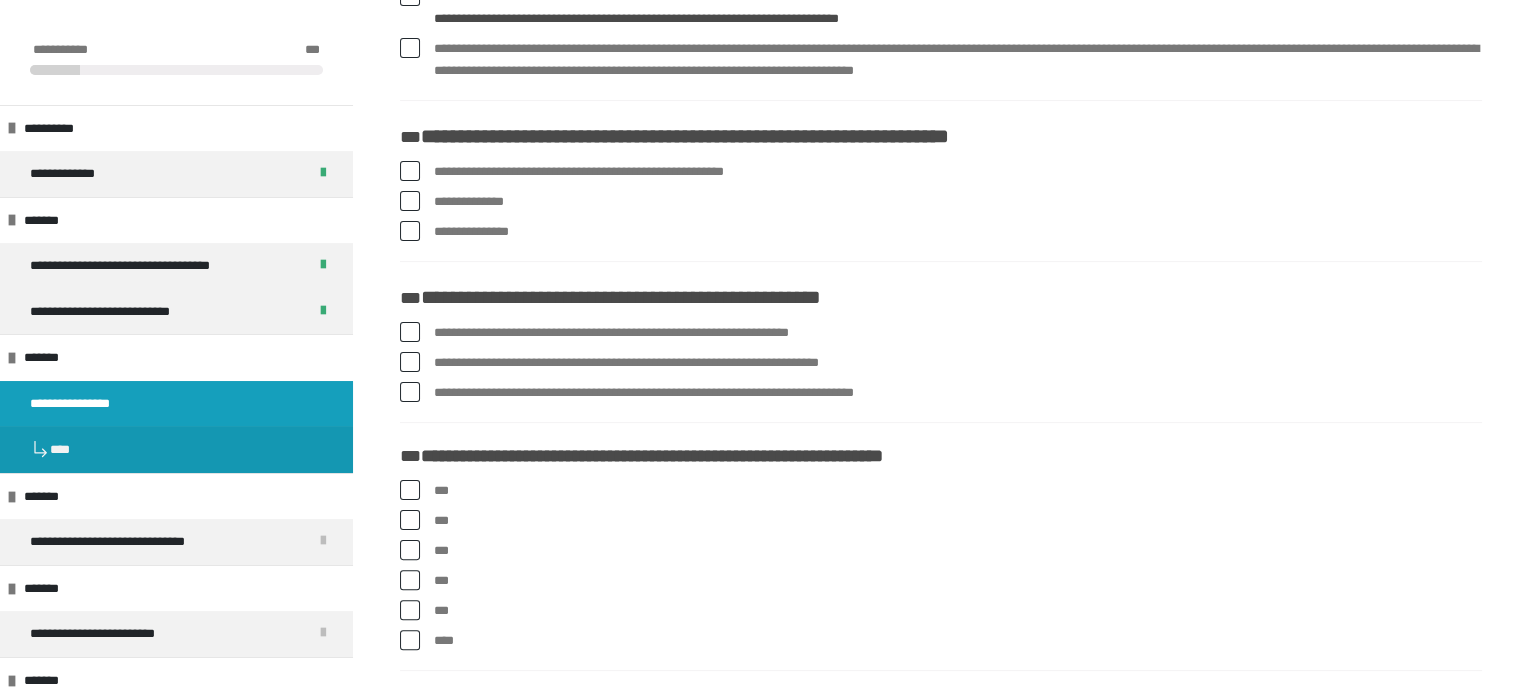 scroll, scrollTop: 596, scrollLeft: 0, axis: vertical 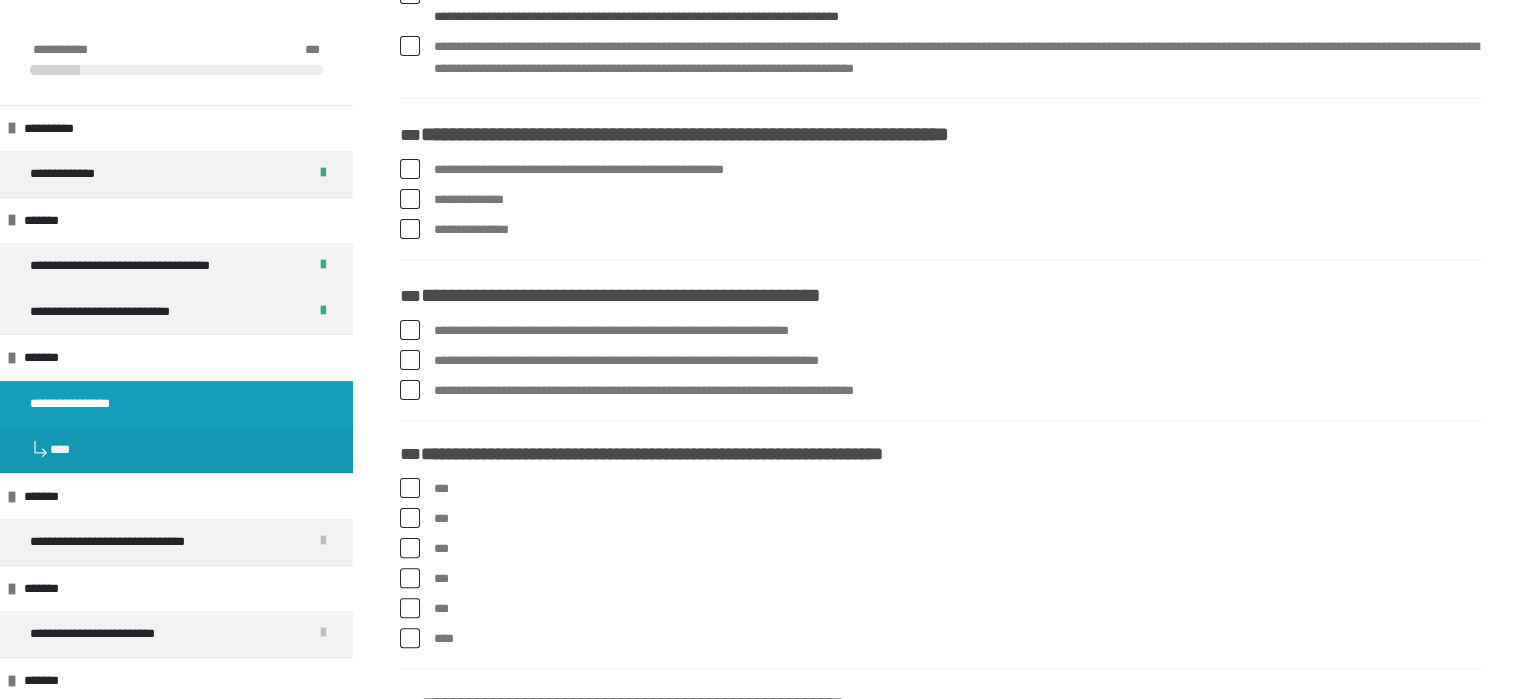 click on "**********" at bounding box center (958, 170) 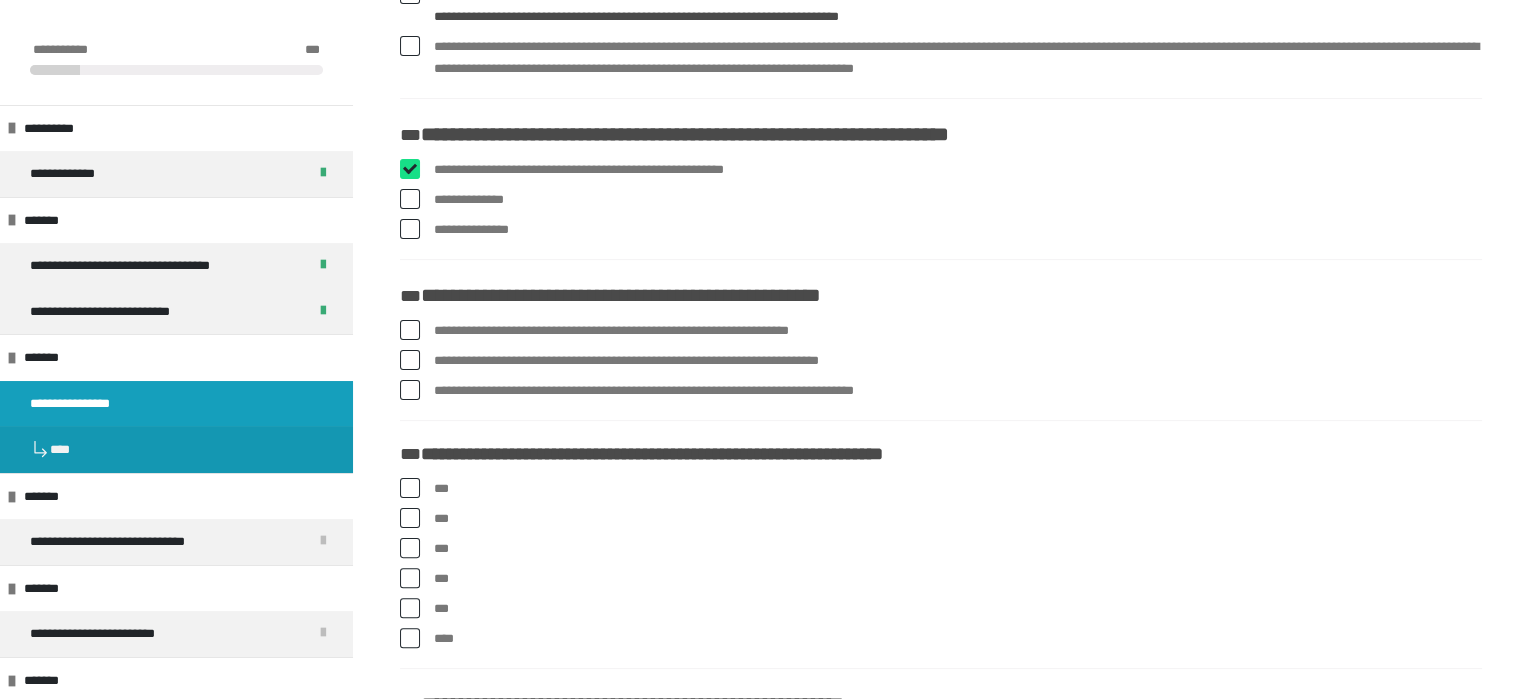 checkbox on "****" 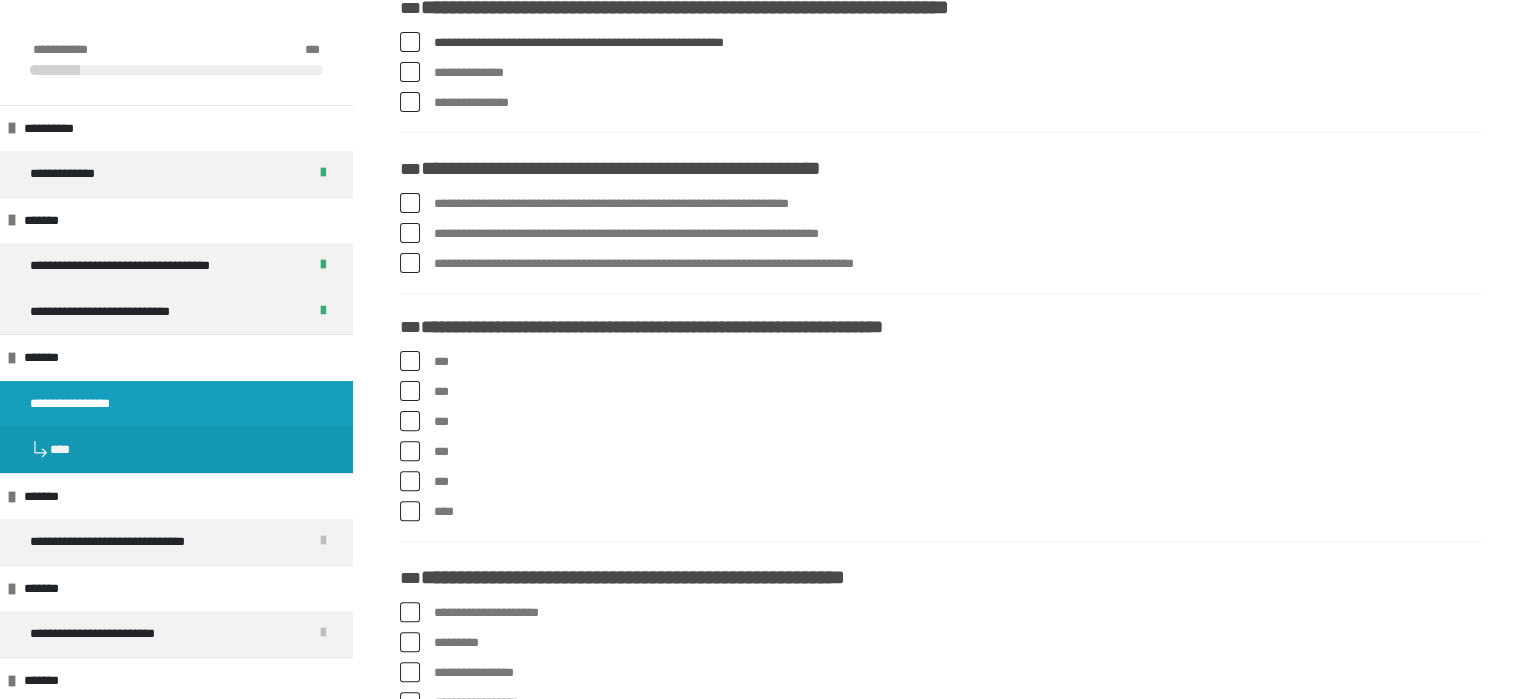 scroll, scrollTop: 725, scrollLeft: 0, axis: vertical 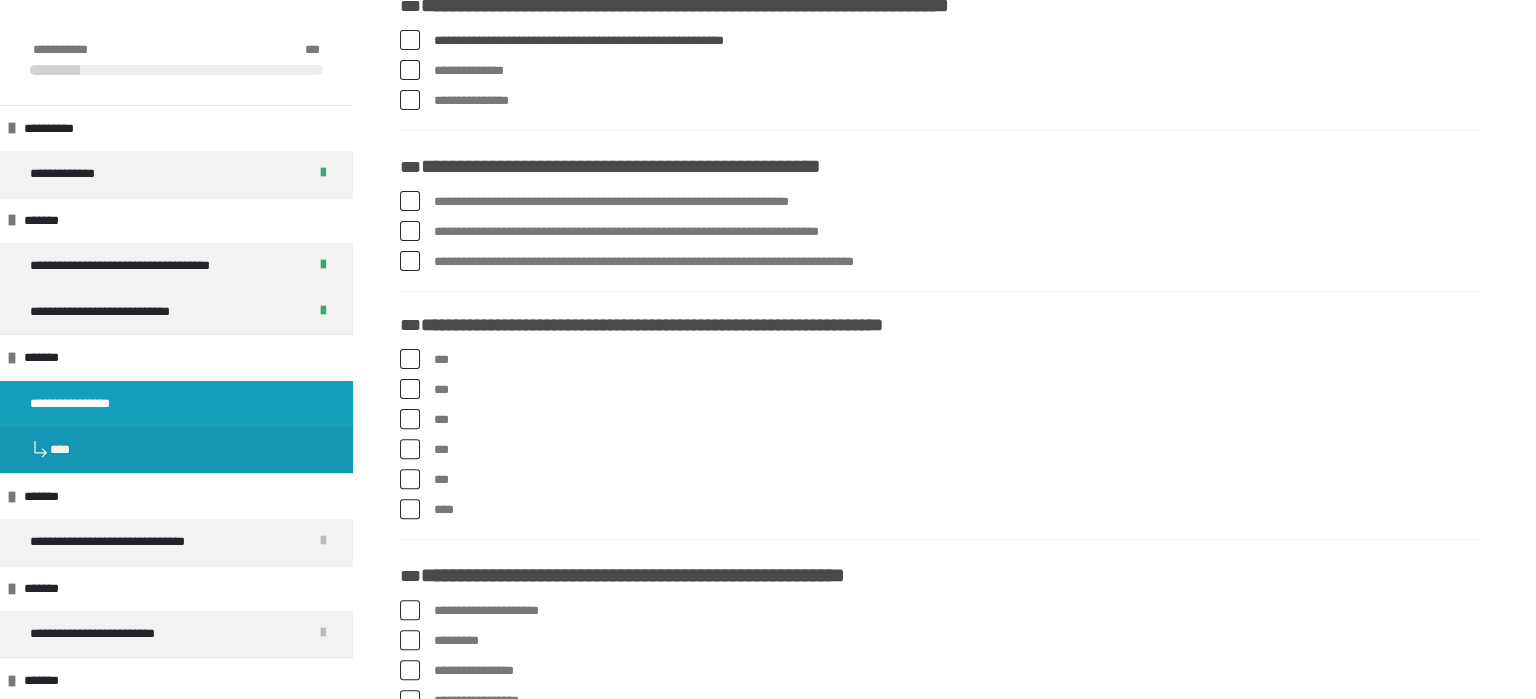 click on "**********" at bounding box center (958, 202) 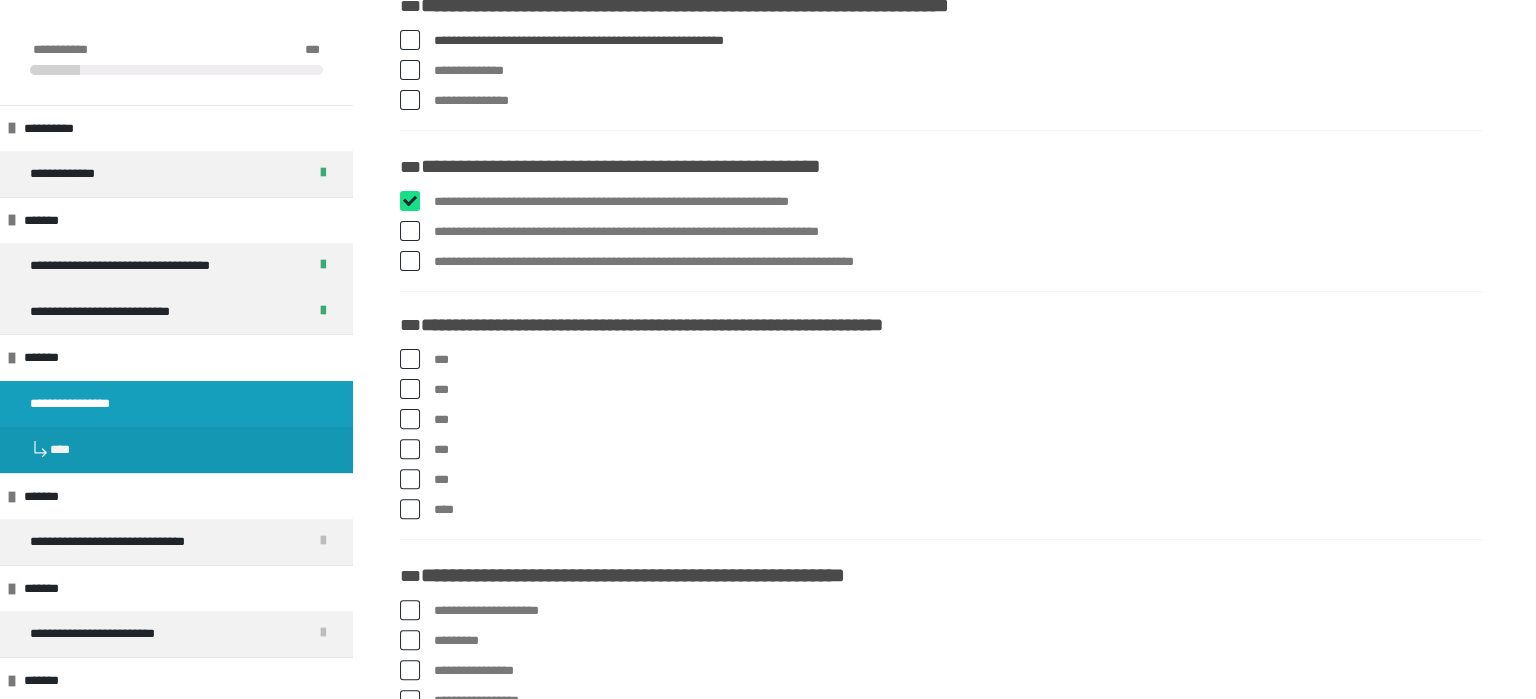 checkbox on "****" 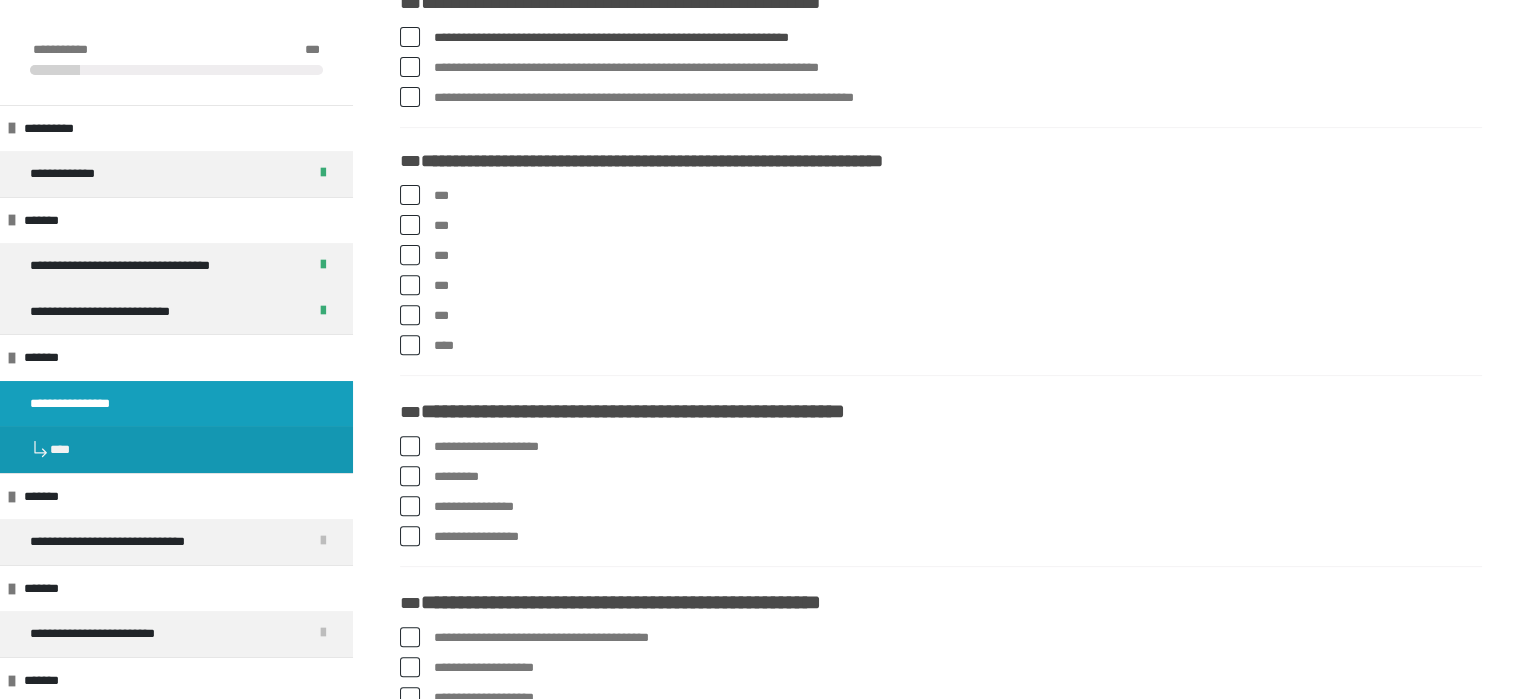 scroll, scrollTop: 887, scrollLeft: 0, axis: vertical 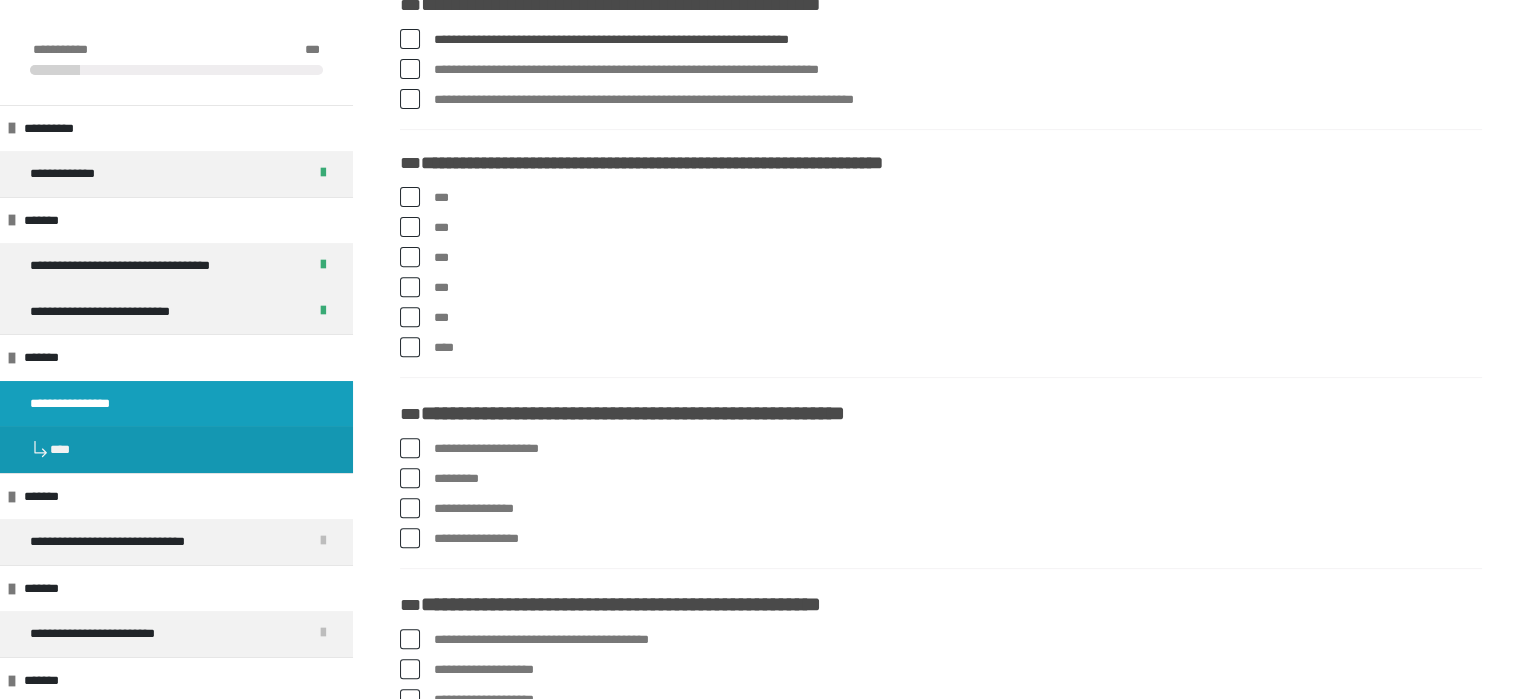 click on "***" at bounding box center [440, 283] 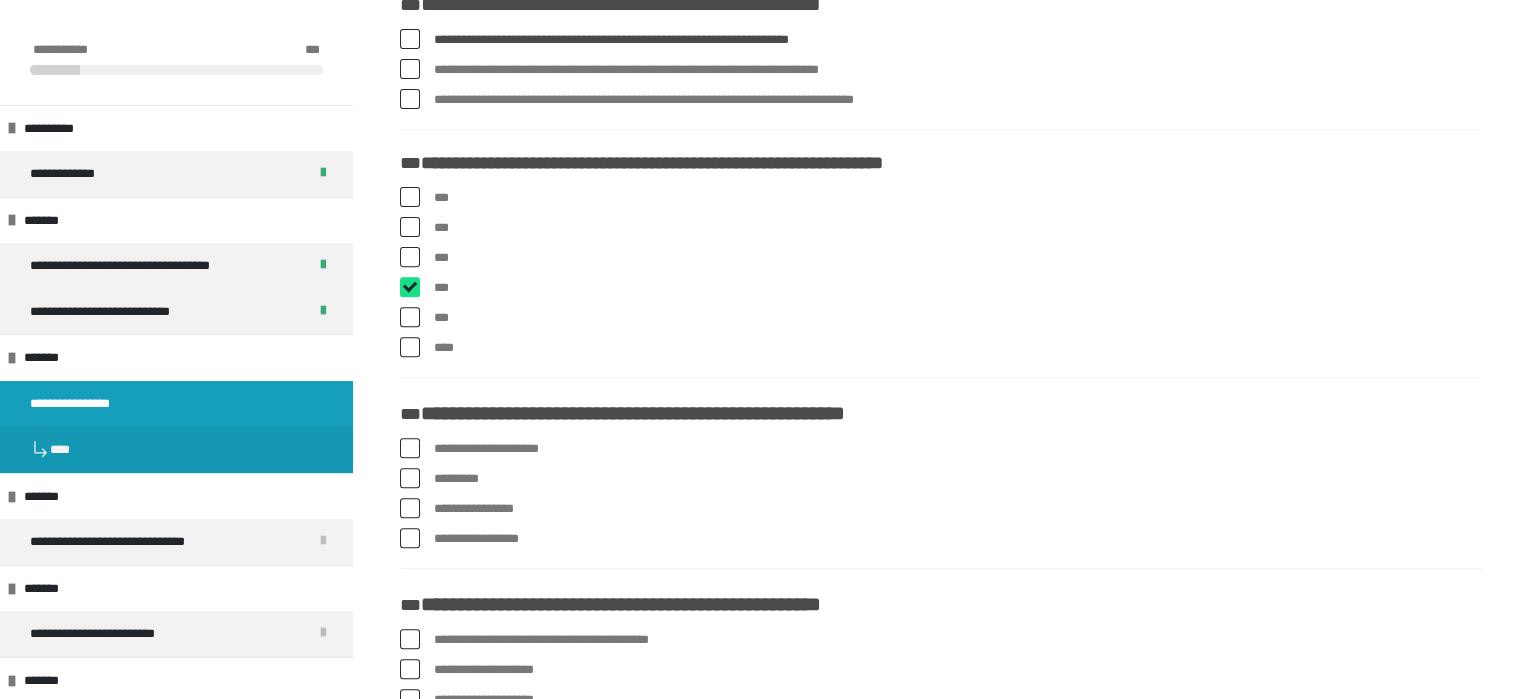 checkbox on "****" 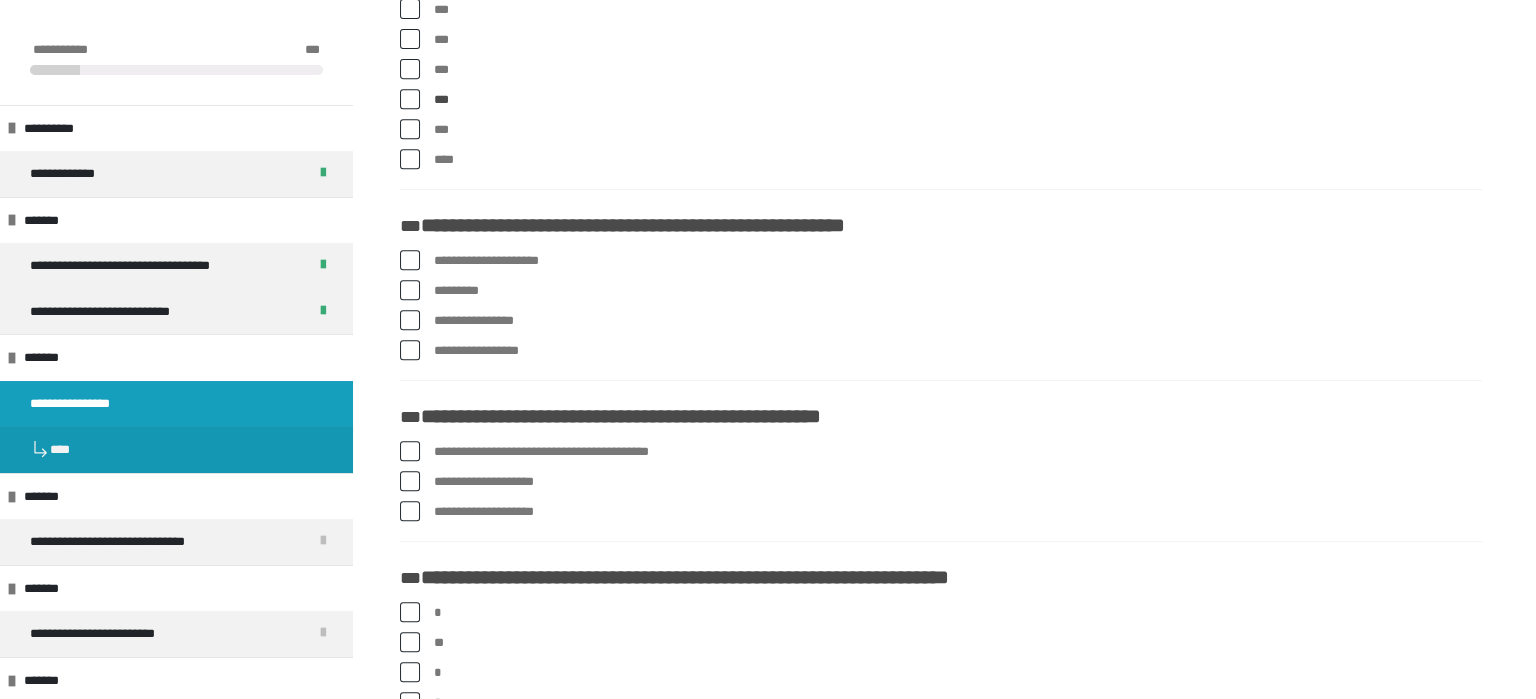 scroll, scrollTop: 1104, scrollLeft: 0, axis: vertical 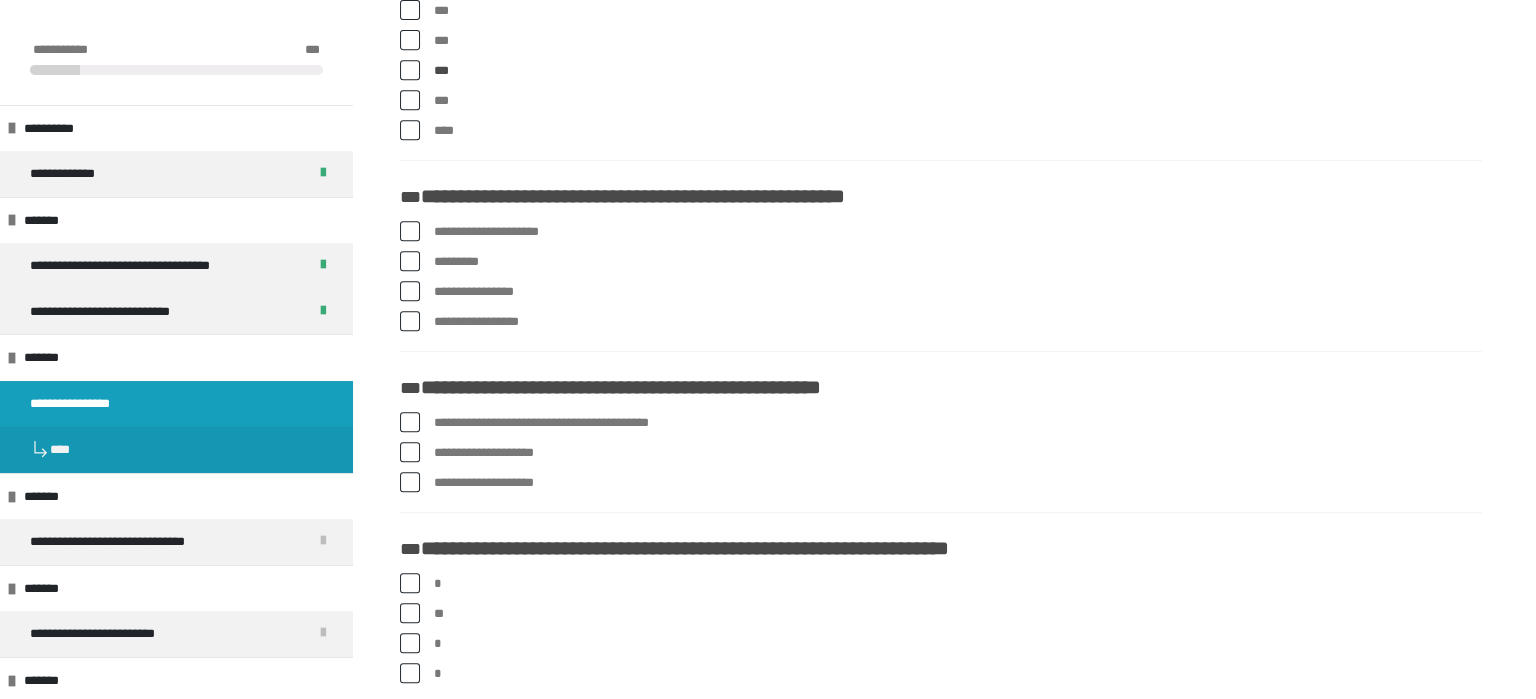 click on "**********" at bounding box center [958, 232] 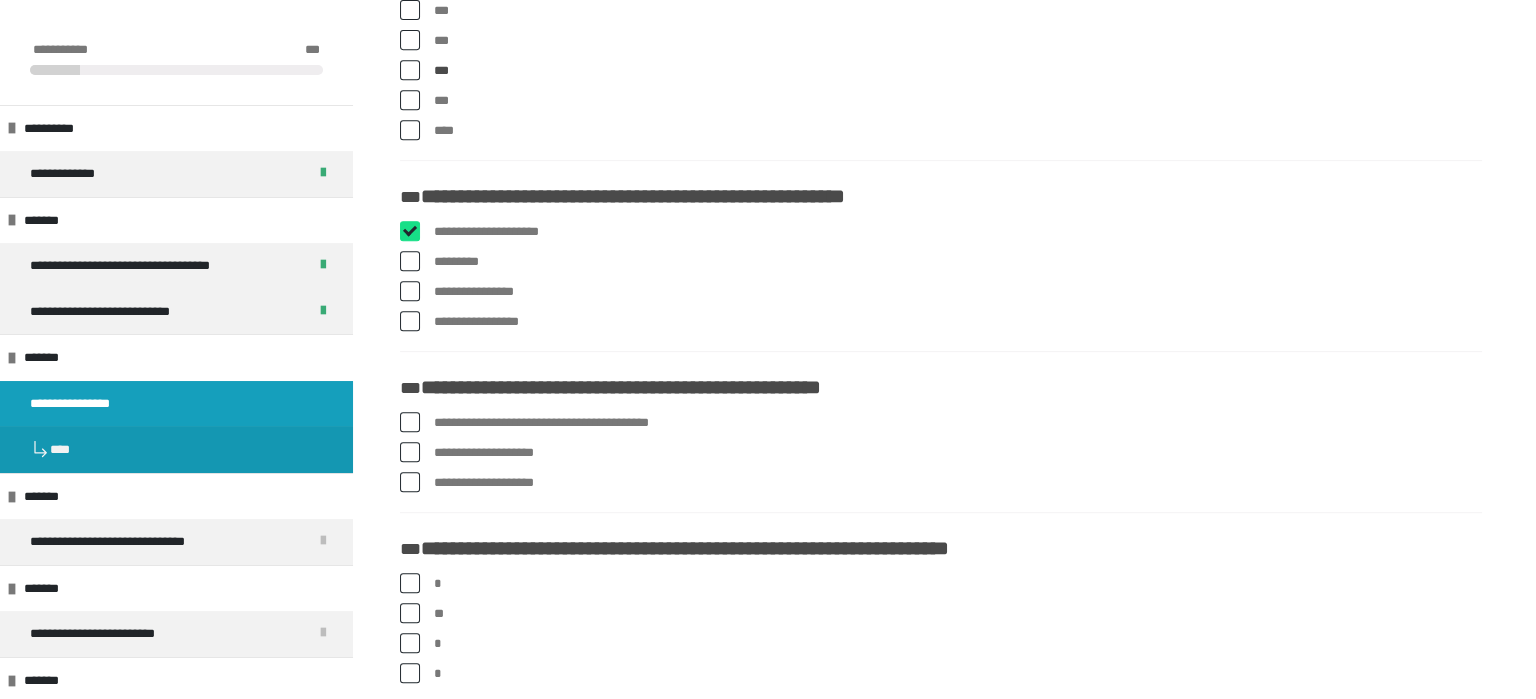 checkbox on "****" 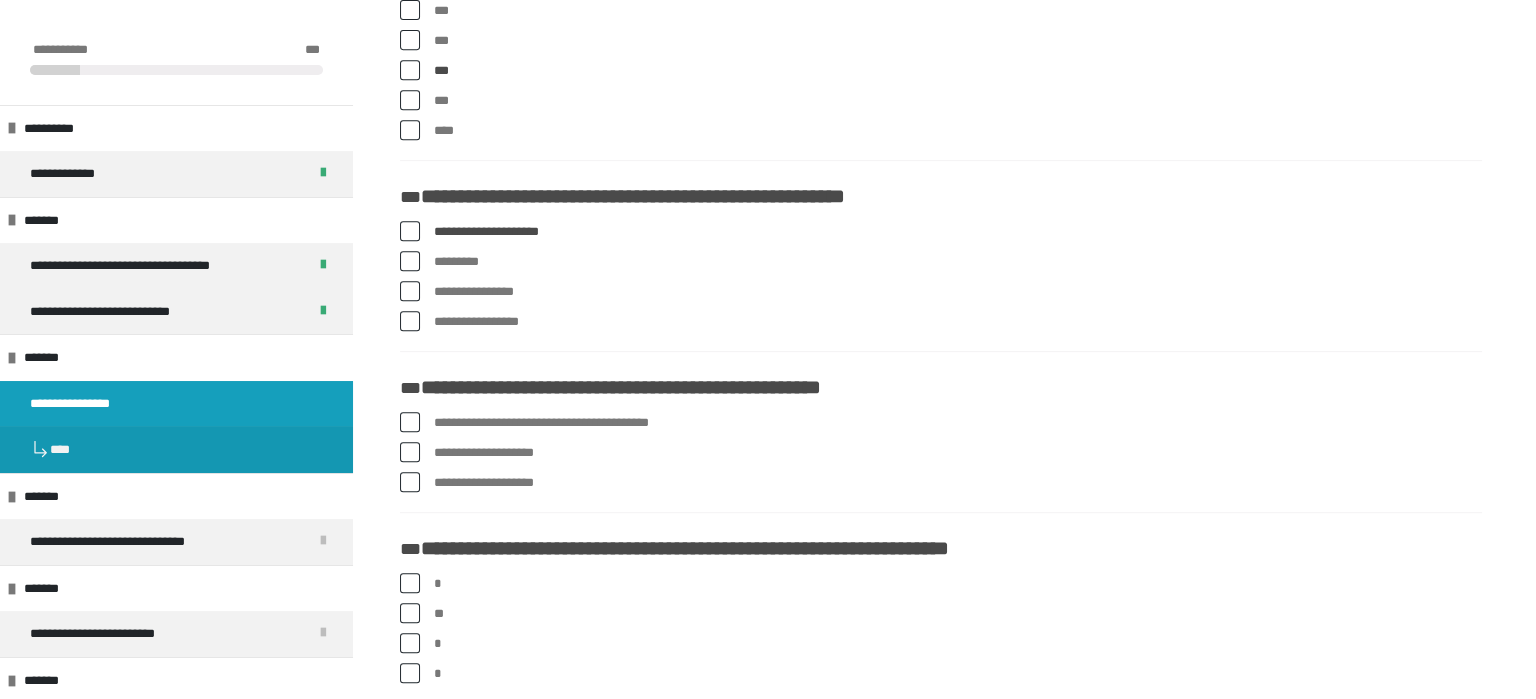 click on "*********" at bounding box center (958, 262) 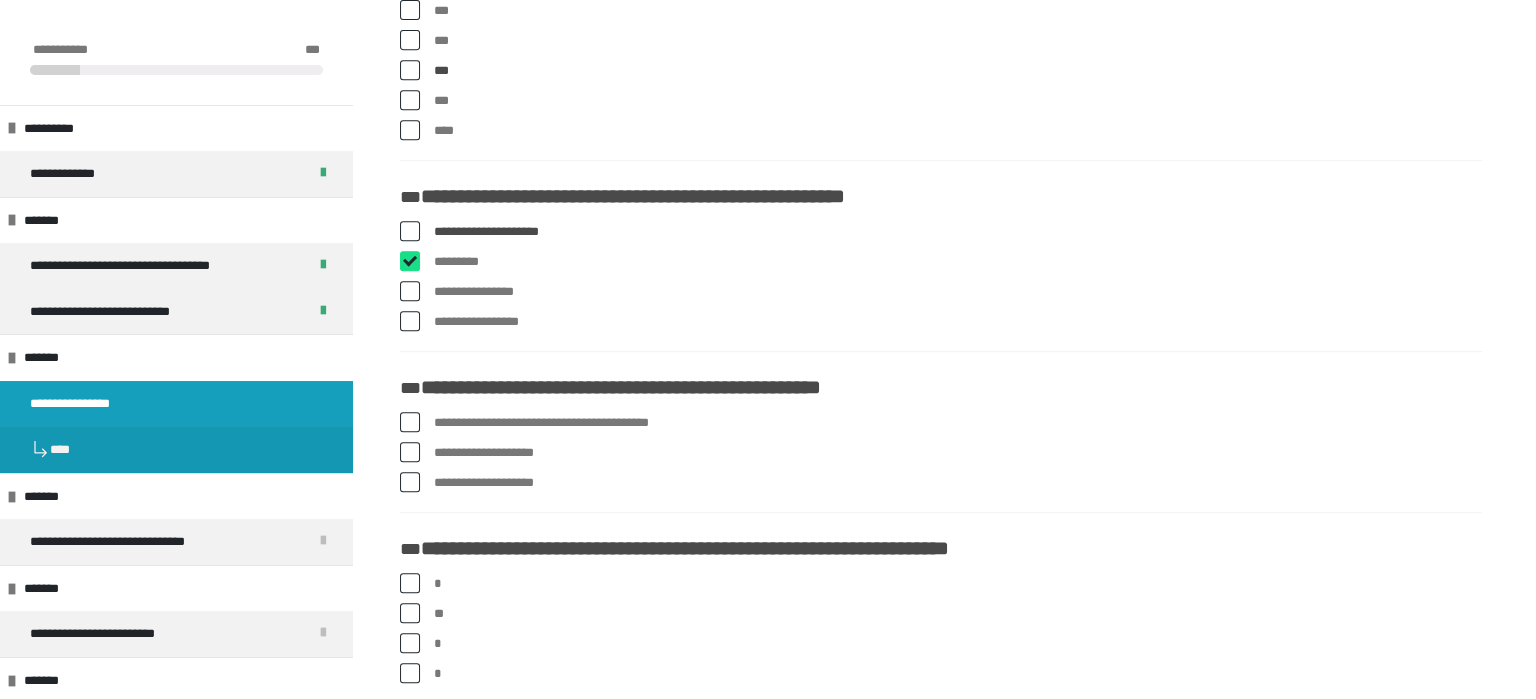 checkbox on "****" 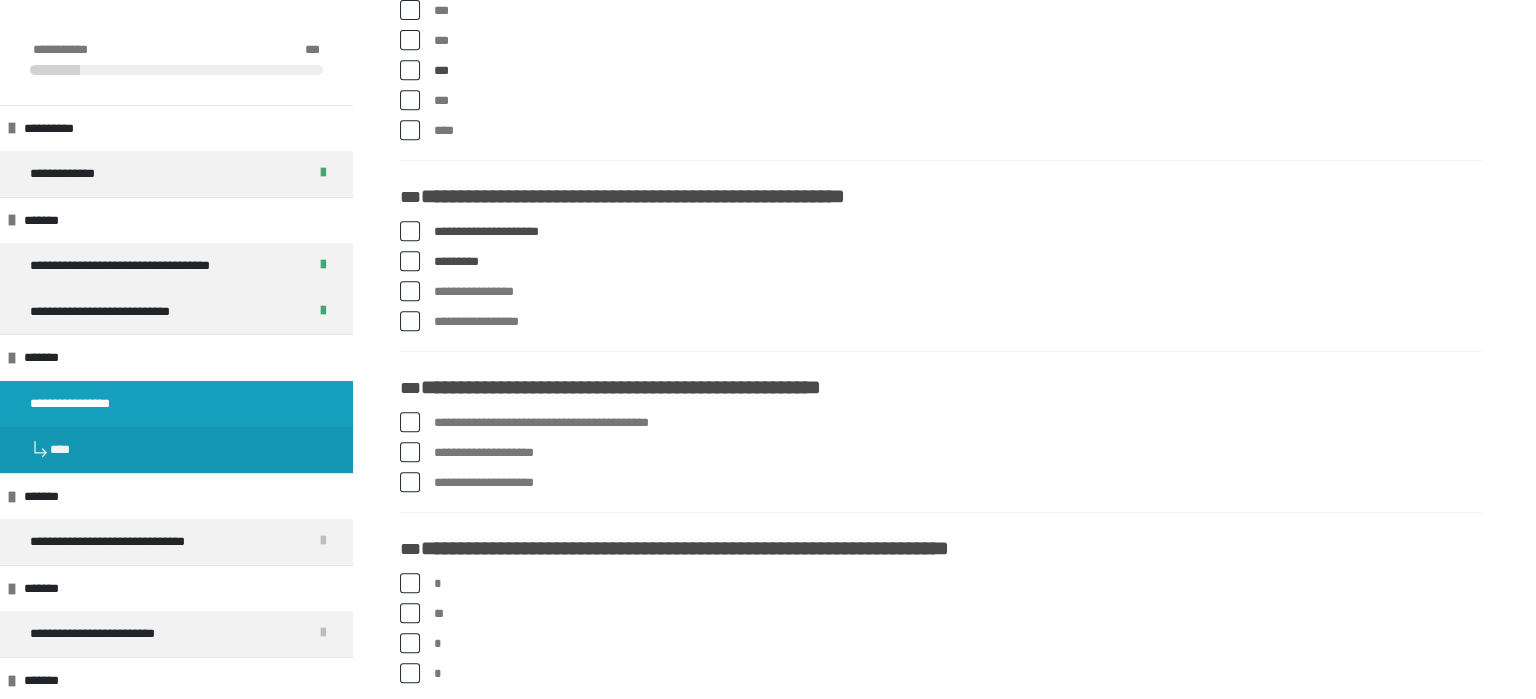 click on "**********" at bounding box center (958, 292) 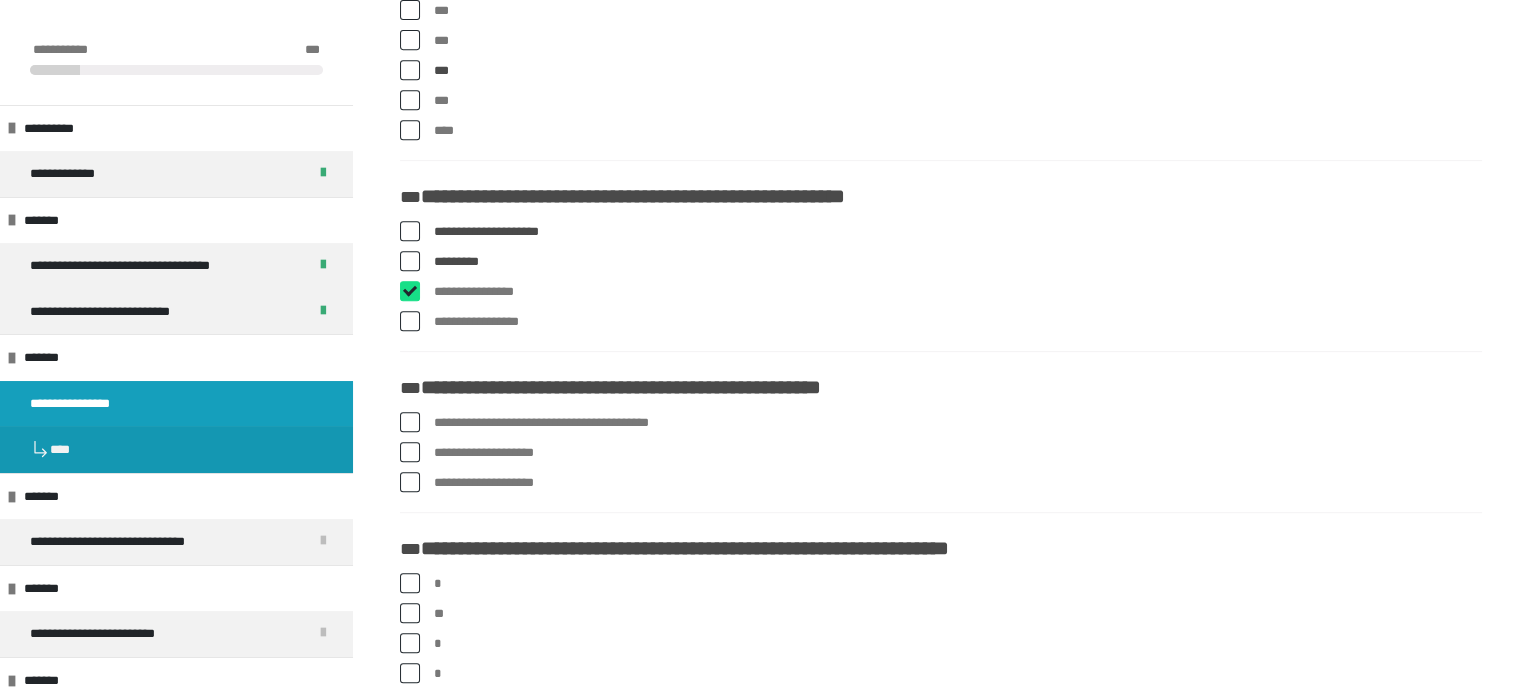 checkbox on "****" 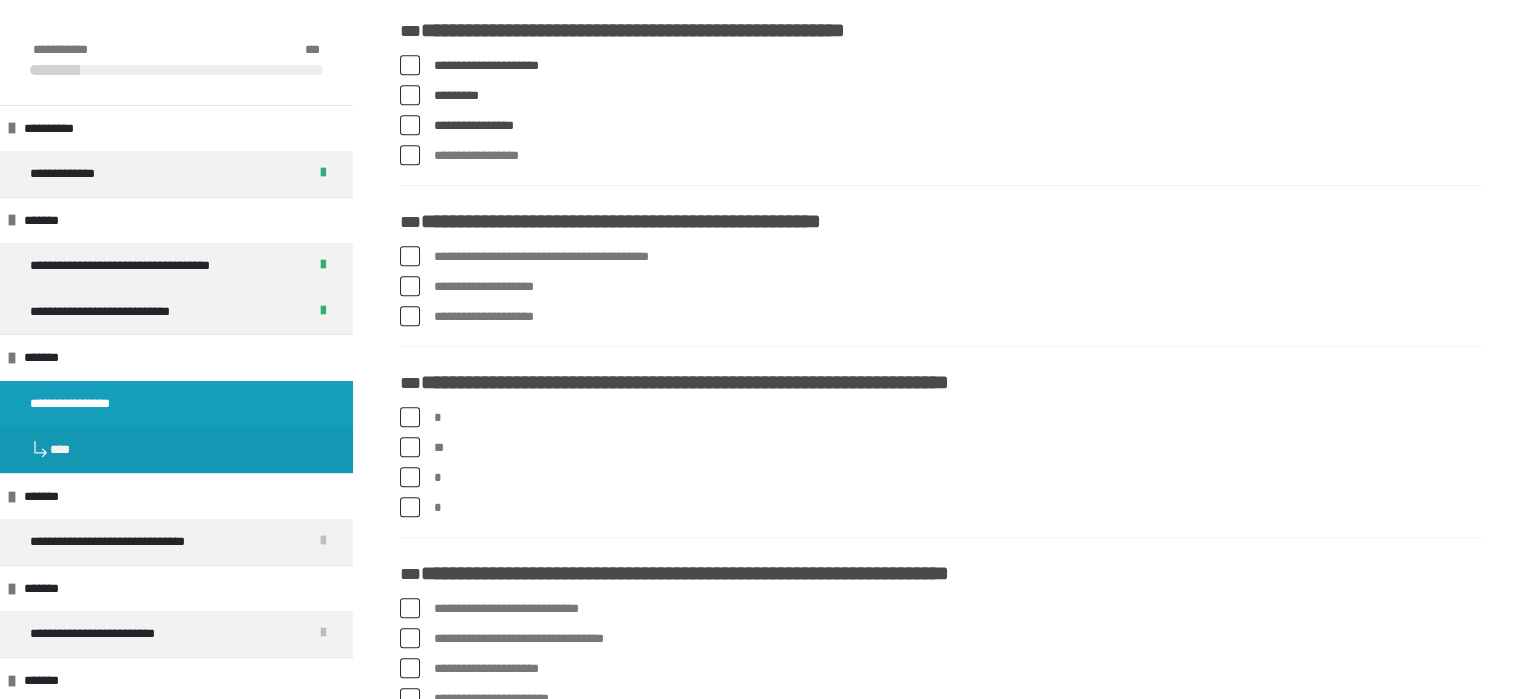 scroll, scrollTop: 1271, scrollLeft: 0, axis: vertical 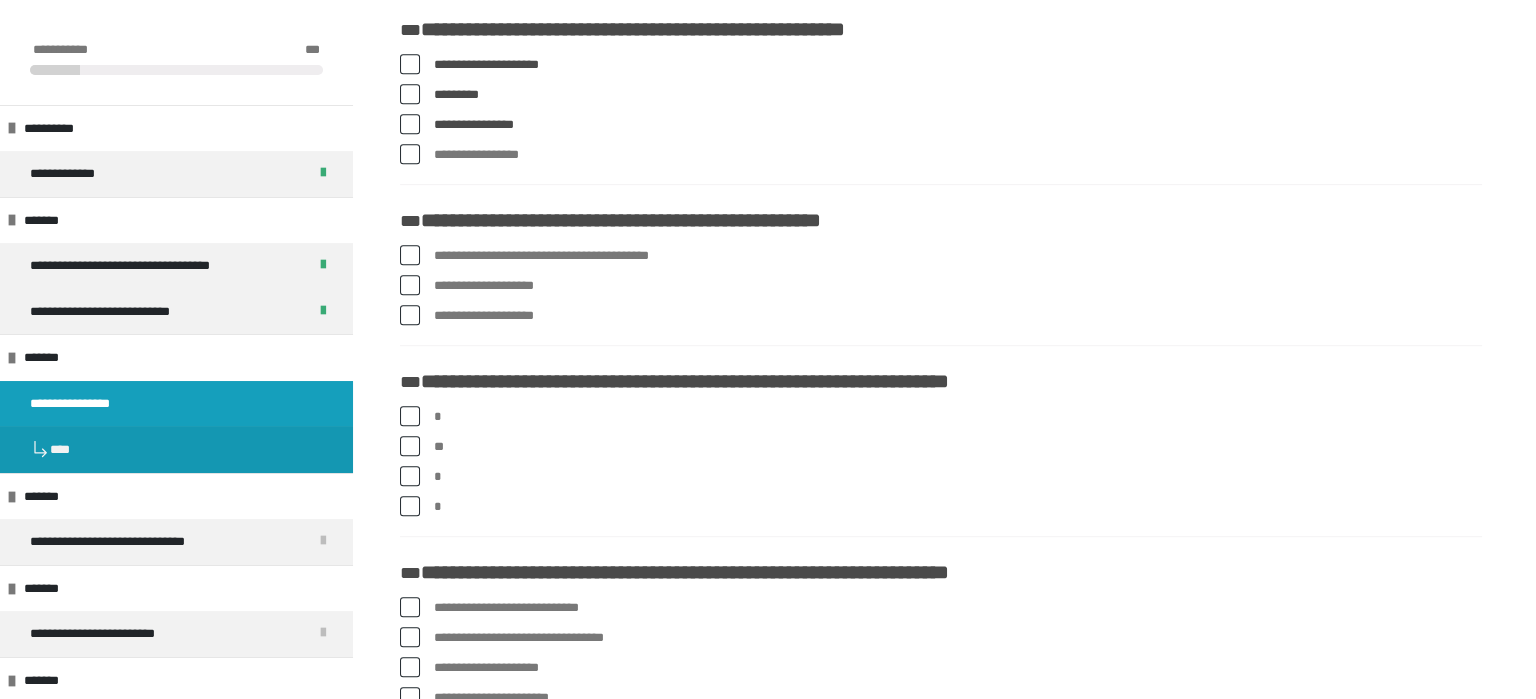 click on "**********" at bounding box center [958, 256] 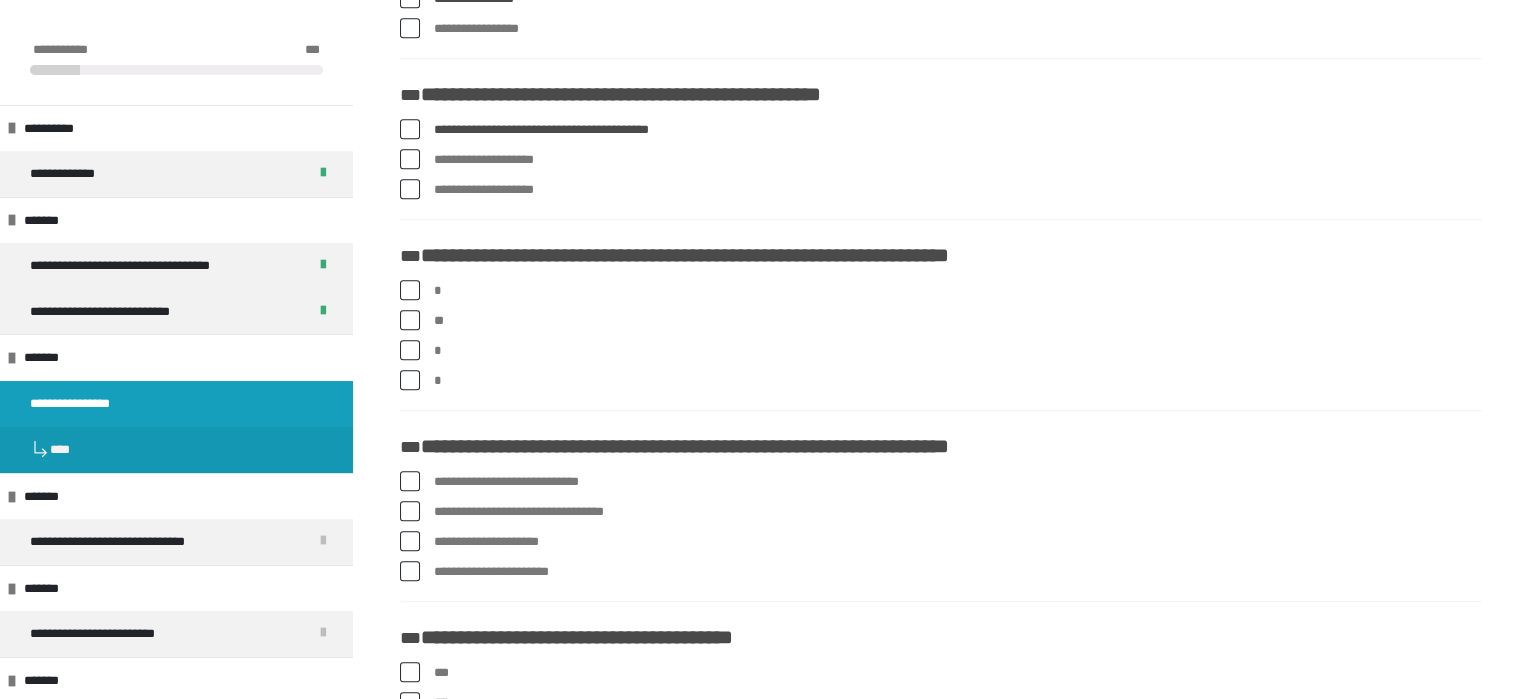 scroll, scrollTop: 1400, scrollLeft: 0, axis: vertical 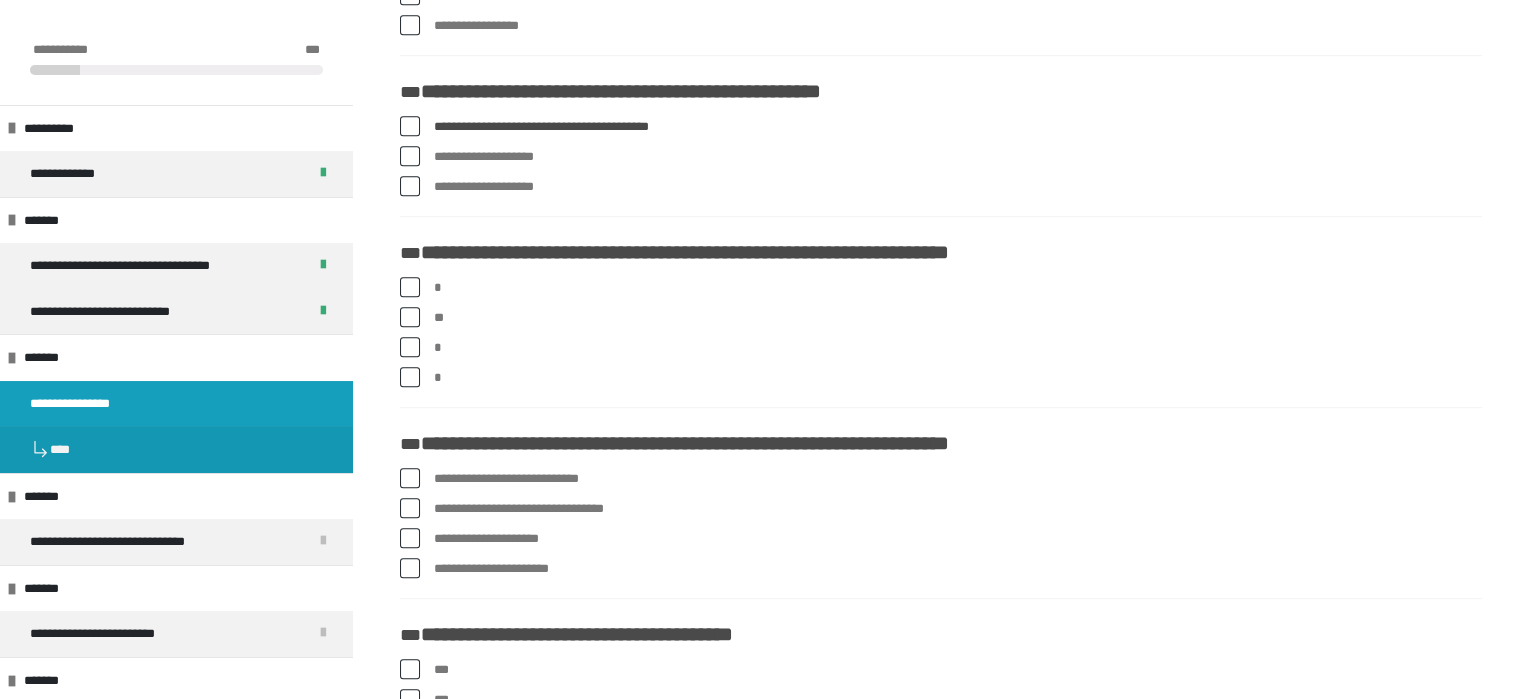 click at bounding box center [410, 317] 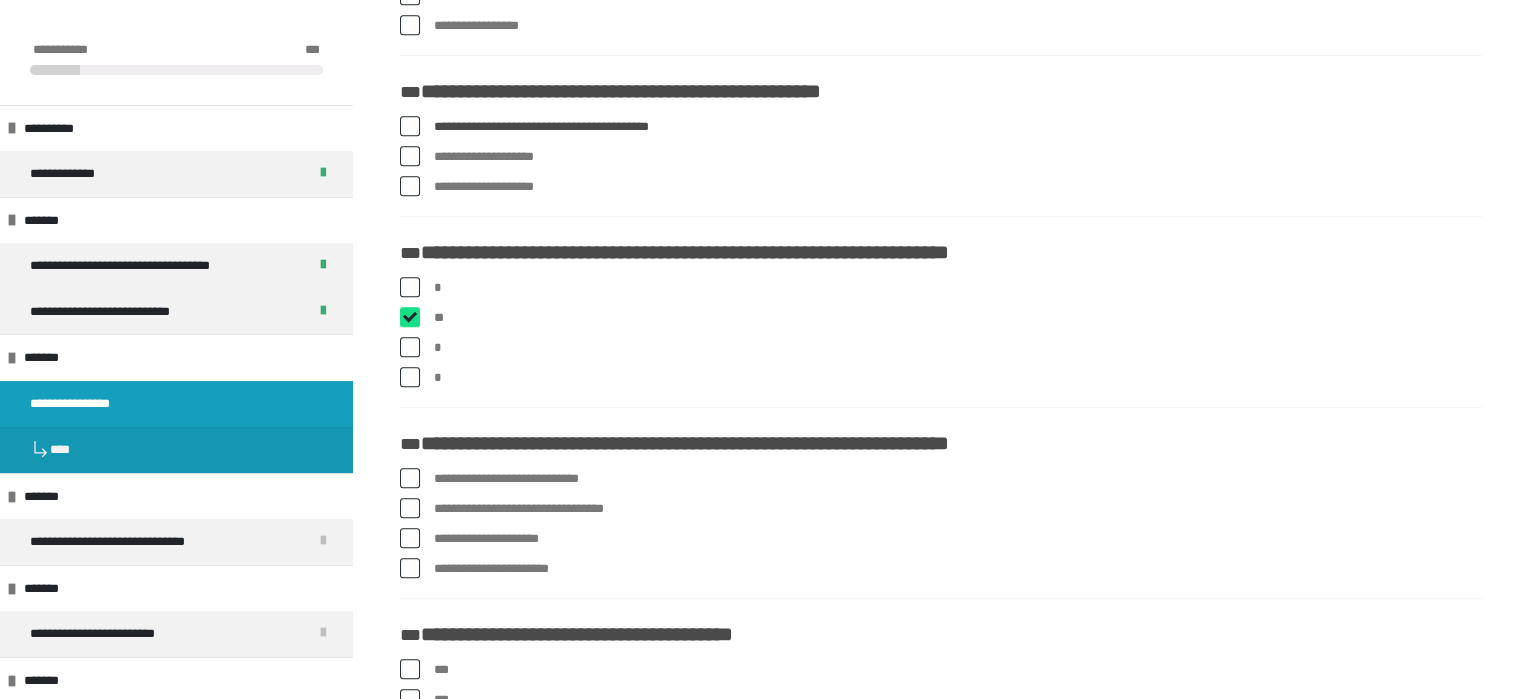 checkbox on "****" 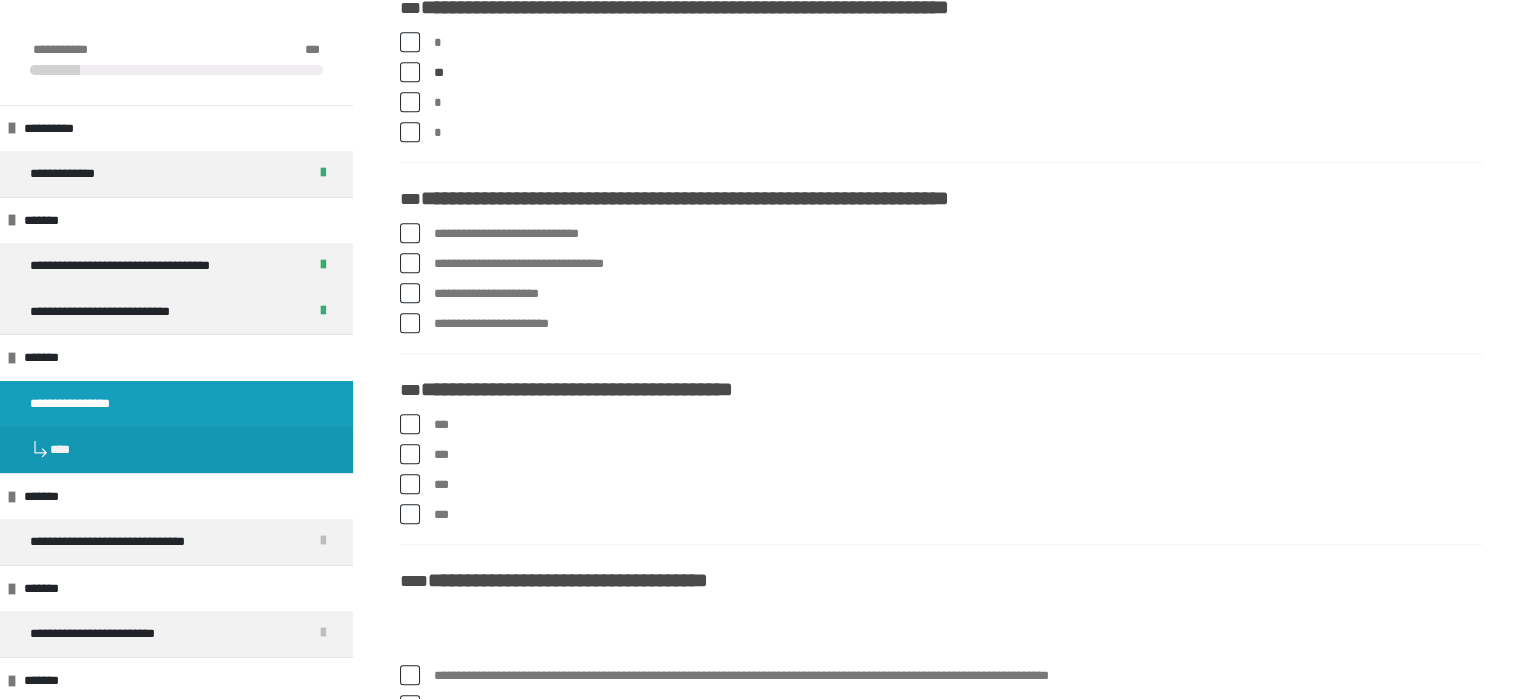 scroll, scrollTop: 1648, scrollLeft: 0, axis: vertical 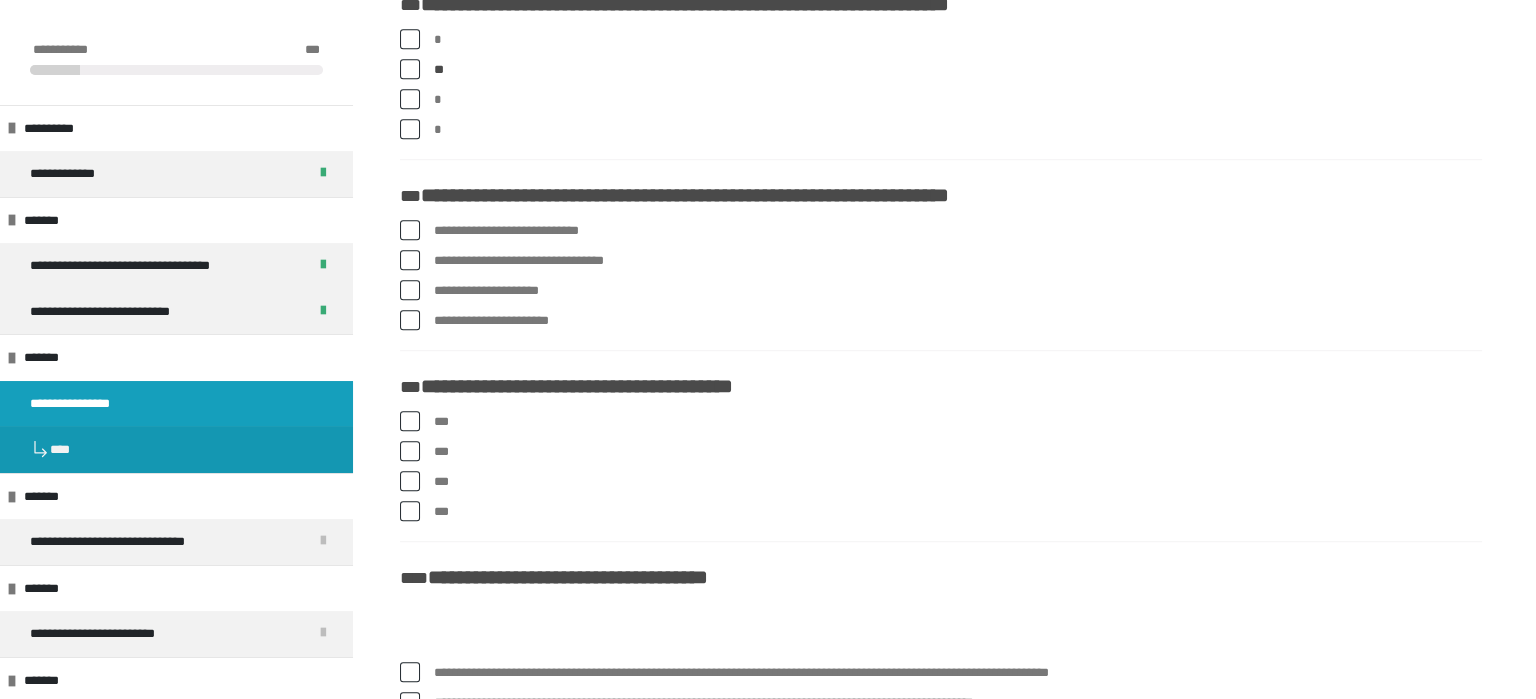 click on "**********" at bounding box center (958, 231) 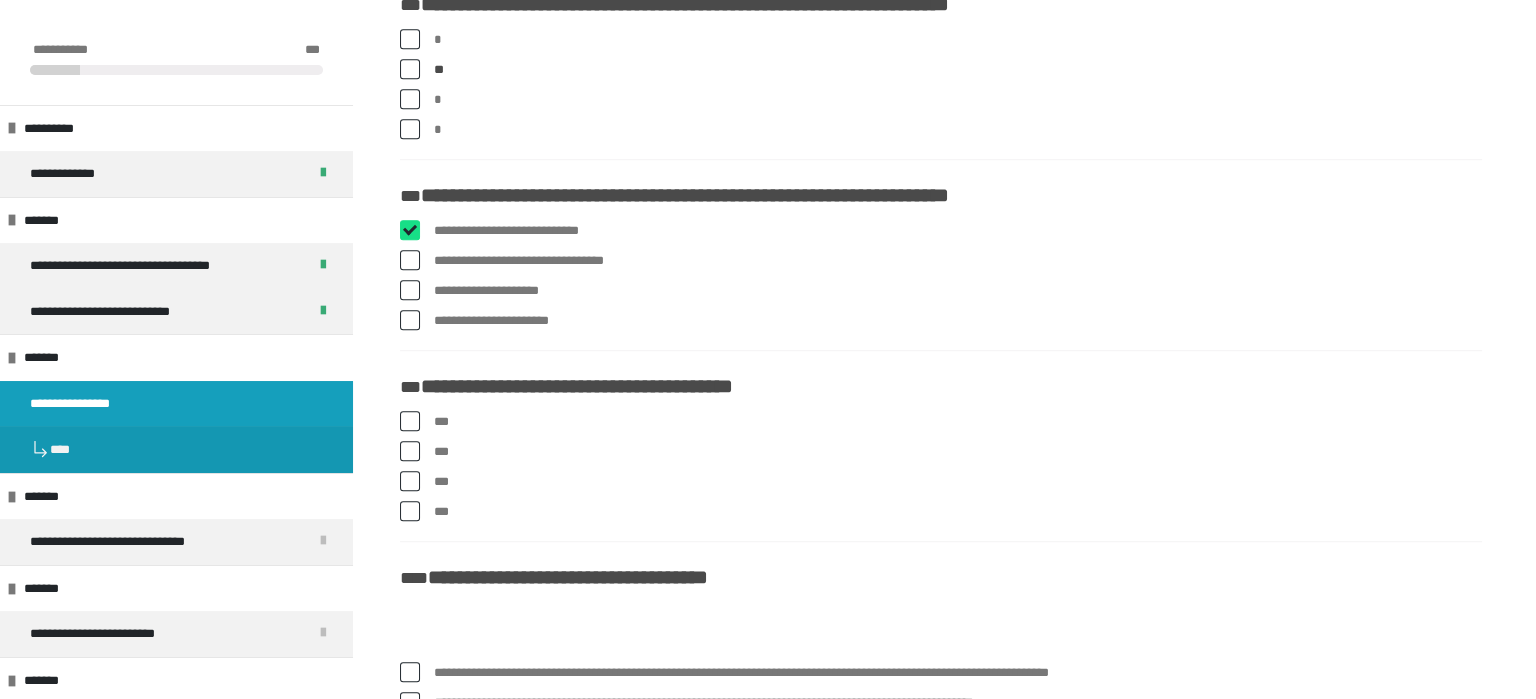 checkbox on "****" 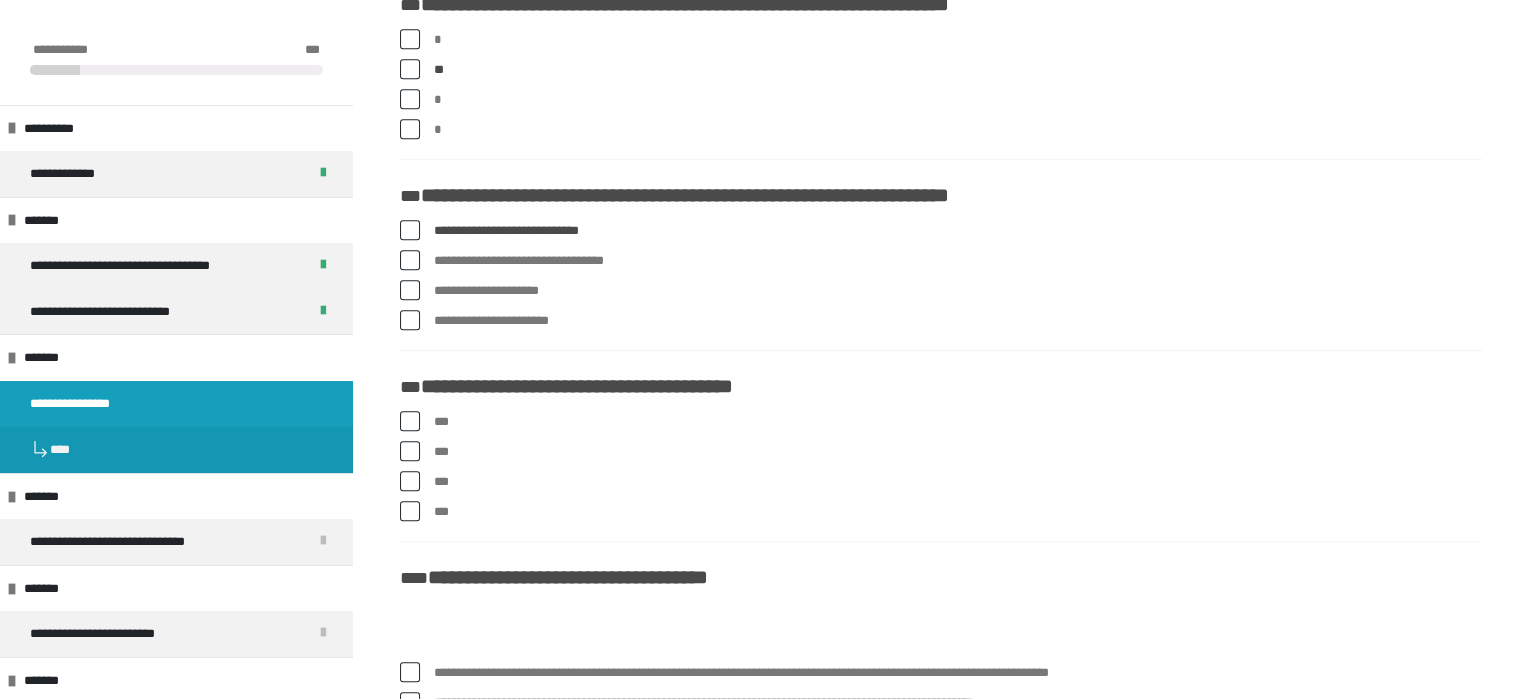 click on "**********" at bounding box center [958, 321] 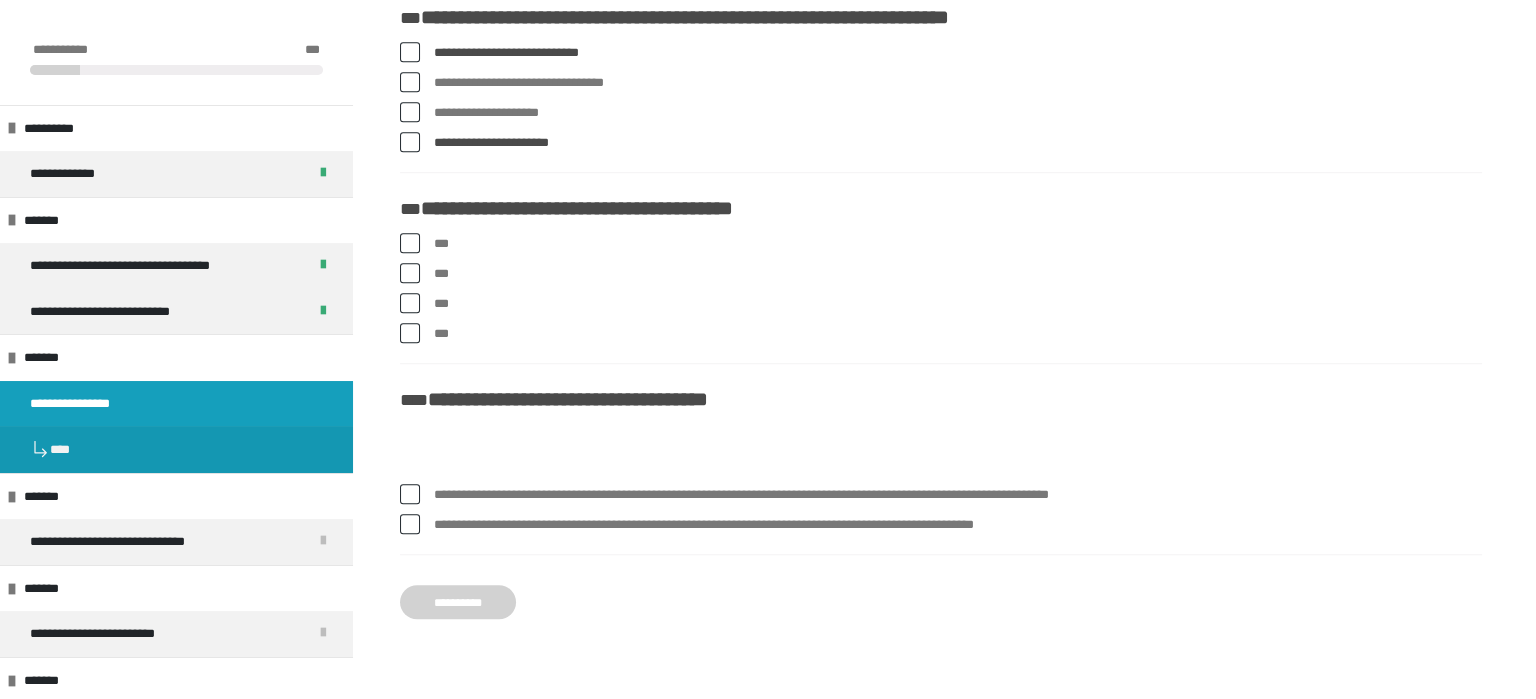 scroll, scrollTop: 1825, scrollLeft: 0, axis: vertical 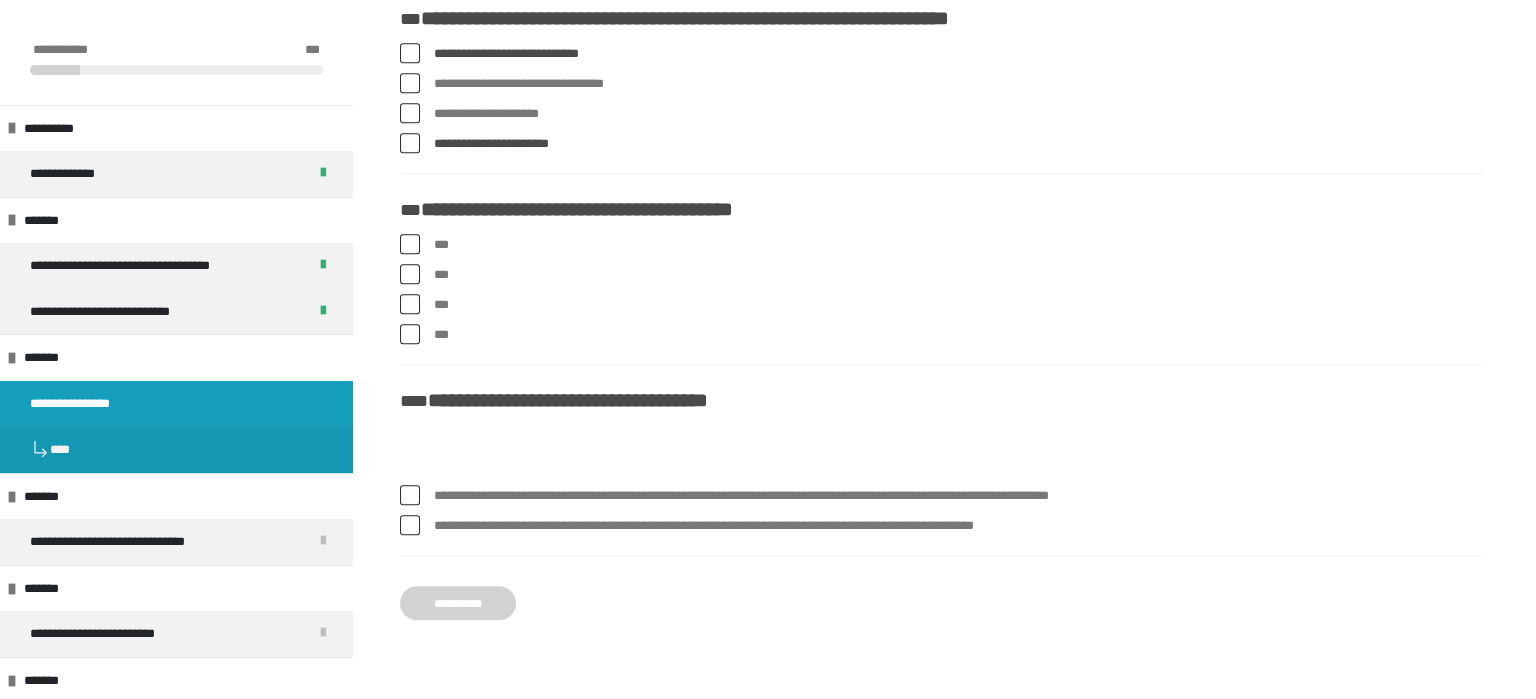 click on "***" at bounding box center [958, 245] 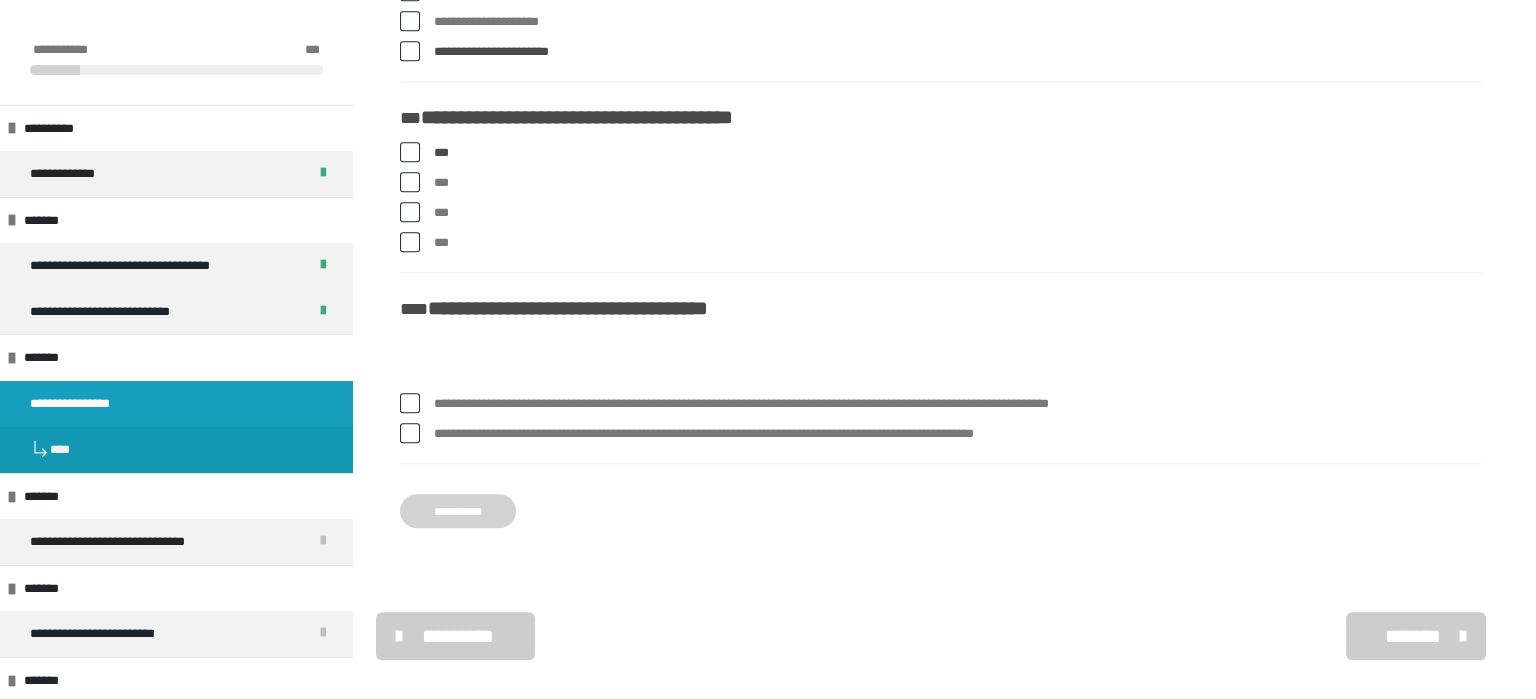 scroll, scrollTop: 1935, scrollLeft: 0, axis: vertical 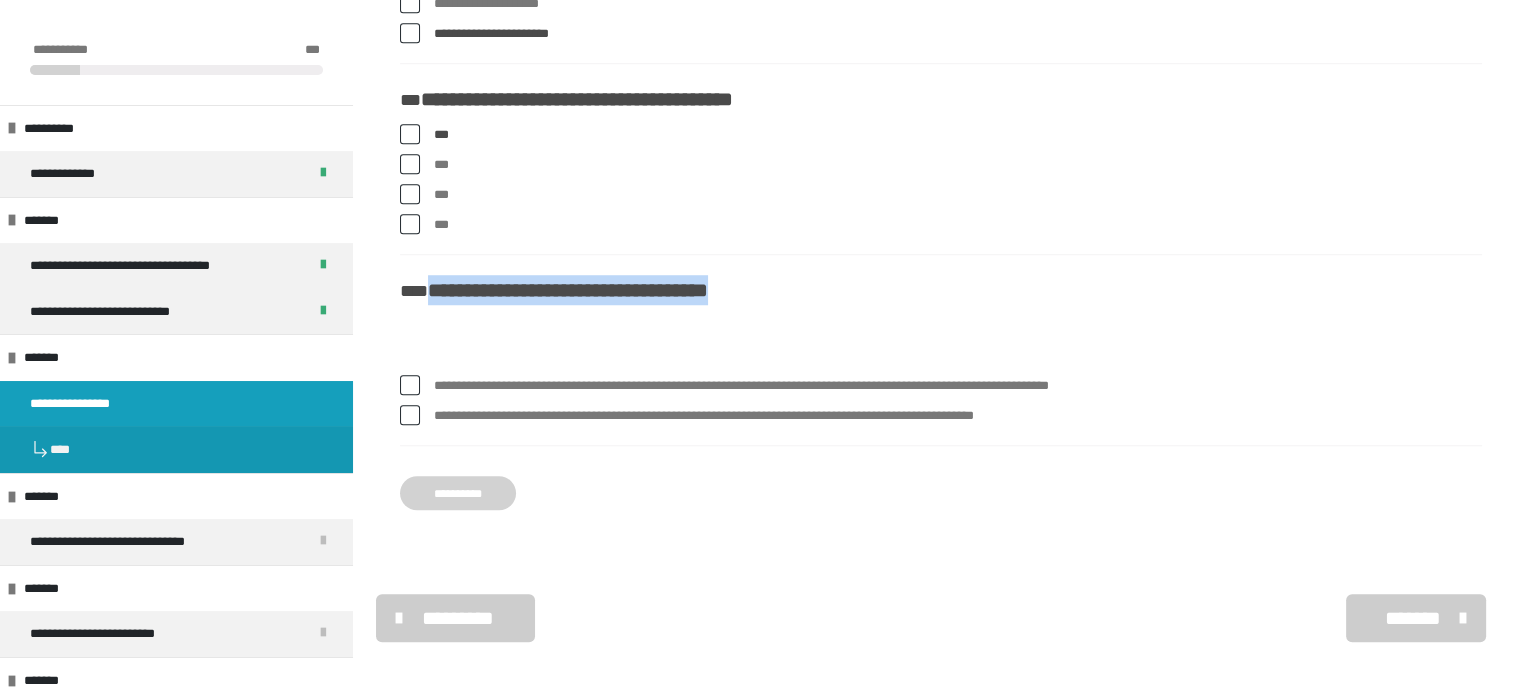 drag, startPoint x: 793, startPoint y: 294, endPoint x: 428, endPoint y: 276, distance: 365.44357 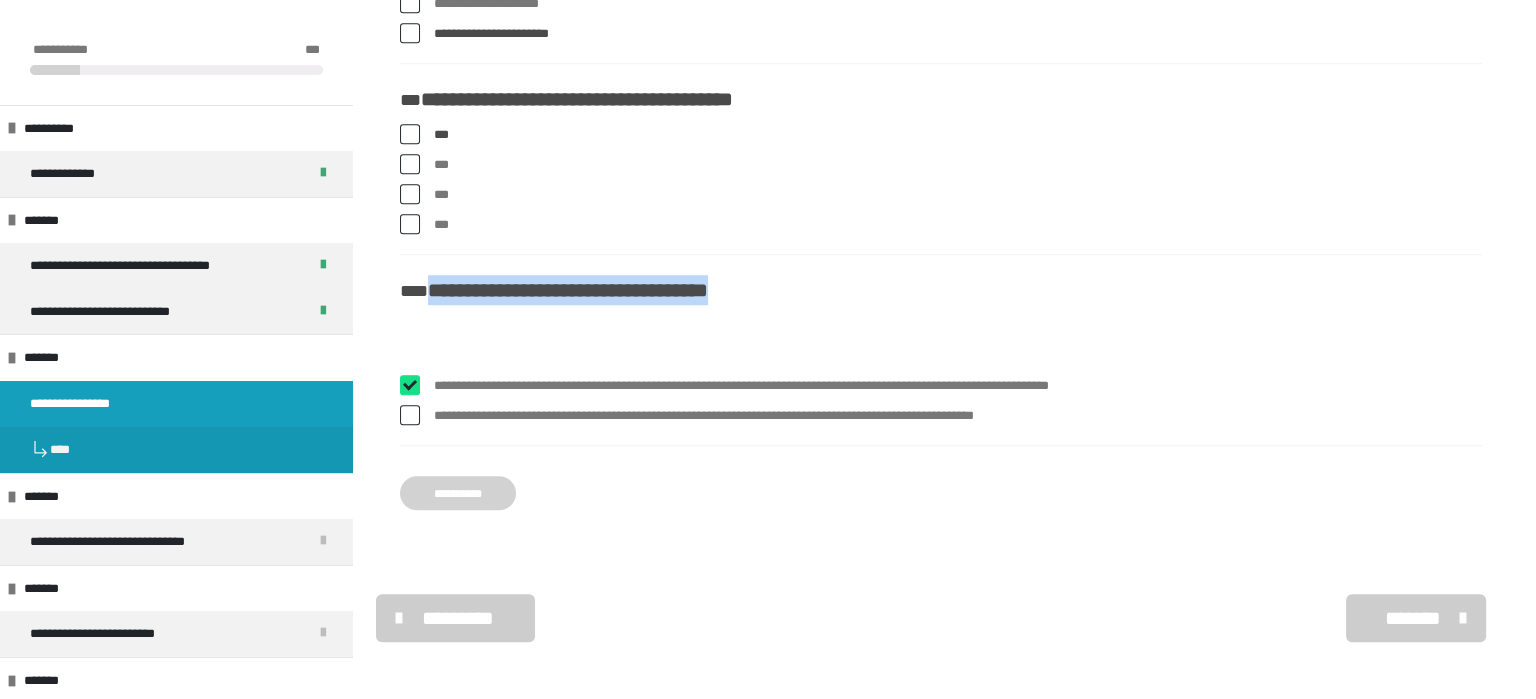 checkbox on "****" 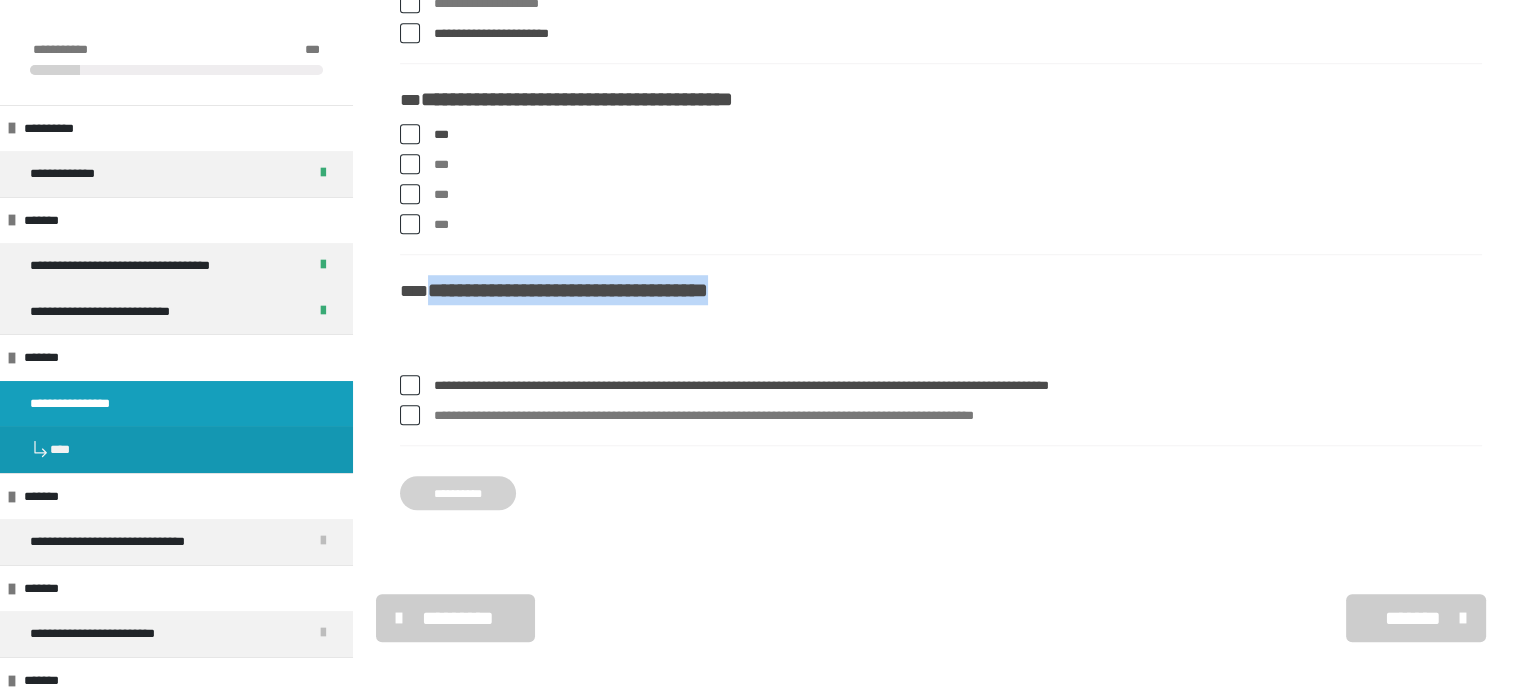 click on "**********" at bounding box center [458, 493] 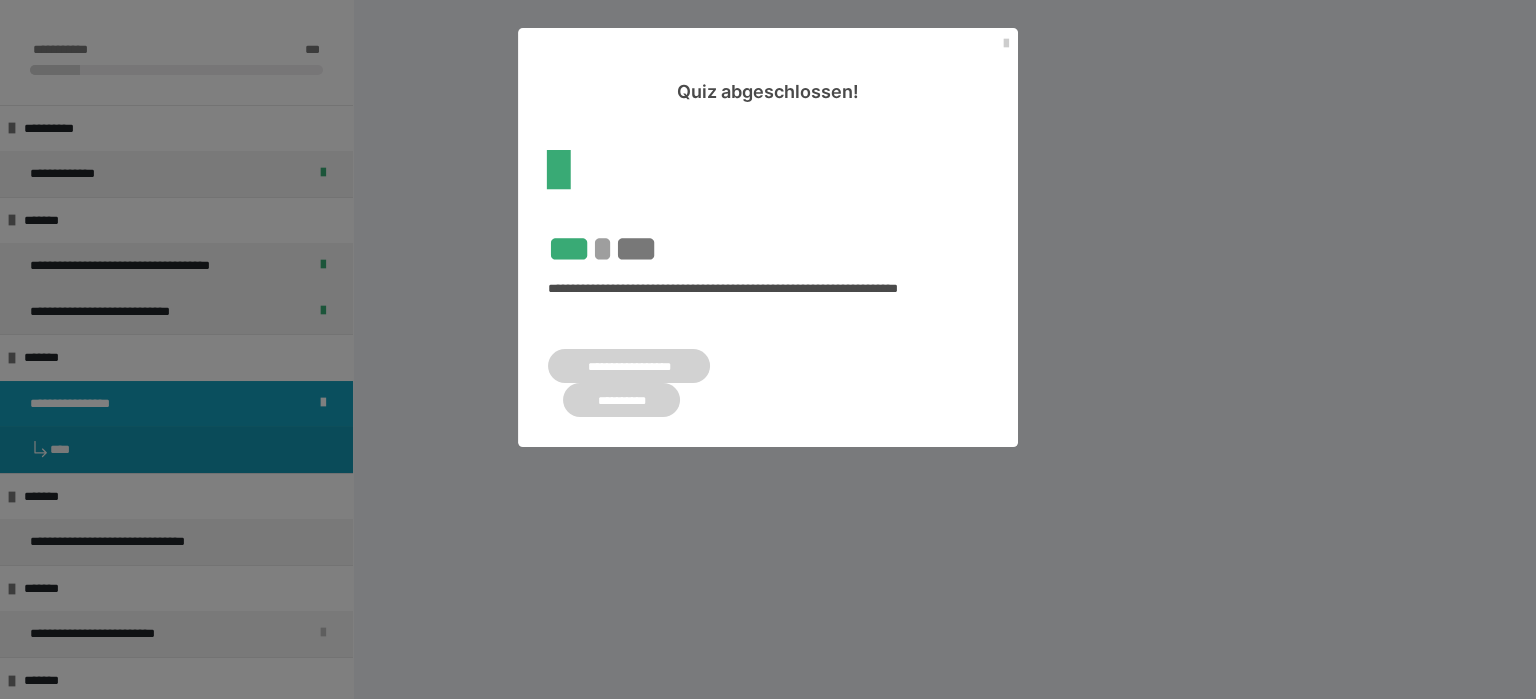 scroll, scrollTop: 0, scrollLeft: 0, axis: both 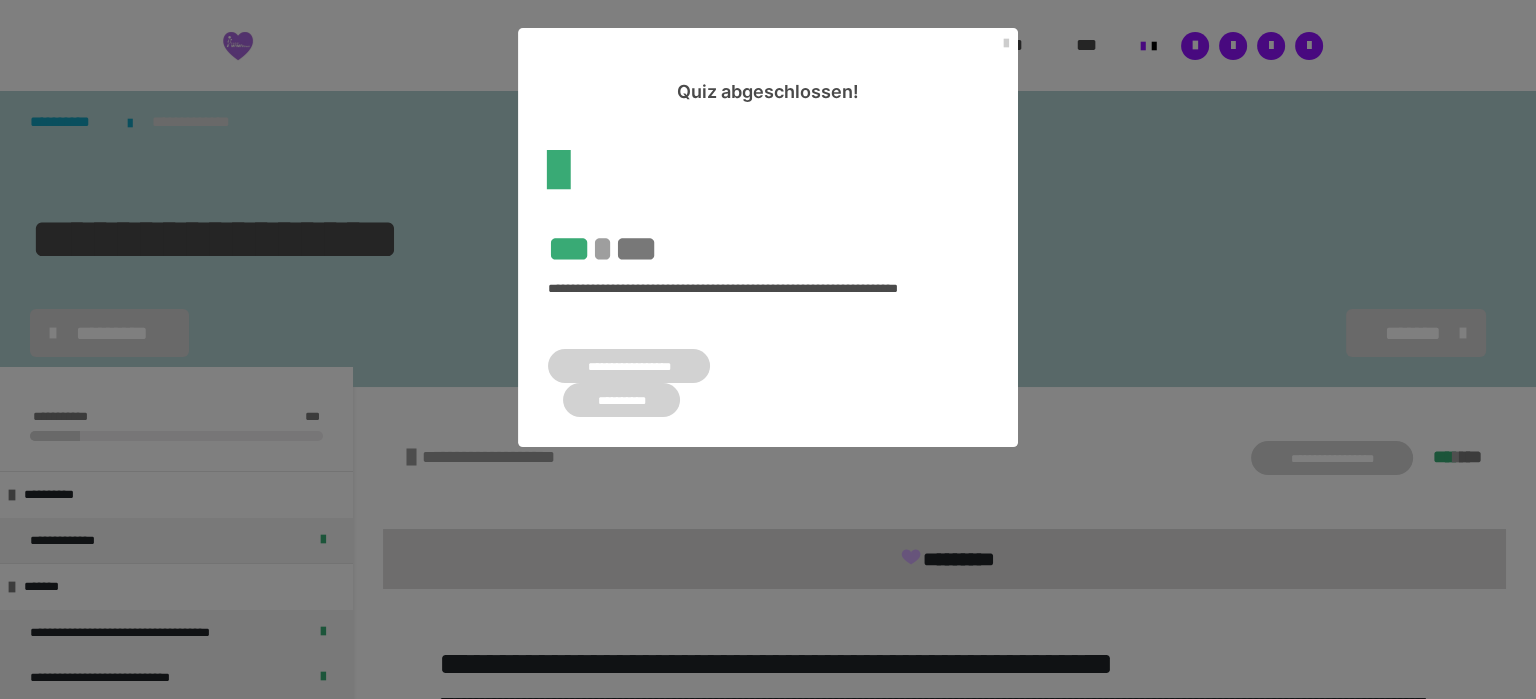 click on "**********" at bounding box center [621, 400] 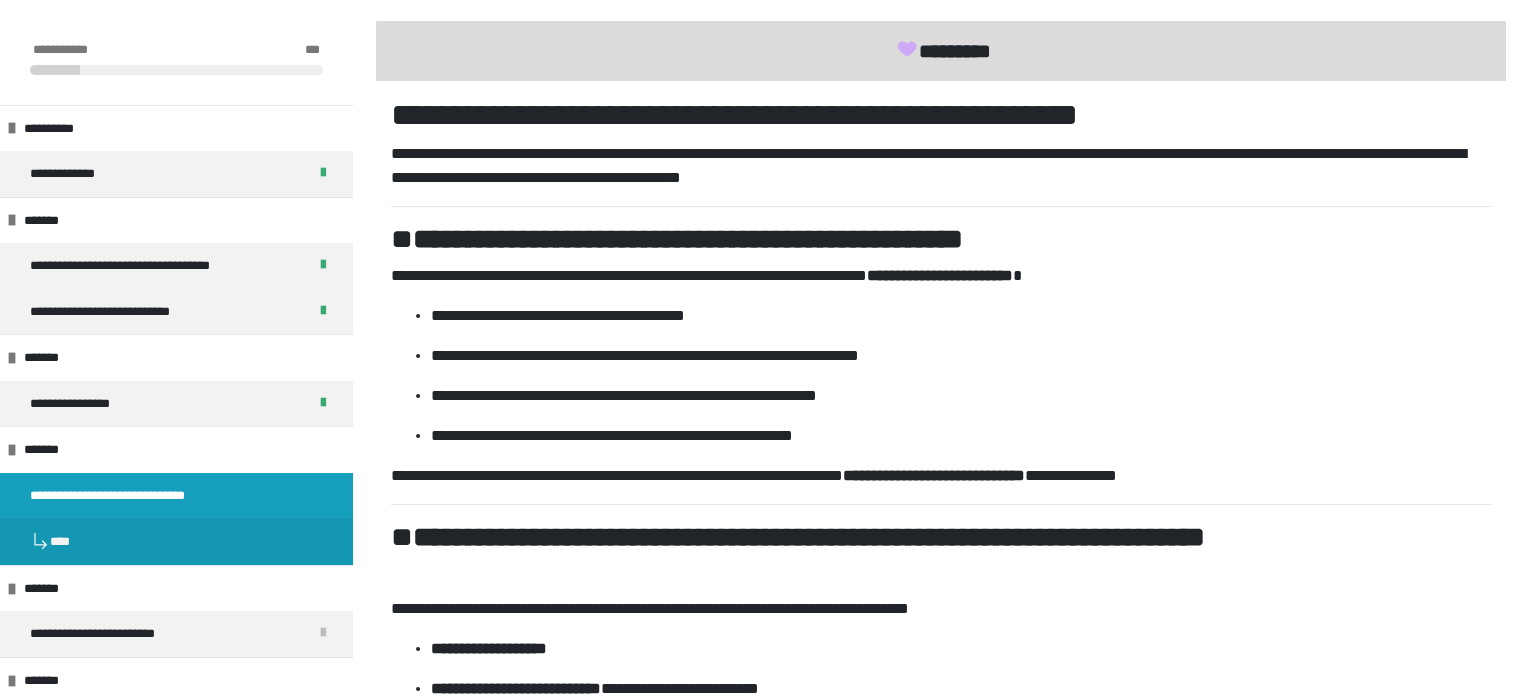 scroll, scrollTop: 397, scrollLeft: 0, axis: vertical 